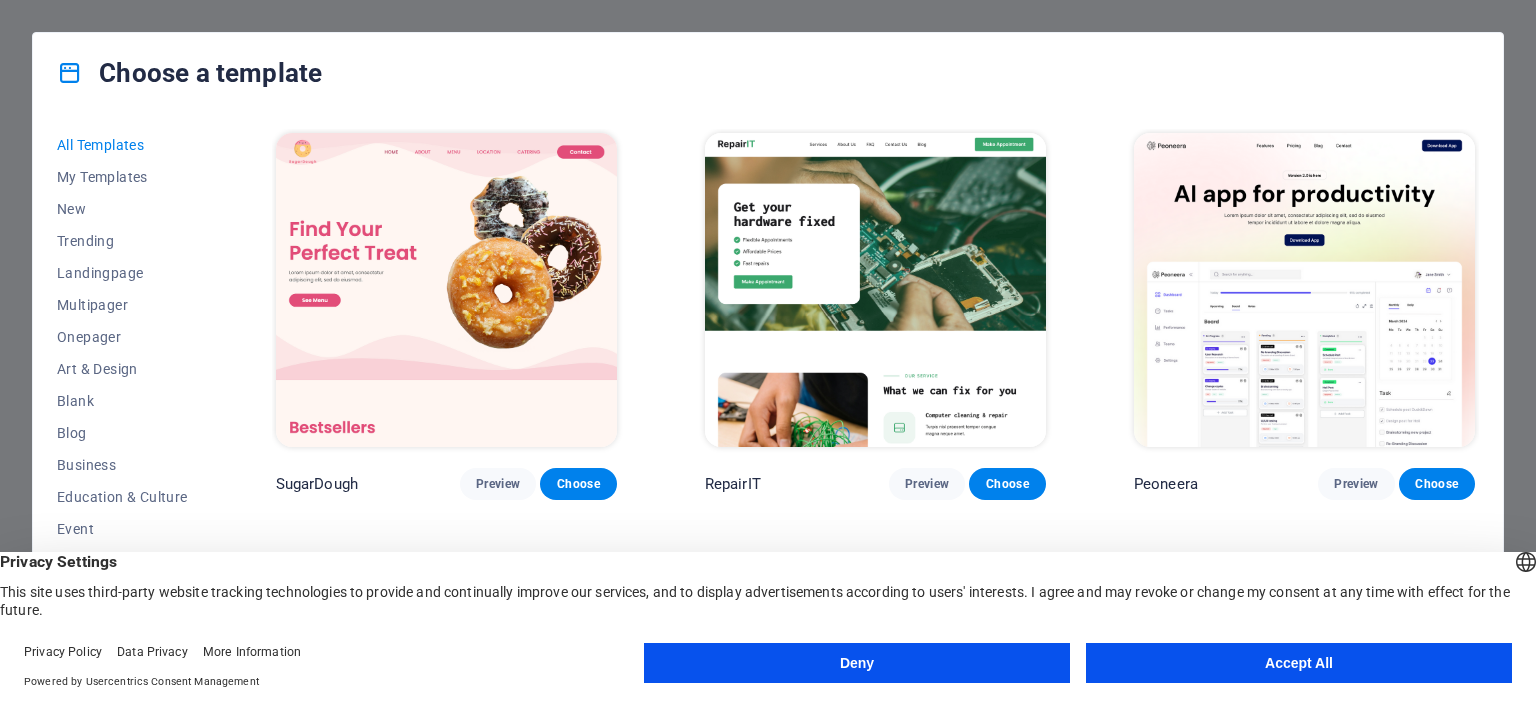 scroll, scrollTop: 0, scrollLeft: 0, axis: both 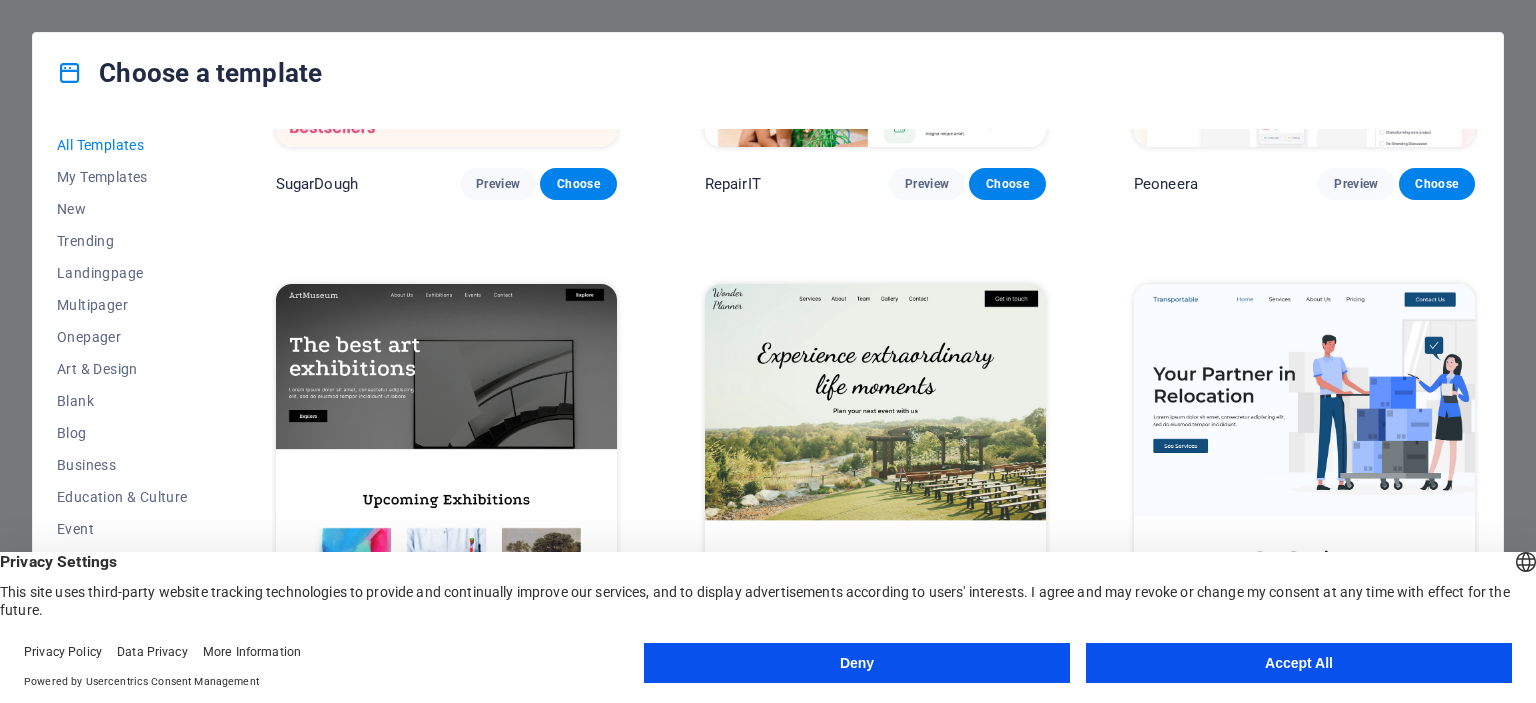 click on "Accept All" at bounding box center [1299, 663] 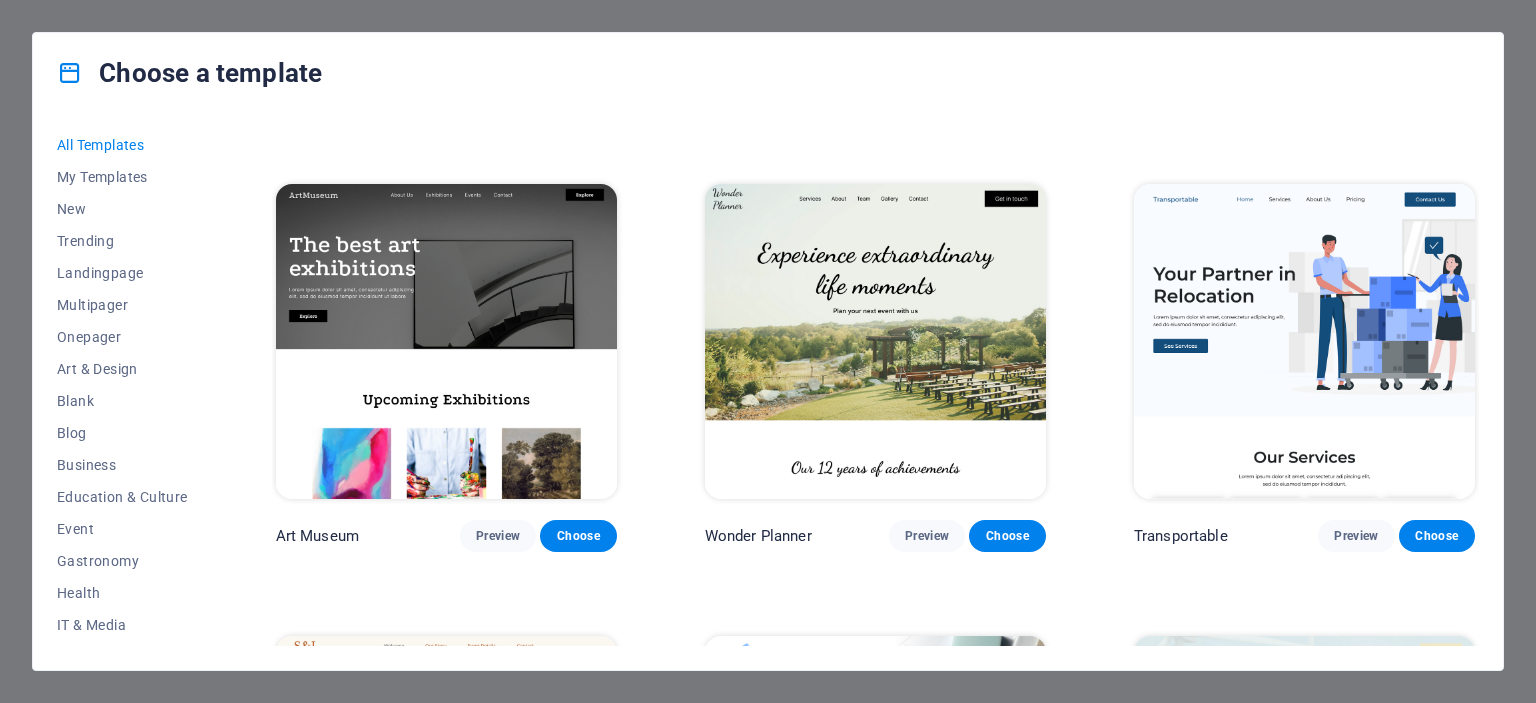 scroll, scrollTop: 700, scrollLeft: 0, axis: vertical 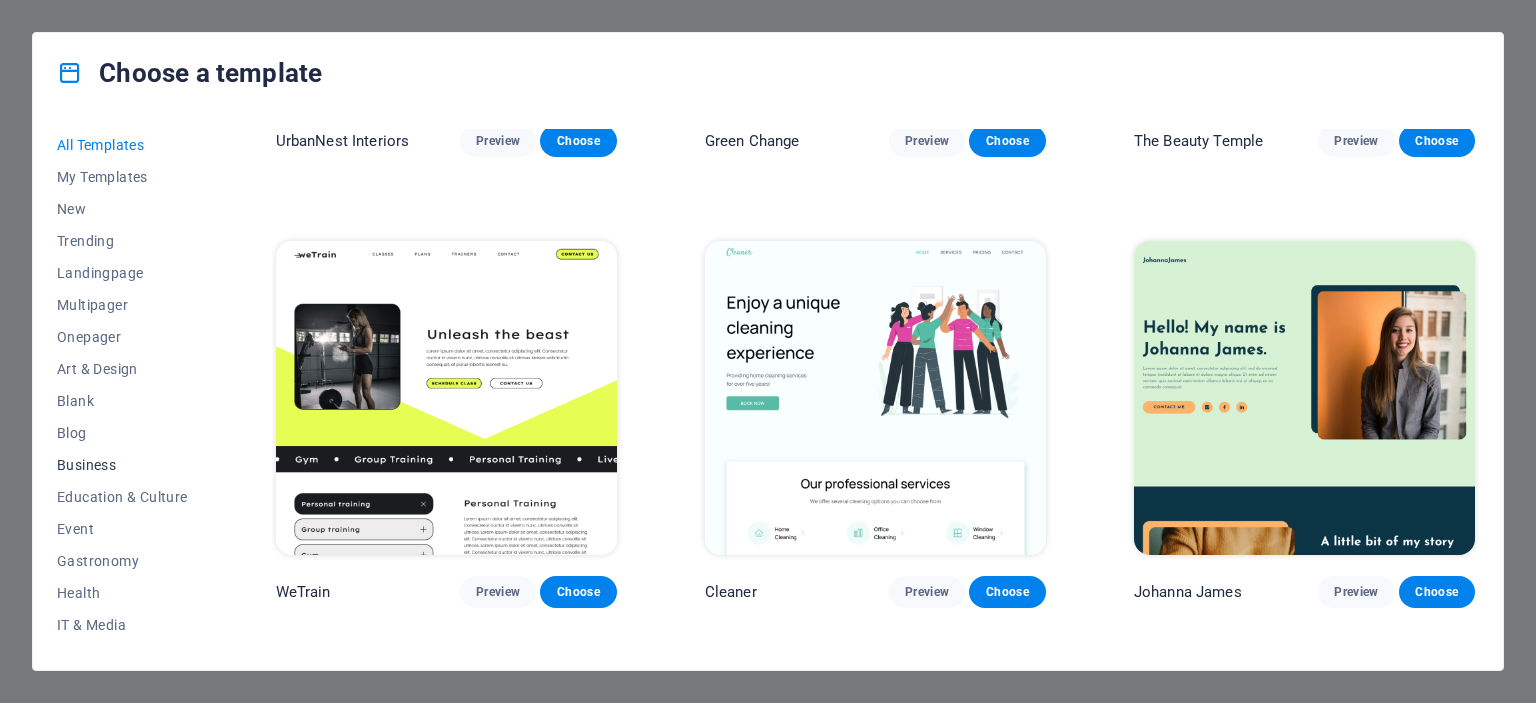 click on "Business" at bounding box center (122, 465) 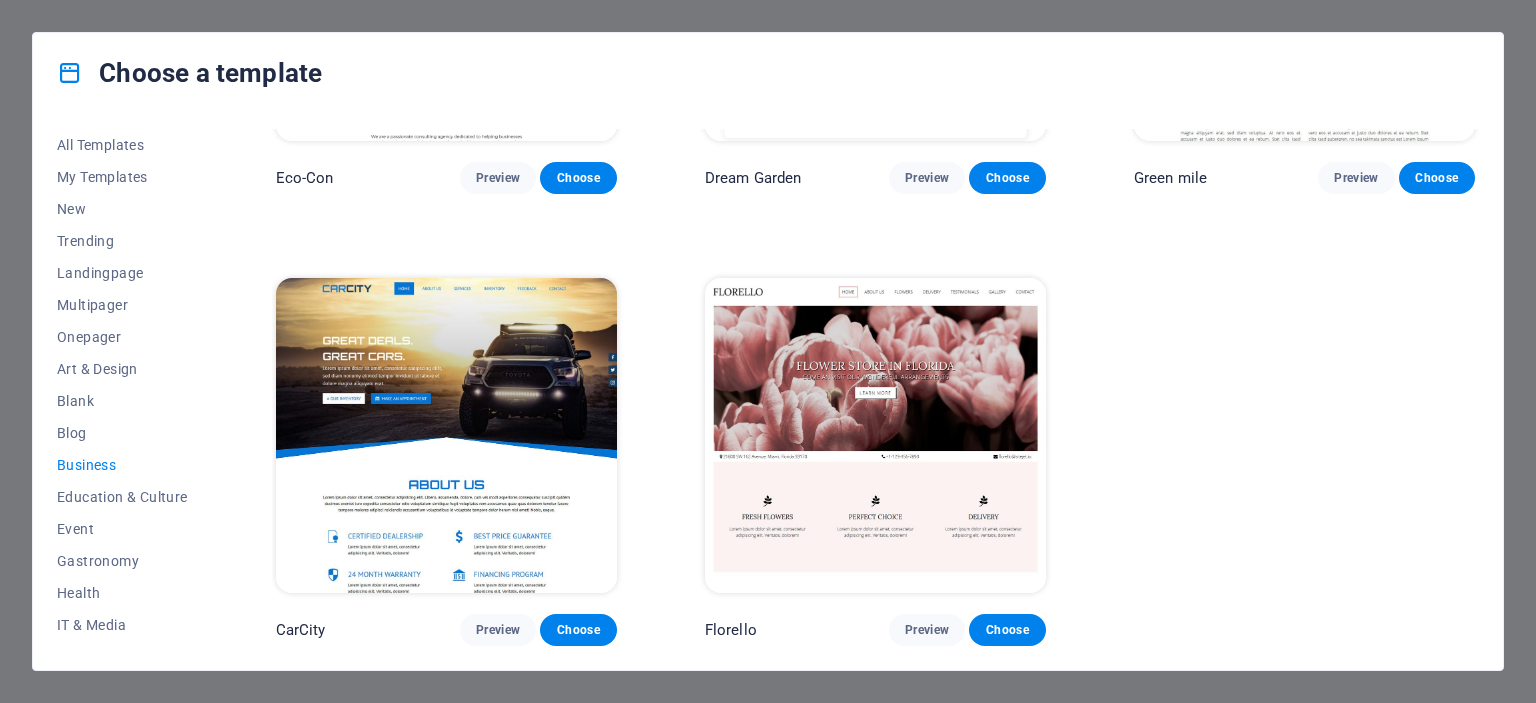 scroll, scrollTop: 300, scrollLeft: 0, axis: vertical 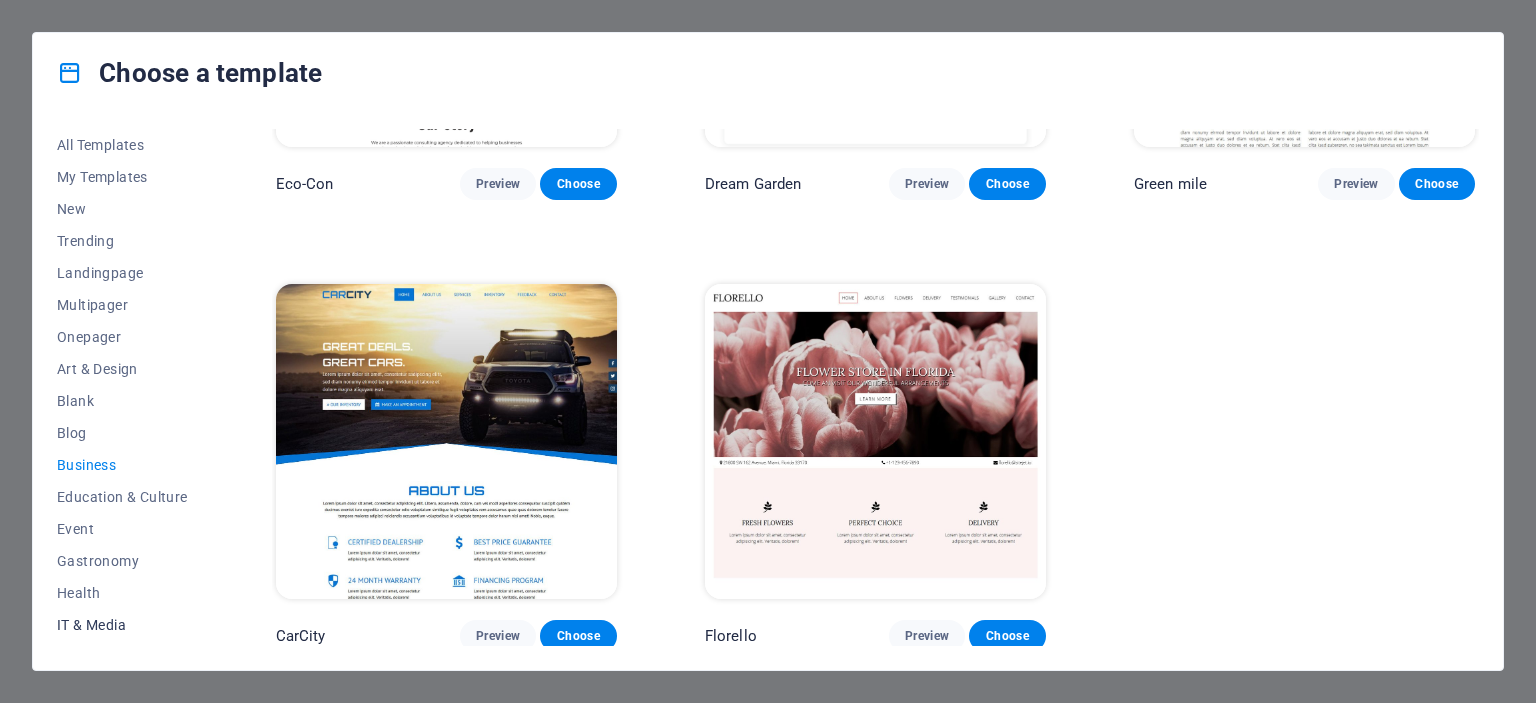 click on "IT & Media" at bounding box center (122, 625) 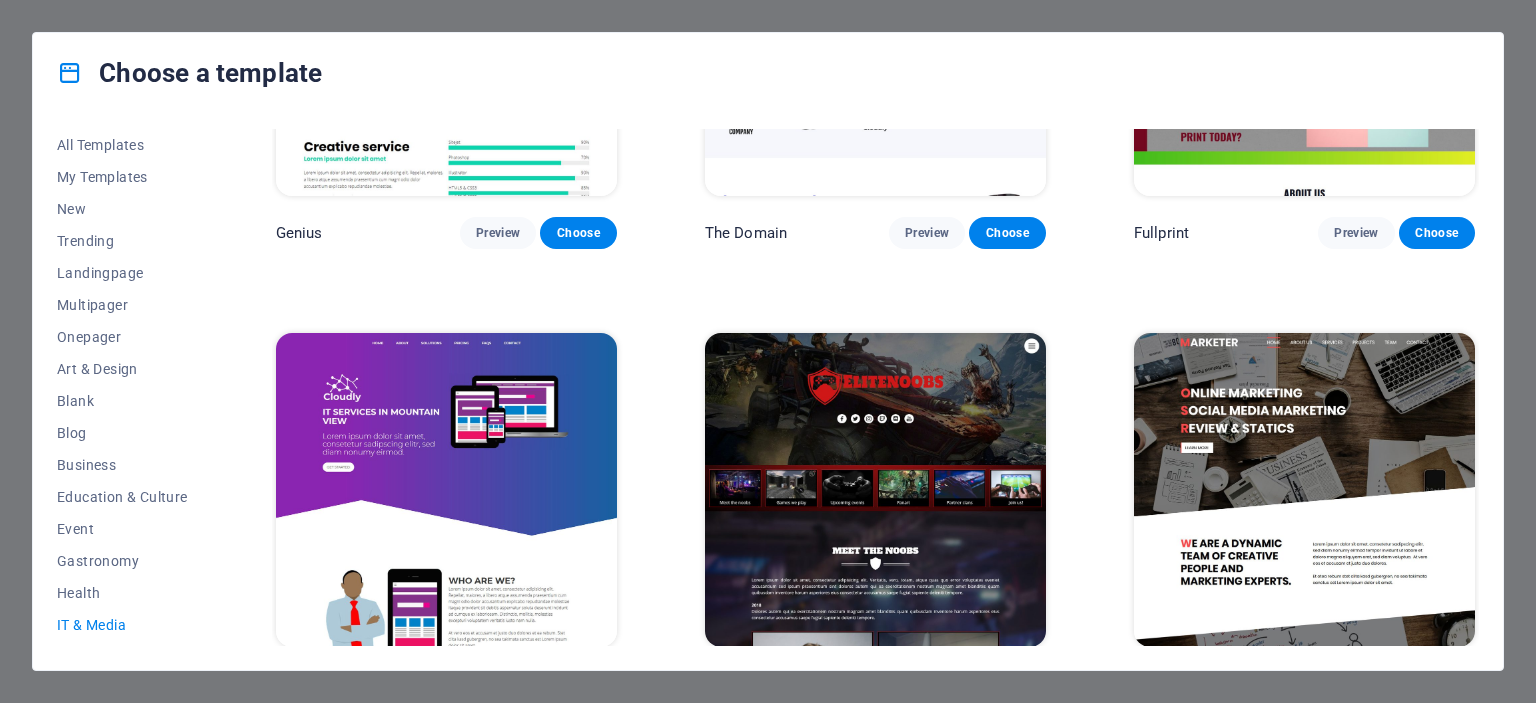 scroll, scrollTop: 1200, scrollLeft: 0, axis: vertical 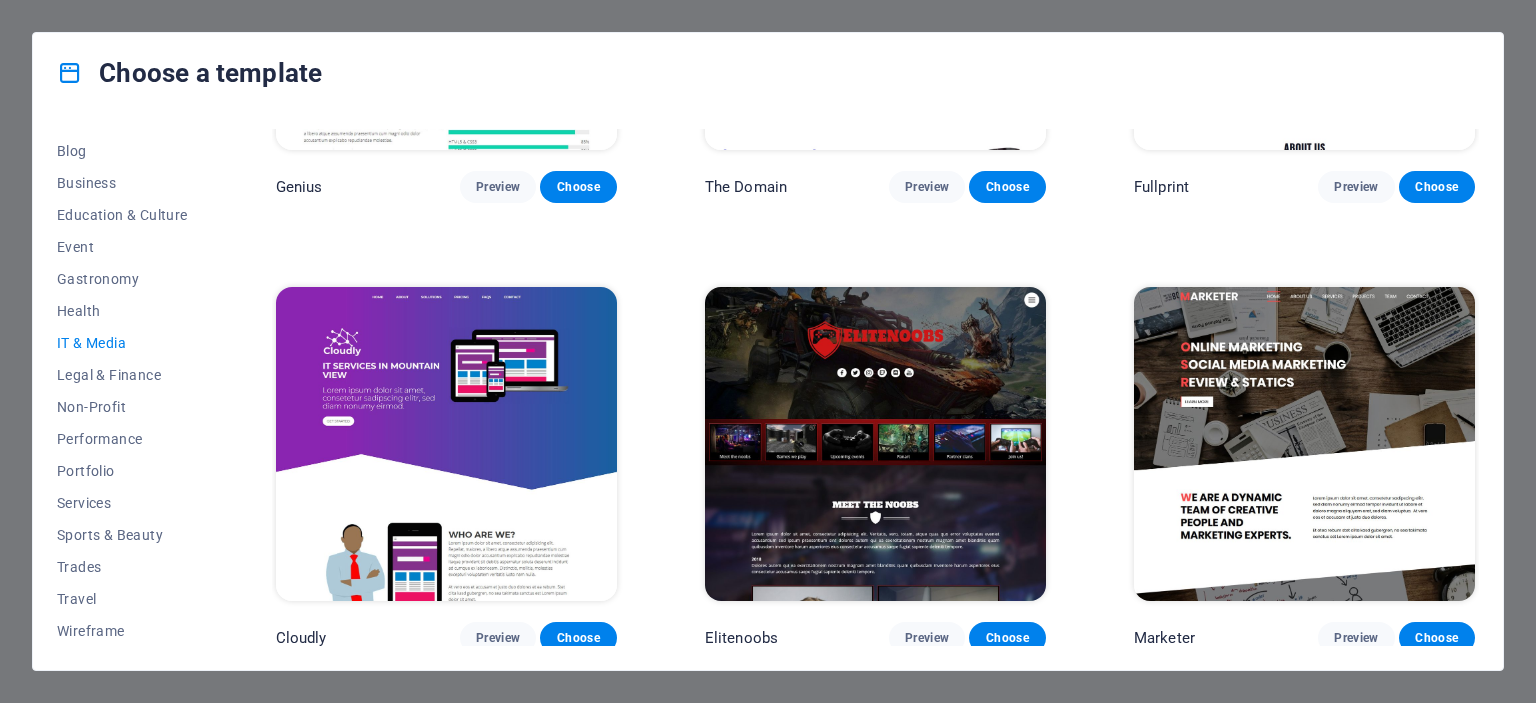 click at bounding box center (1304, 444) 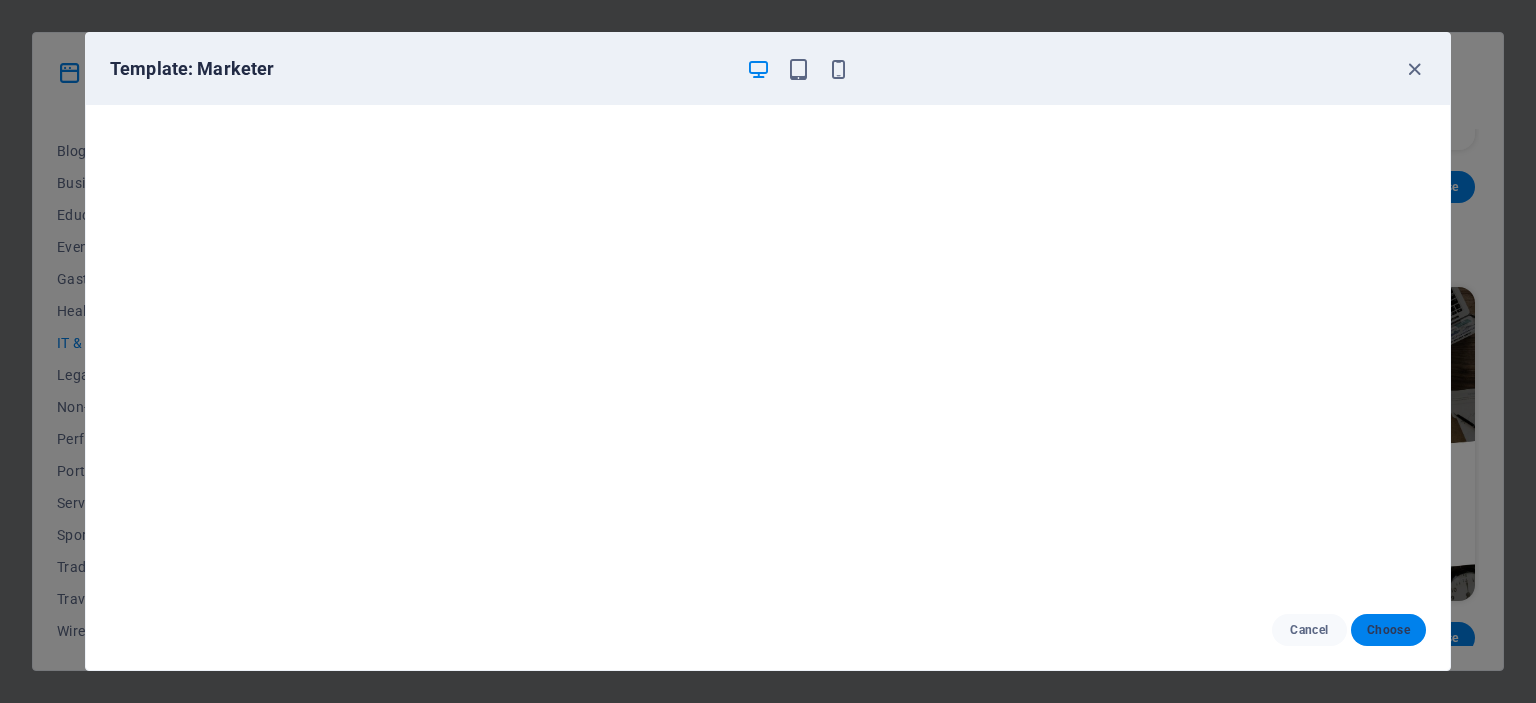 click on "Choose" at bounding box center [1388, 630] 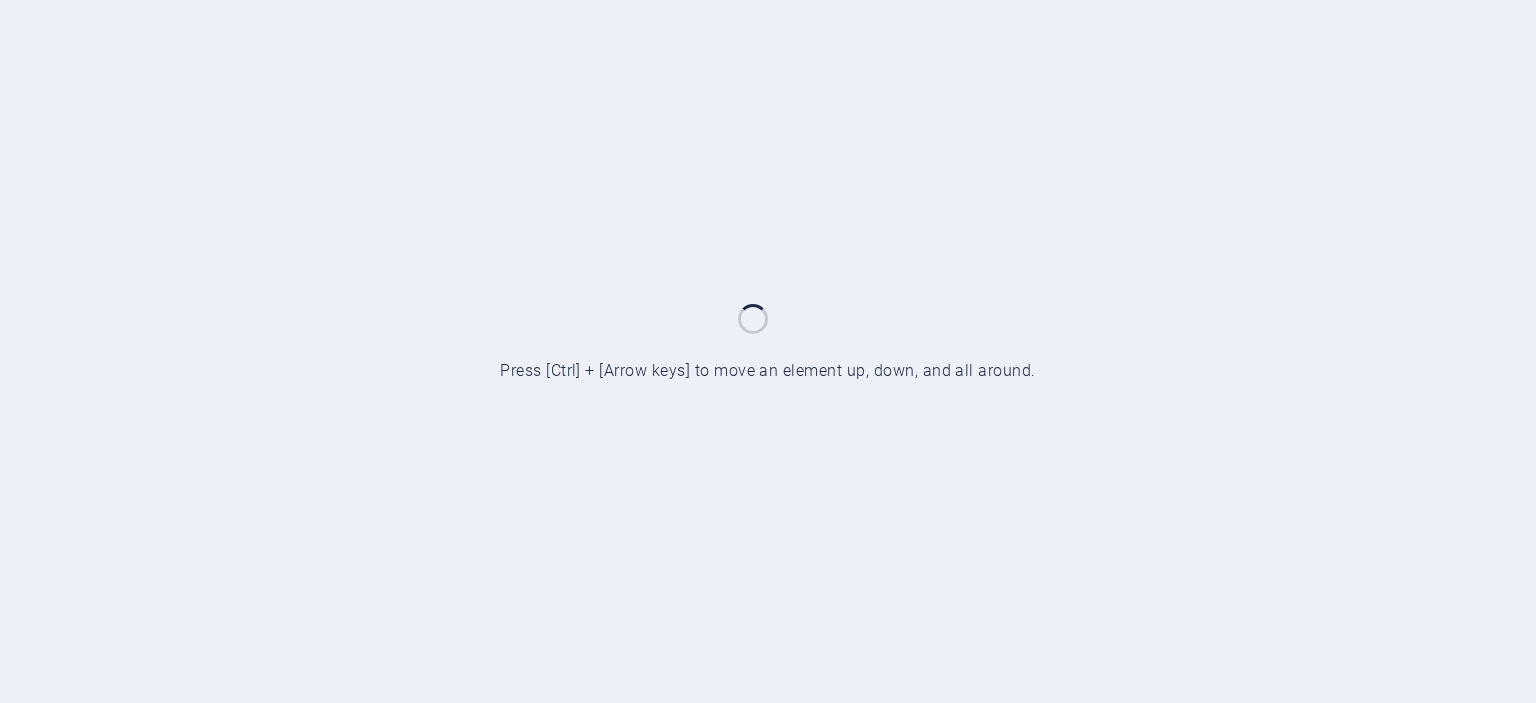 scroll, scrollTop: 0, scrollLeft: 0, axis: both 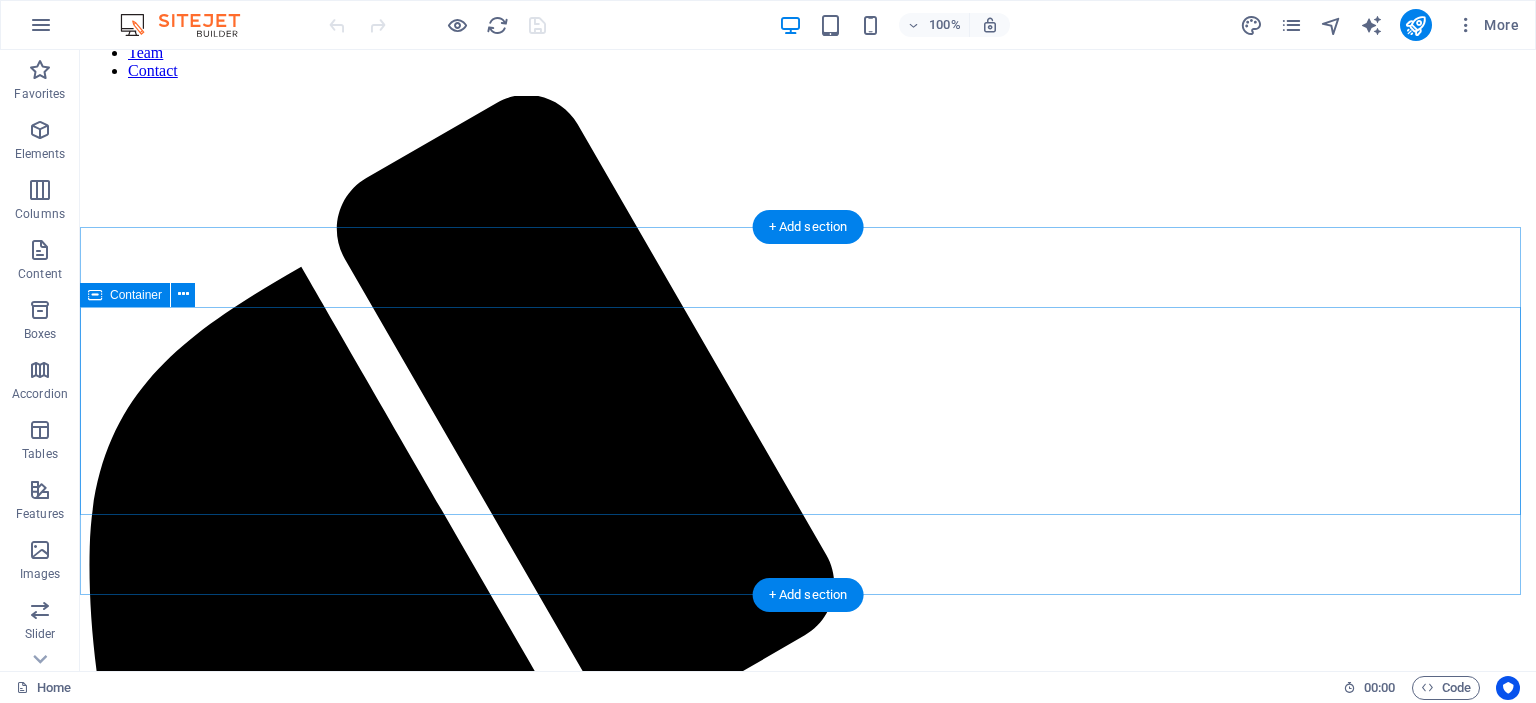 click on "O ur Services" at bounding box center [808, 3588] 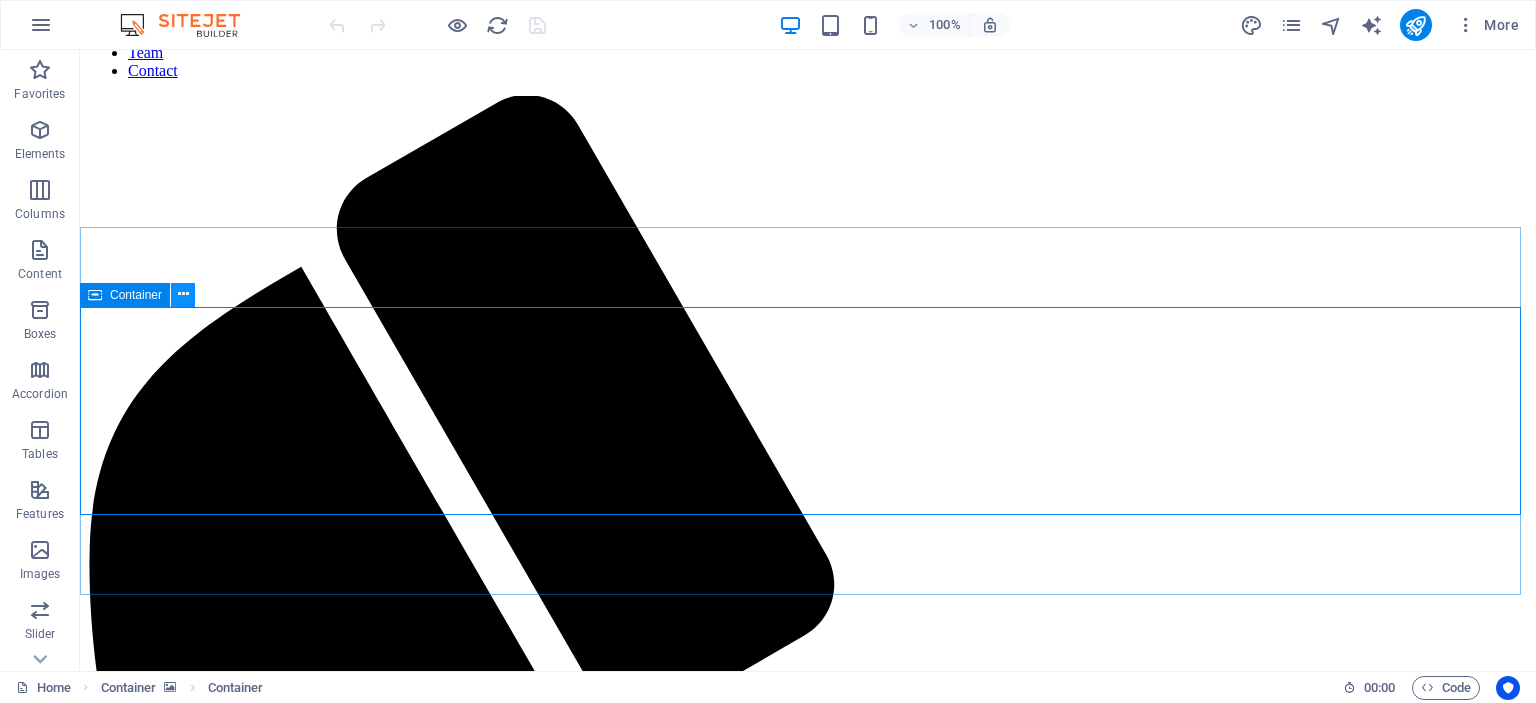 click at bounding box center [183, 295] 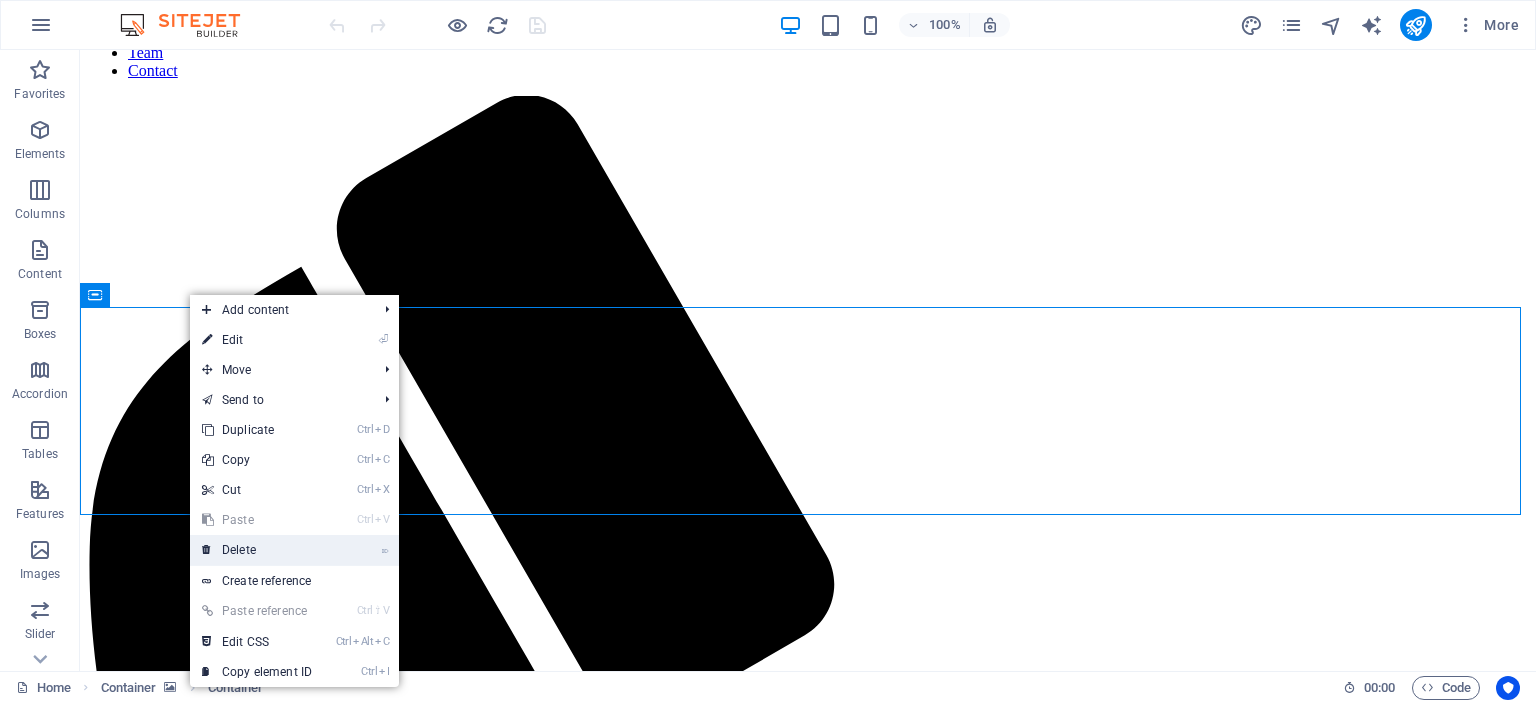 click on "⌦  Delete" at bounding box center [257, 550] 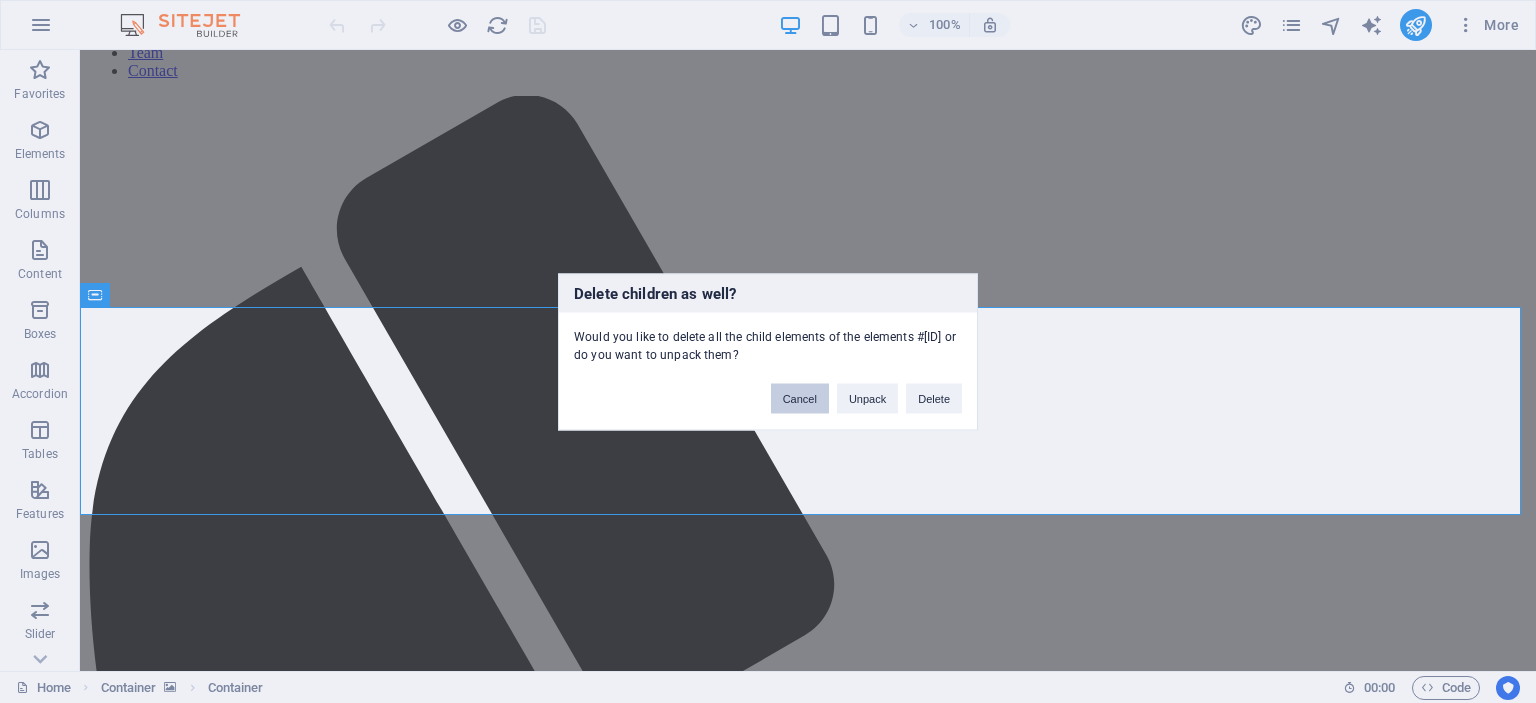 click on "Cancel" at bounding box center [800, 398] 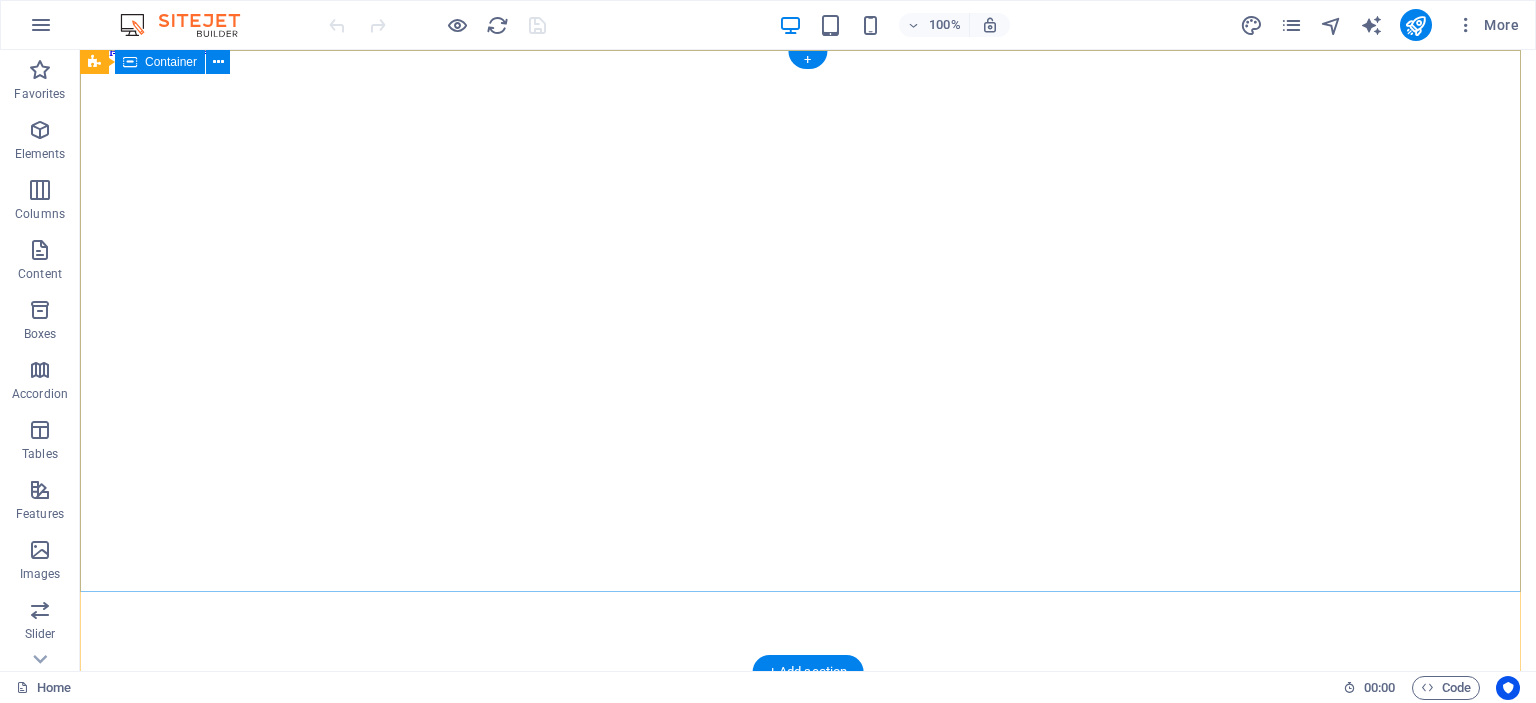 scroll, scrollTop: 0, scrollLeft: 0, axis: both 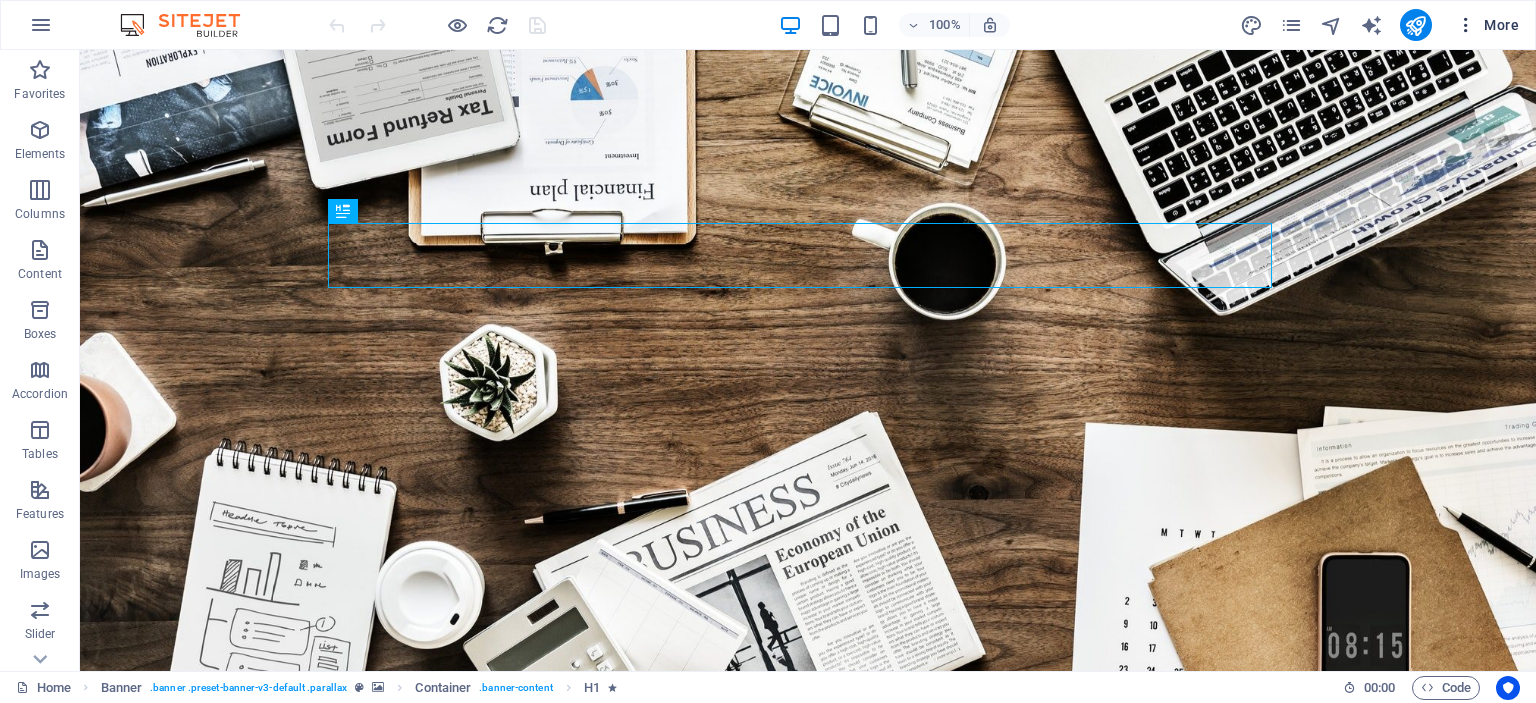 click at bounding box center (1466, 25) 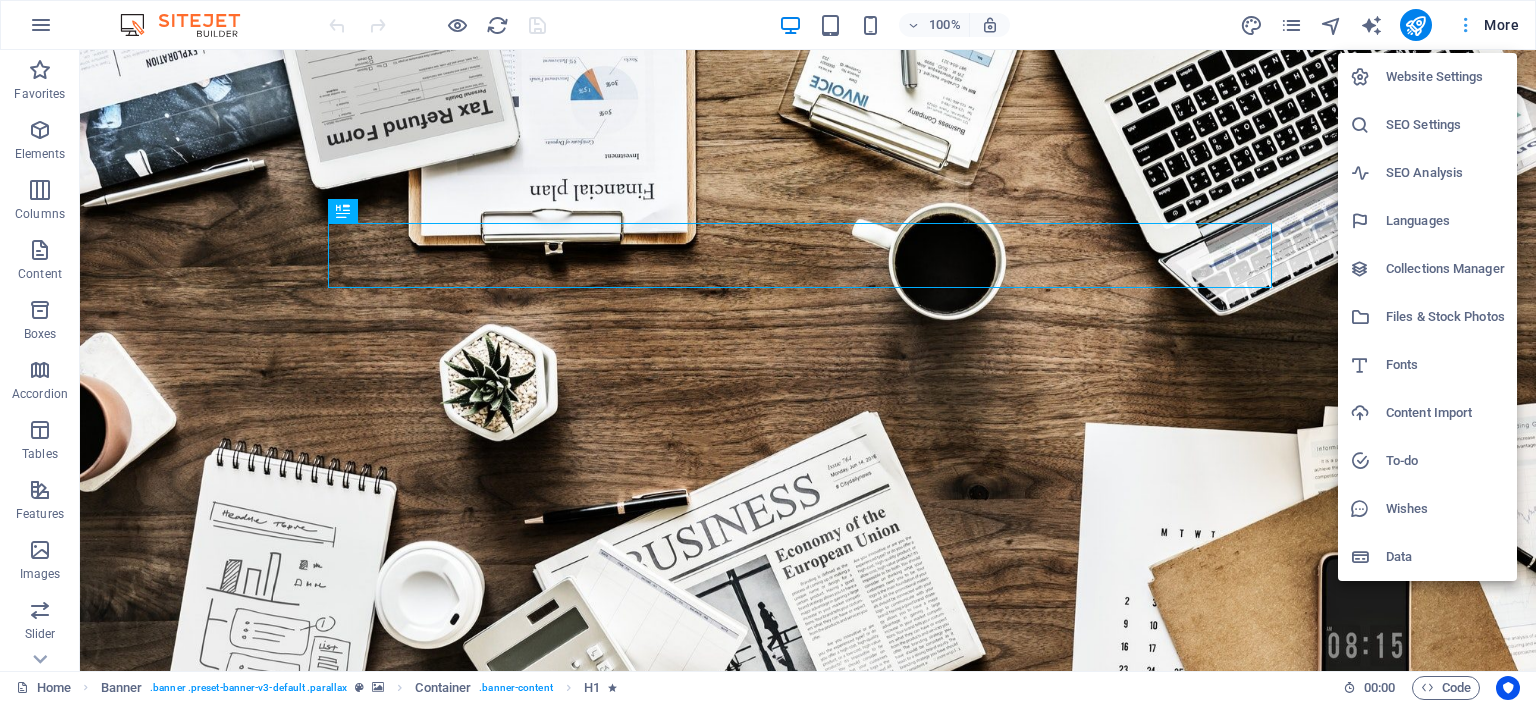 click at bounding box center (768, 351) 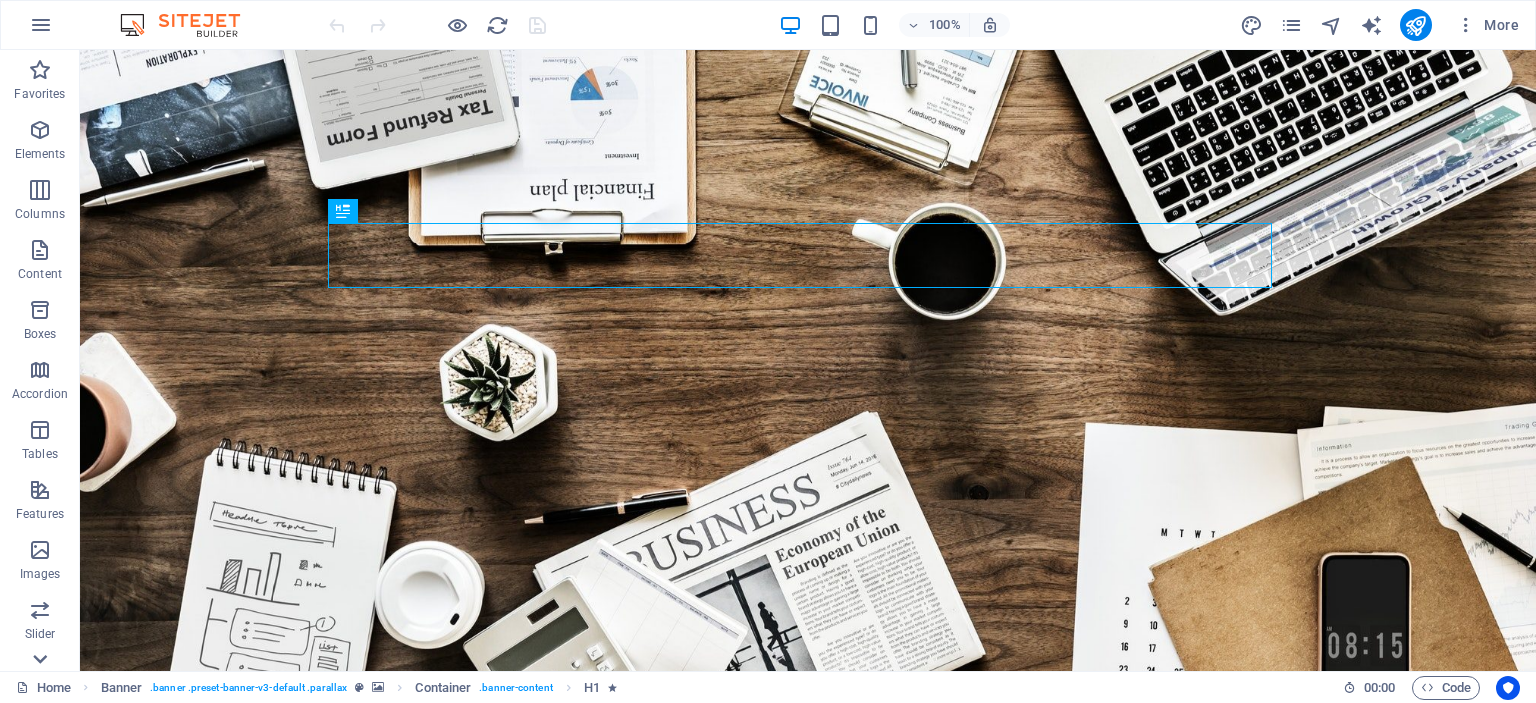 click 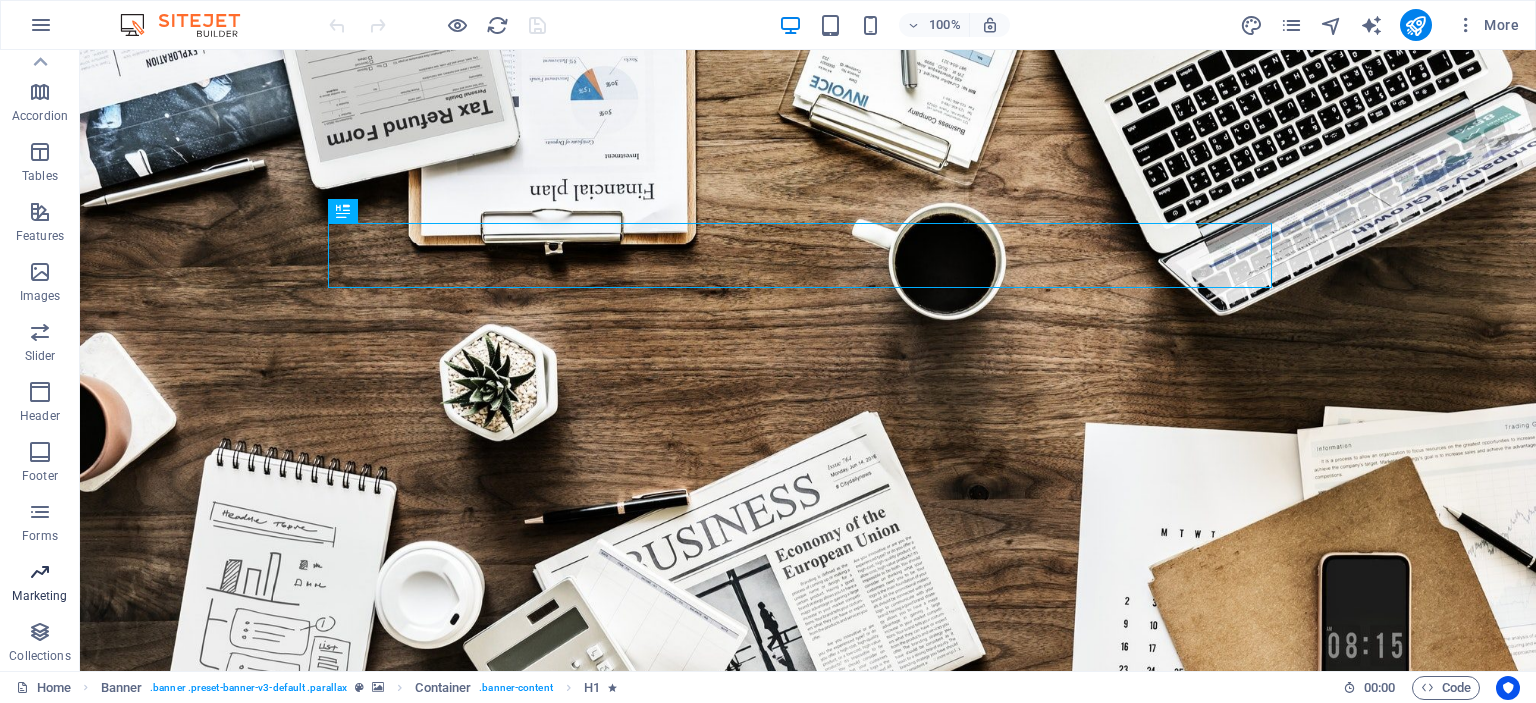 scroll, scrollTop: 0, scrollLeft: 0, axis: both 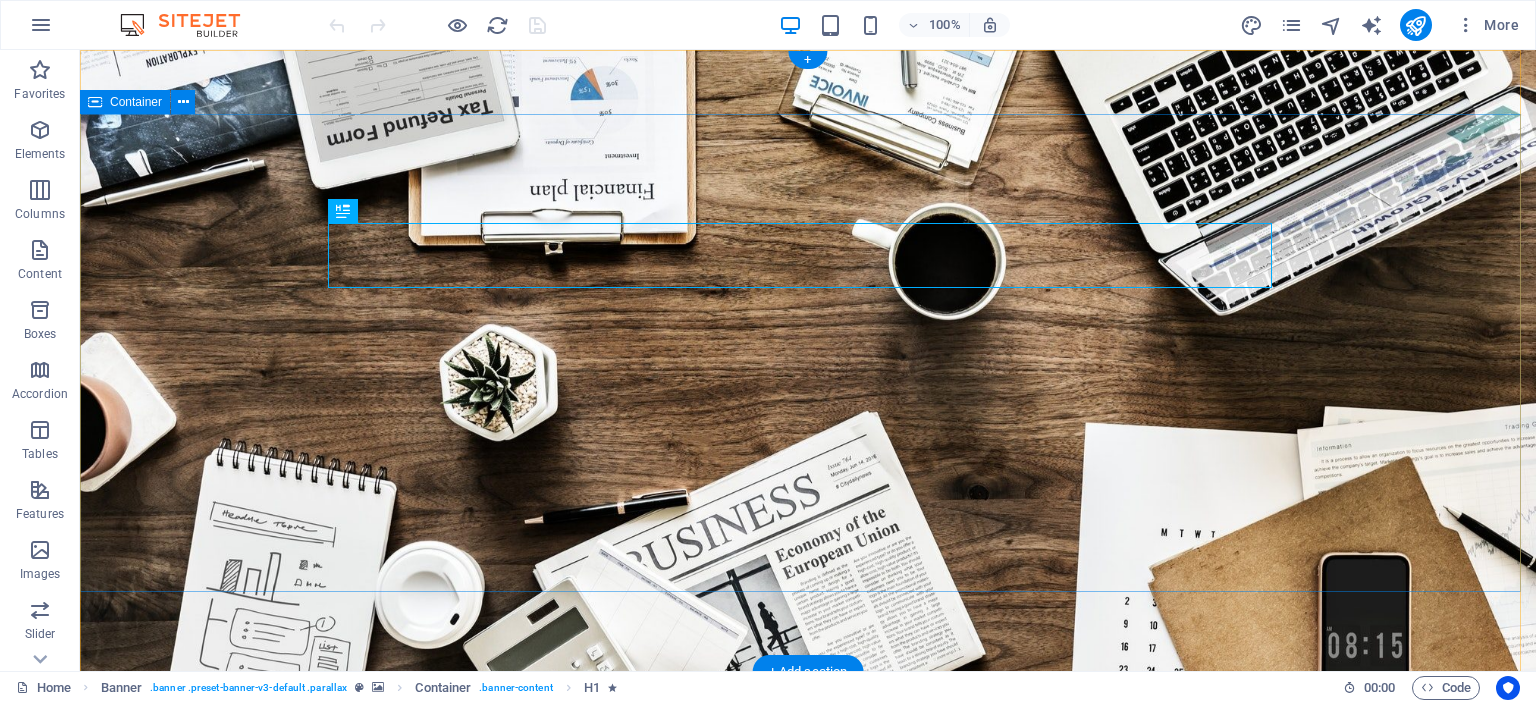 click on "O nline Marketing S OCIAL MEDIA MARKETING R EVIEW & STATISTICS Learn more" at bounding box center [808, 976] 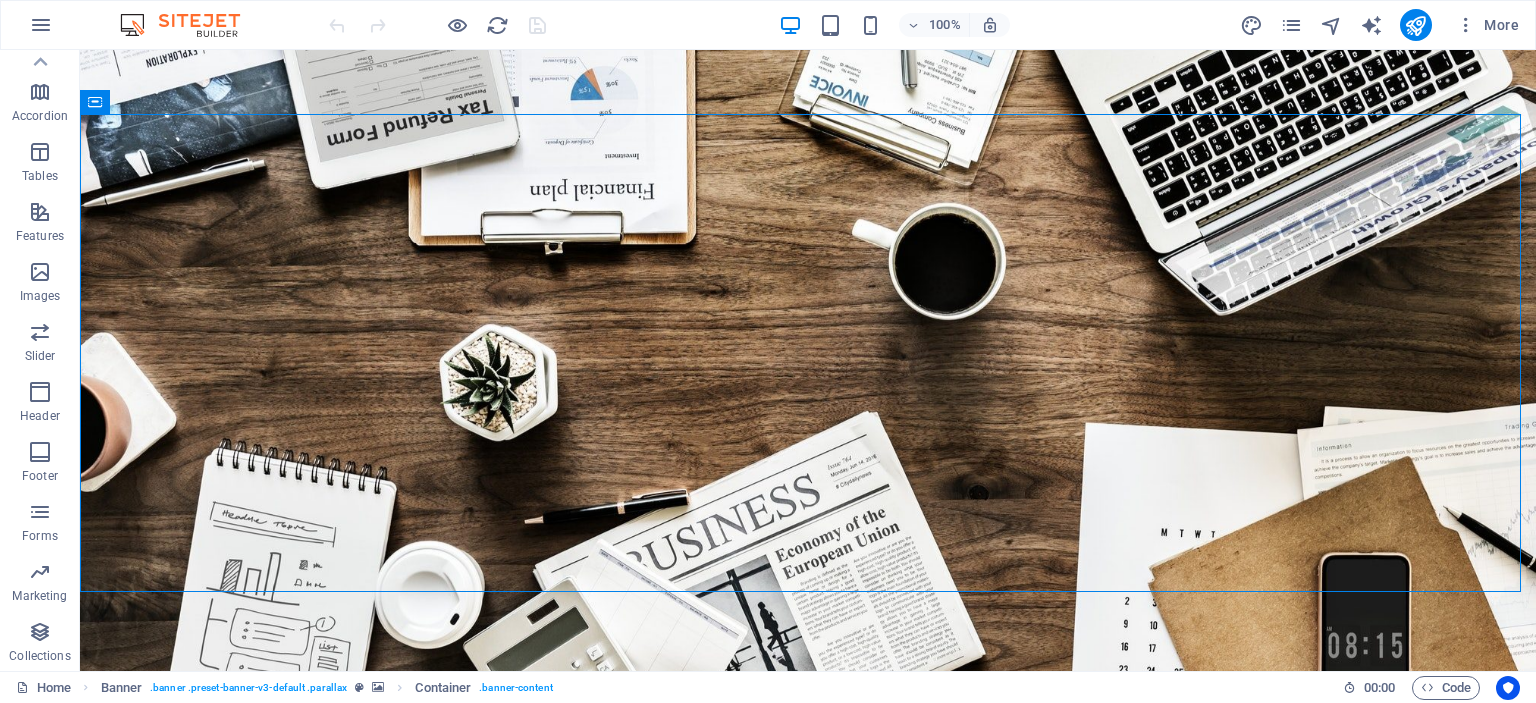 scroll, scrollTop: 0, scrollLeft: 0, axis: both 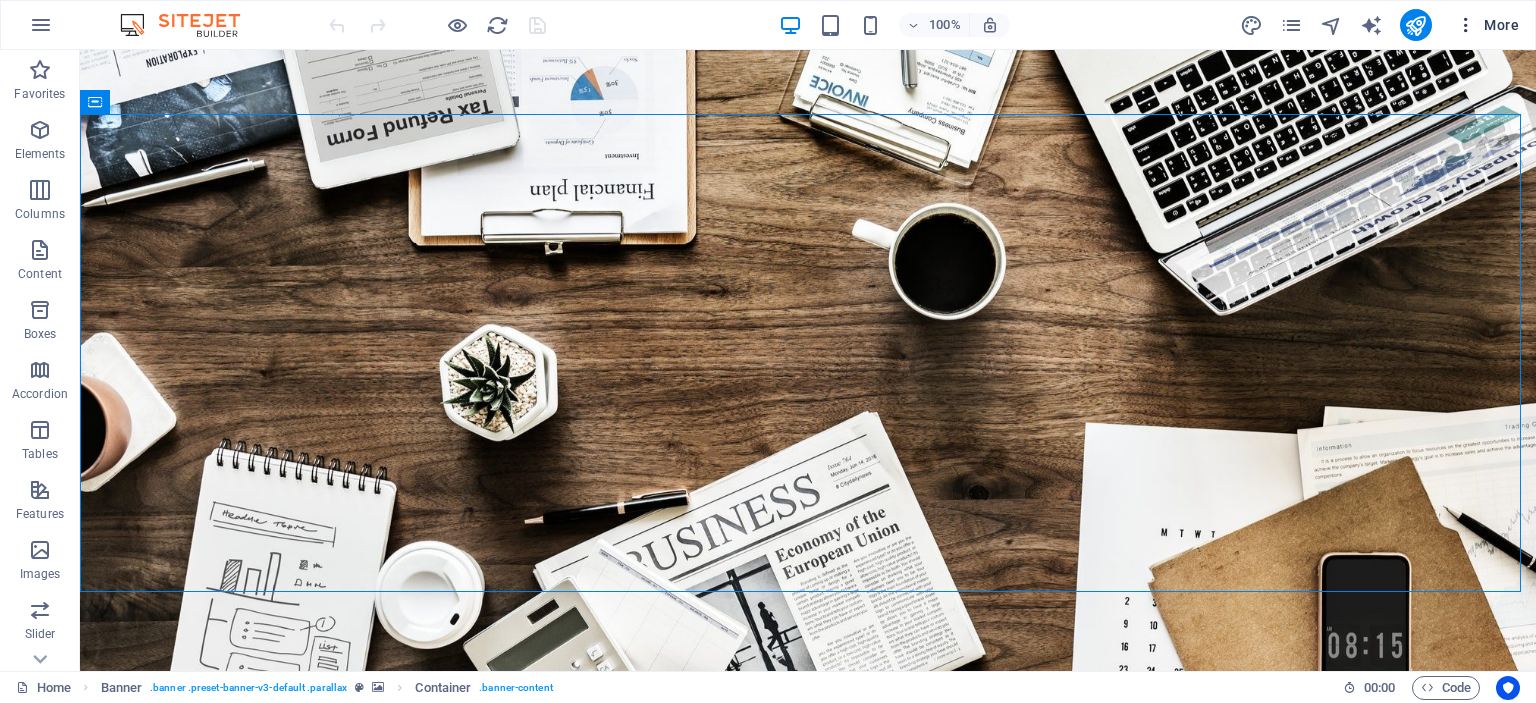 click at bounding box center [1466, 25] 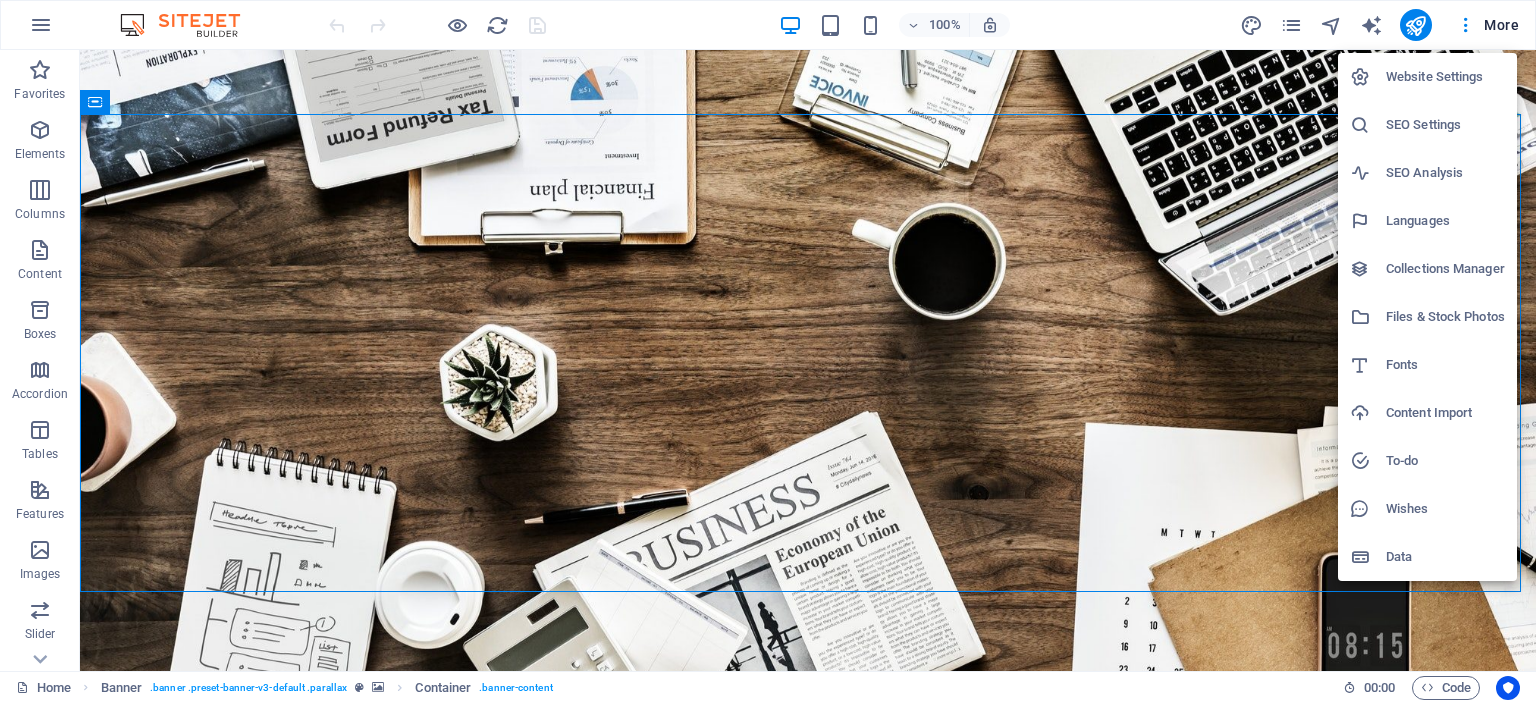 click at bounding box center (768, 351) 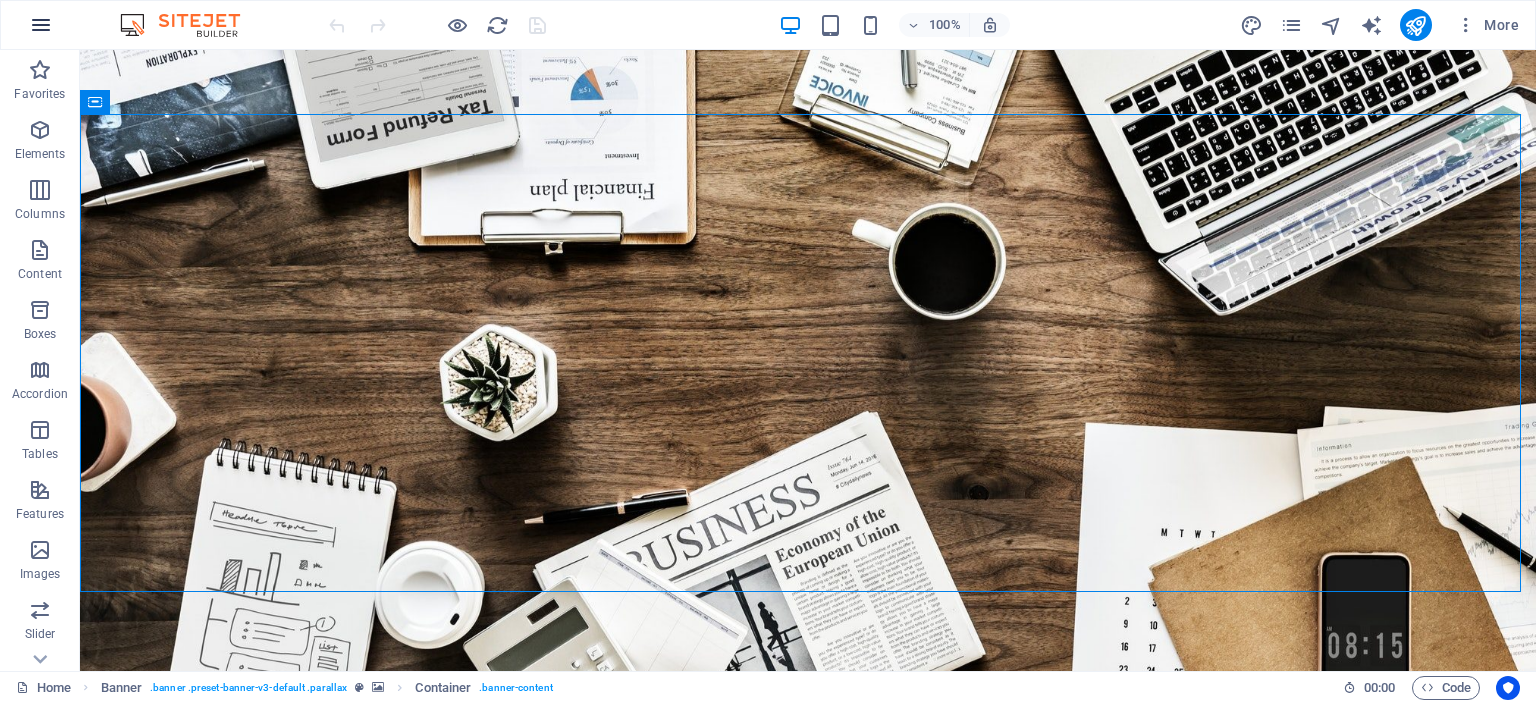 click at bounding box center (41, 25) 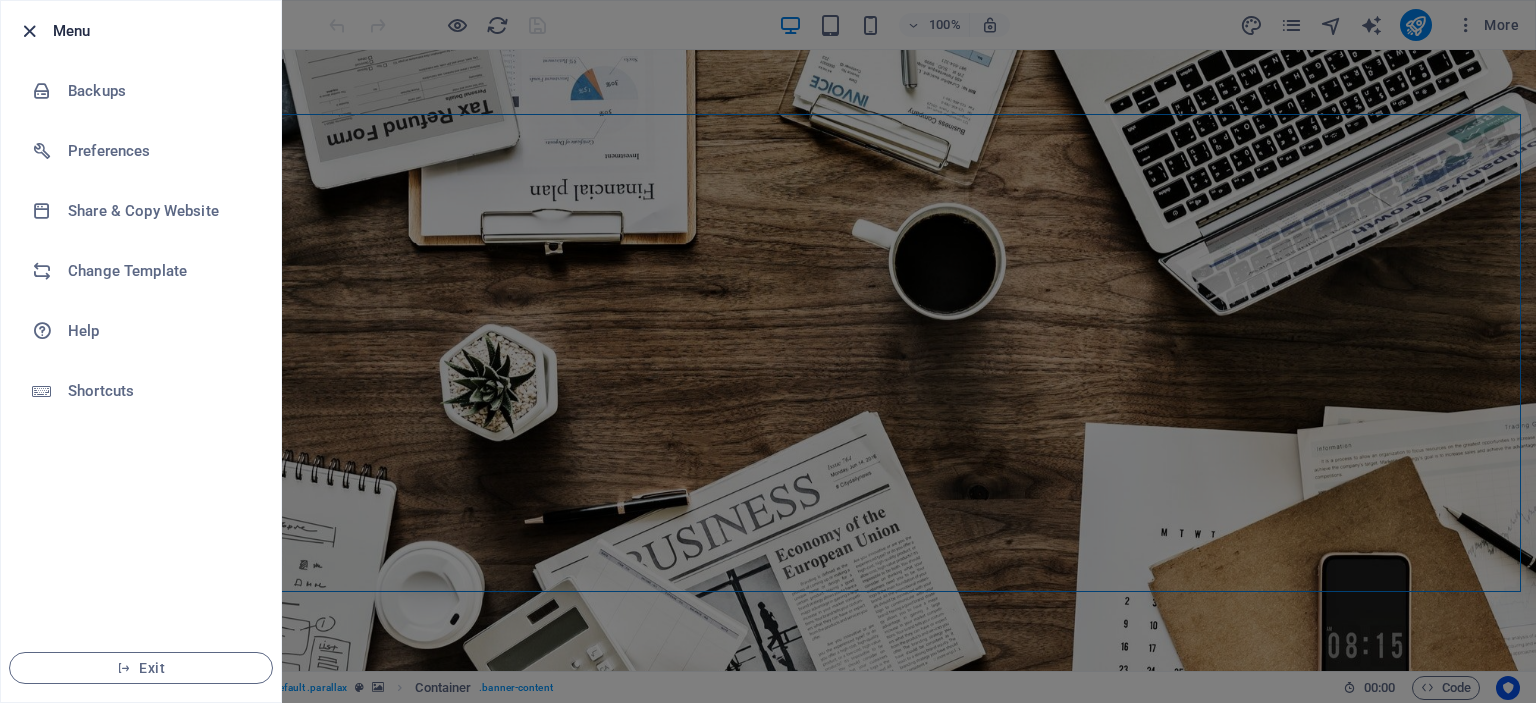 click at bounding box center [29, 31] 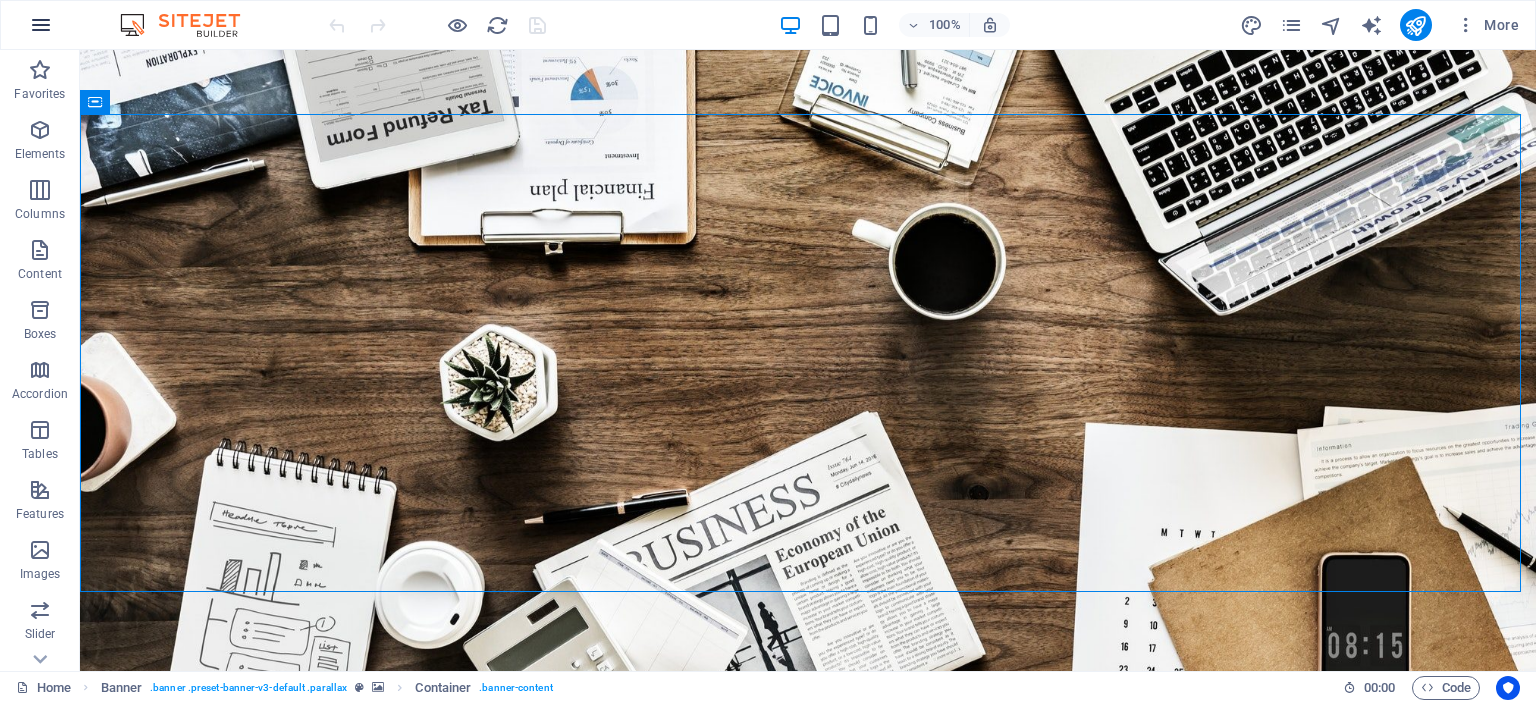 click at bounding box center (41, 25) 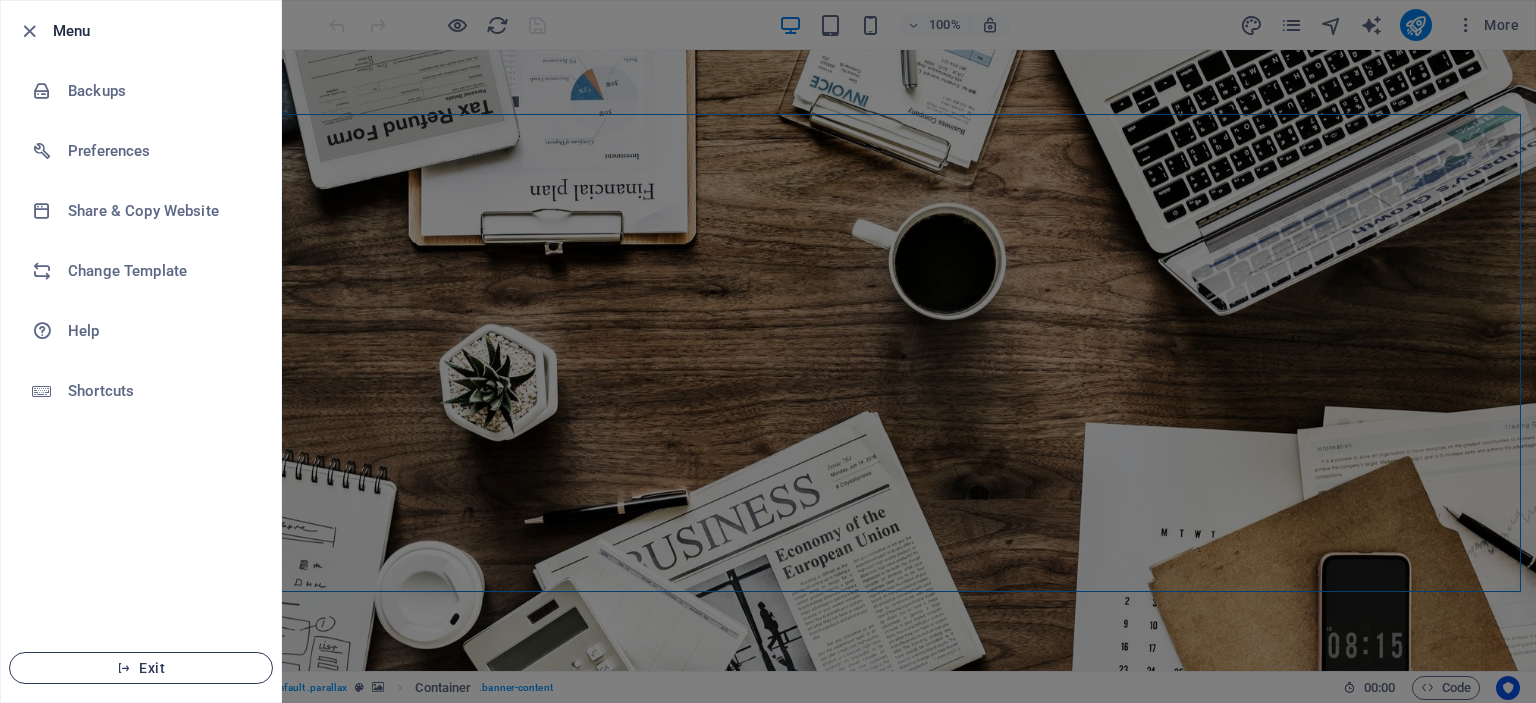 click on "Exit" at bounding box center [141, 668] 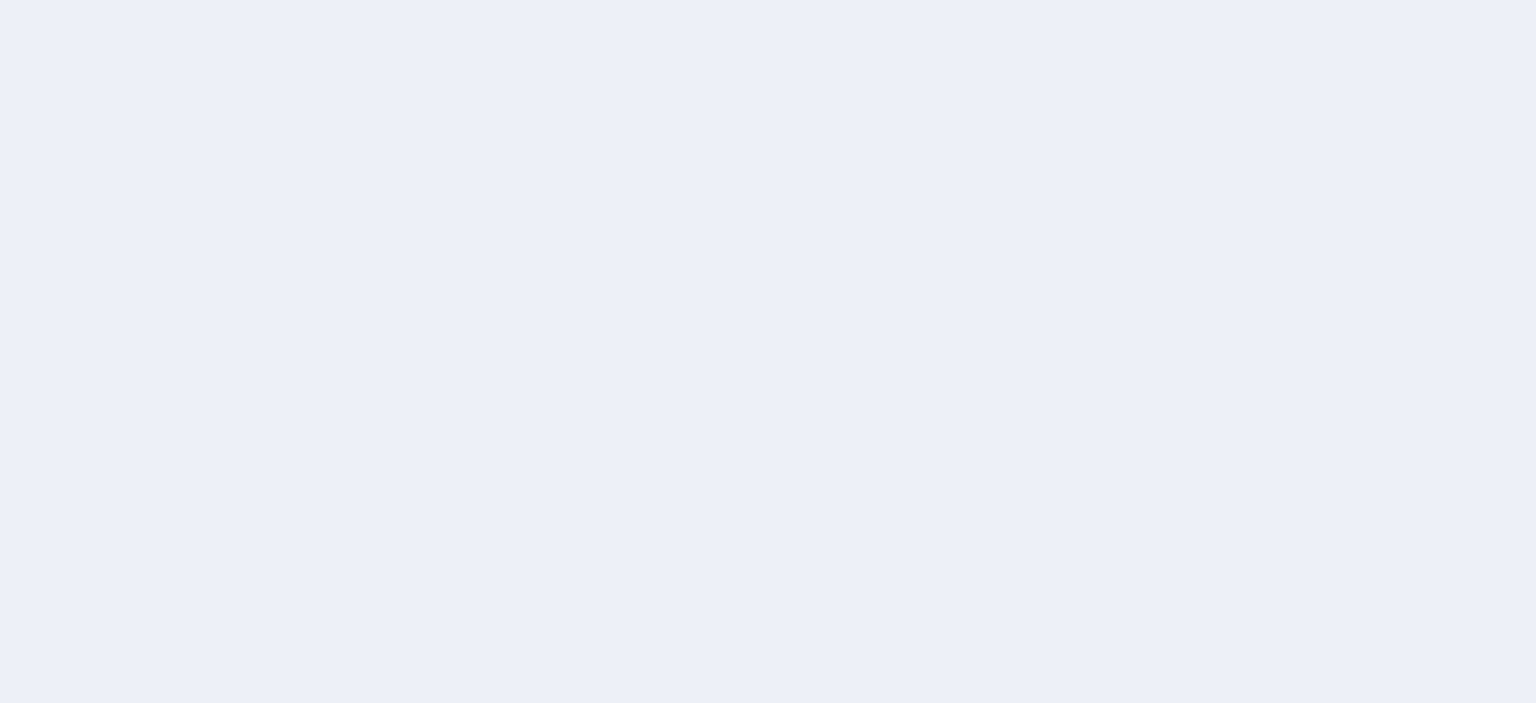 scroll, scrollTop: 0, scrollLeft: 0, axis: both 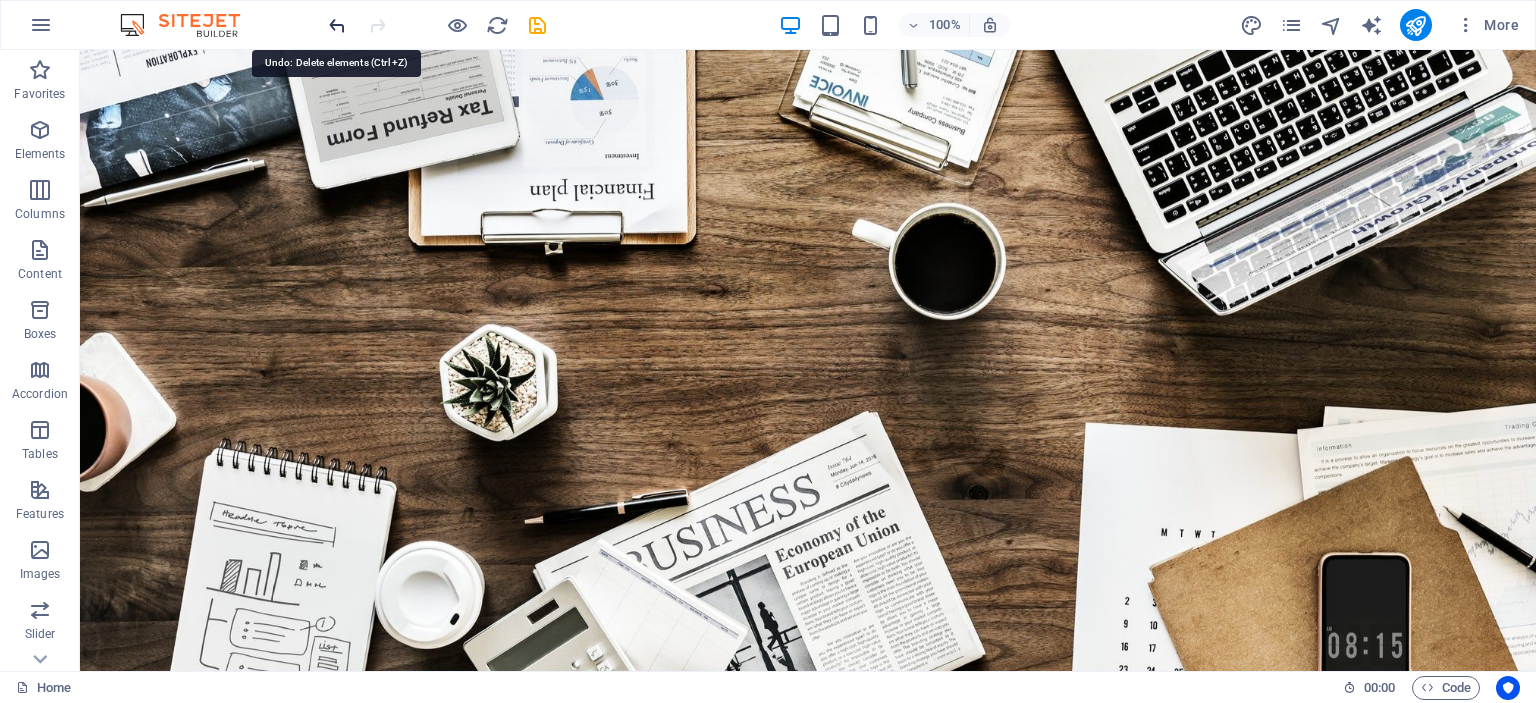 click at bounding box center [337, 25] 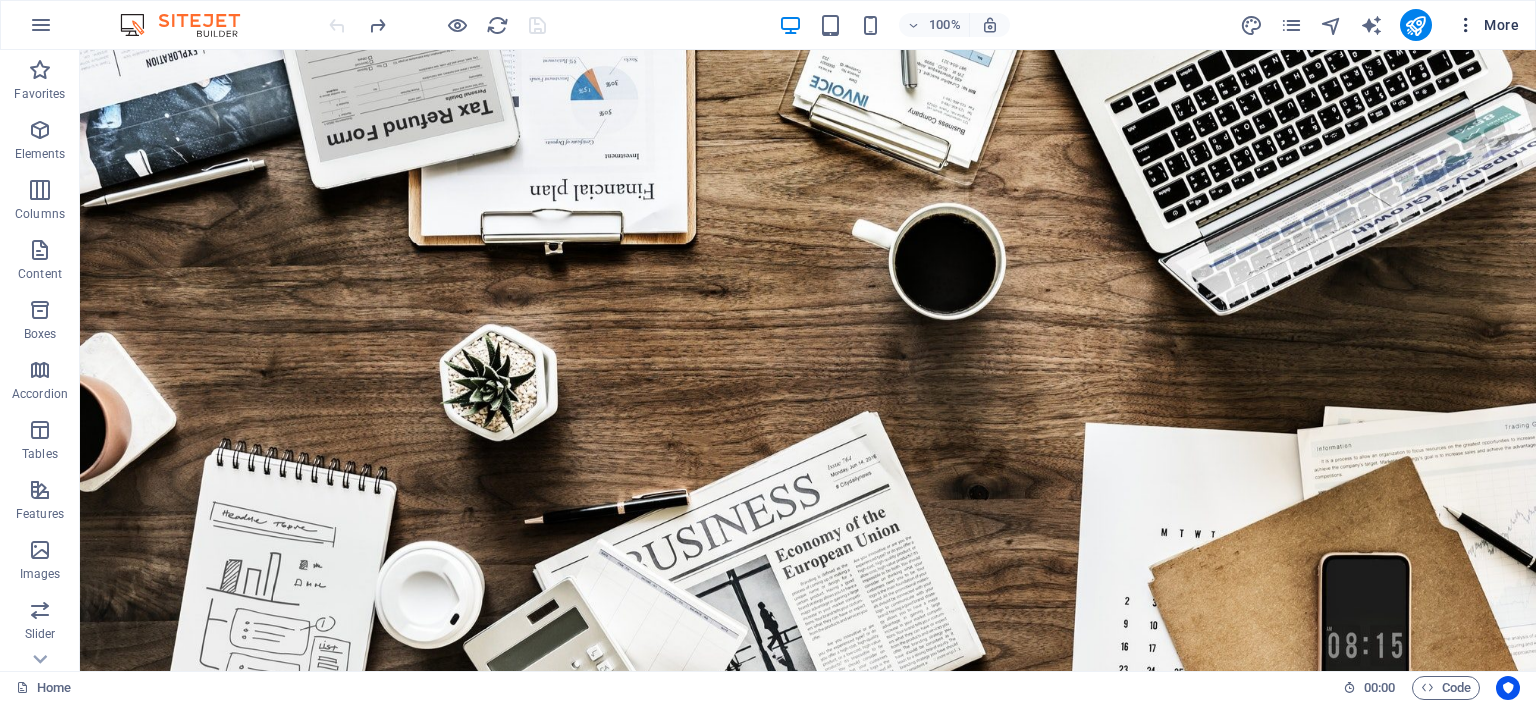 click at bounding box center [1466, 25] 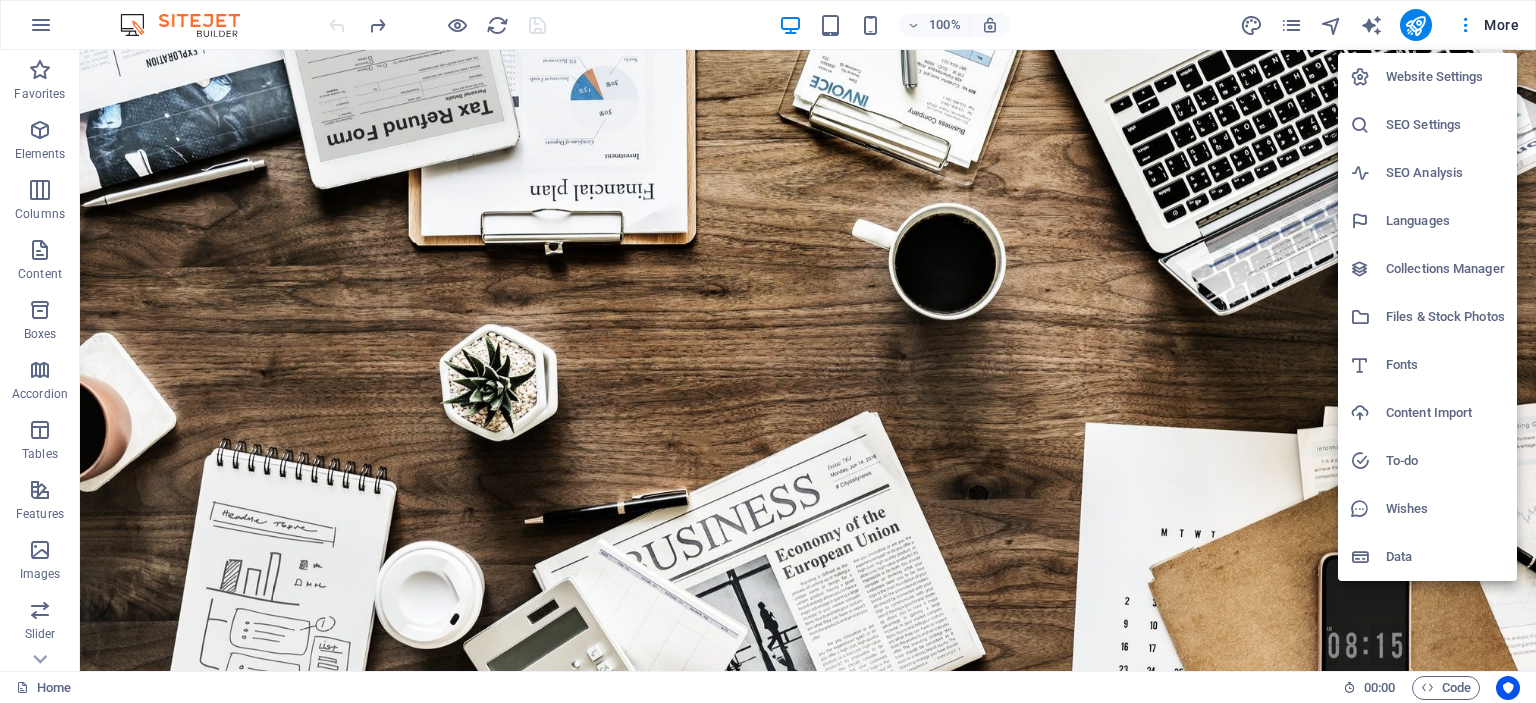 click at bounding box center (768, 351) 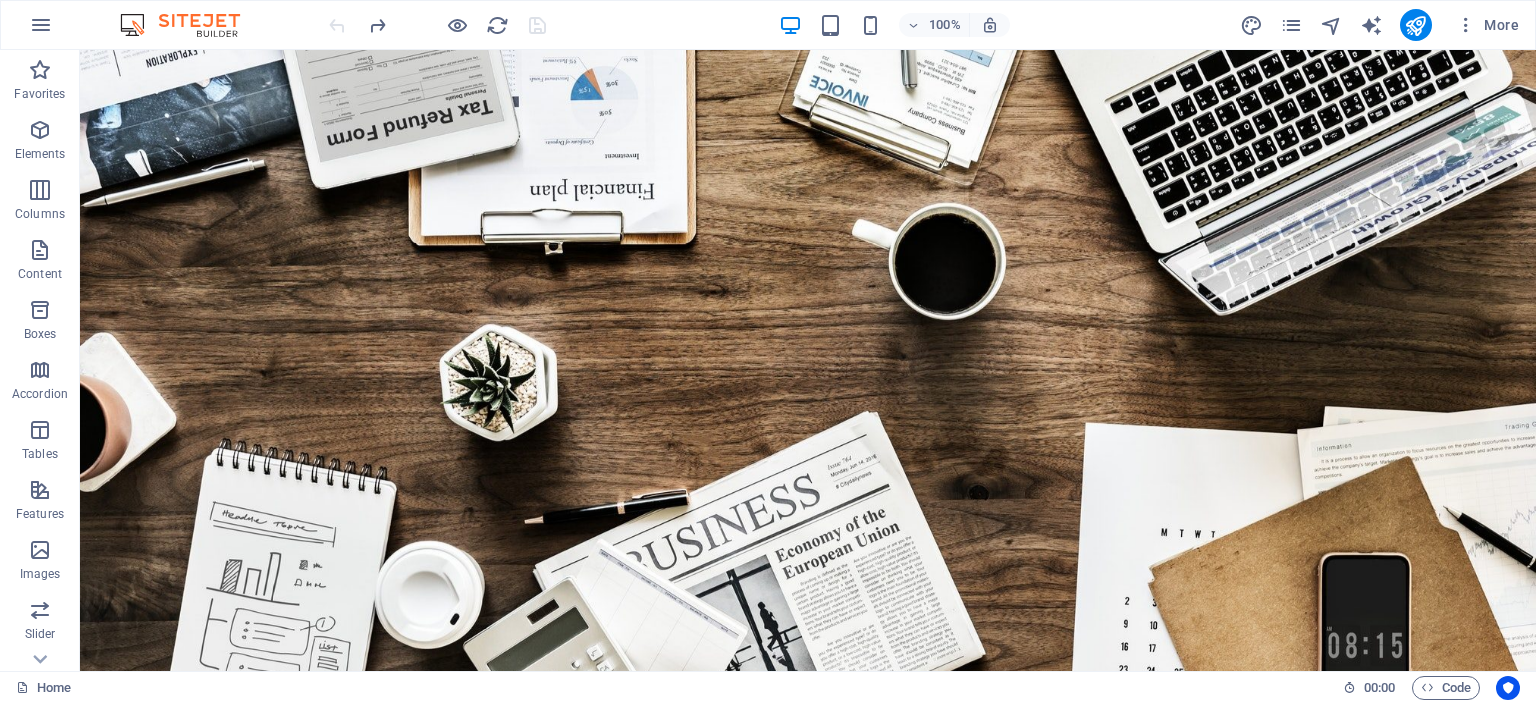 click at bounding box center (1291, 25) 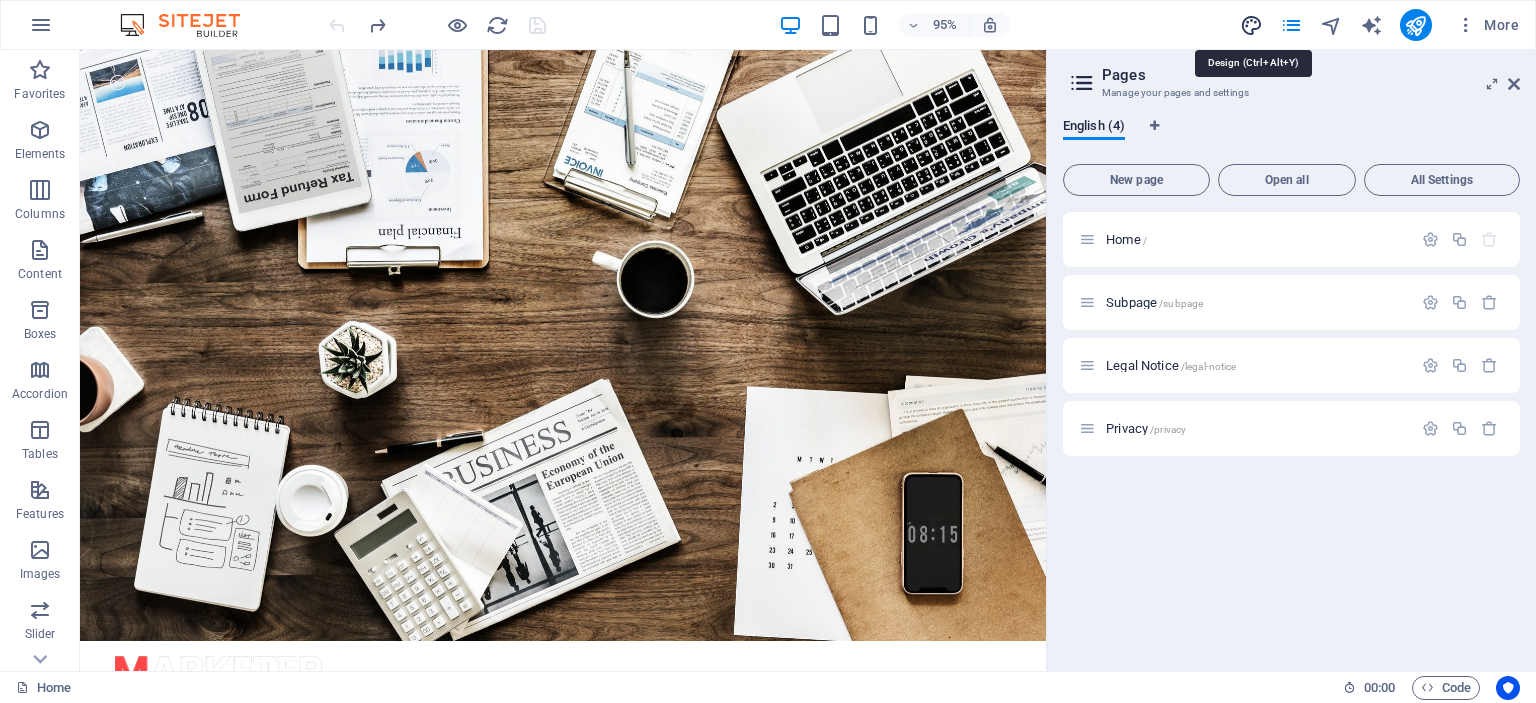 click at bounding box center [1251, 25] 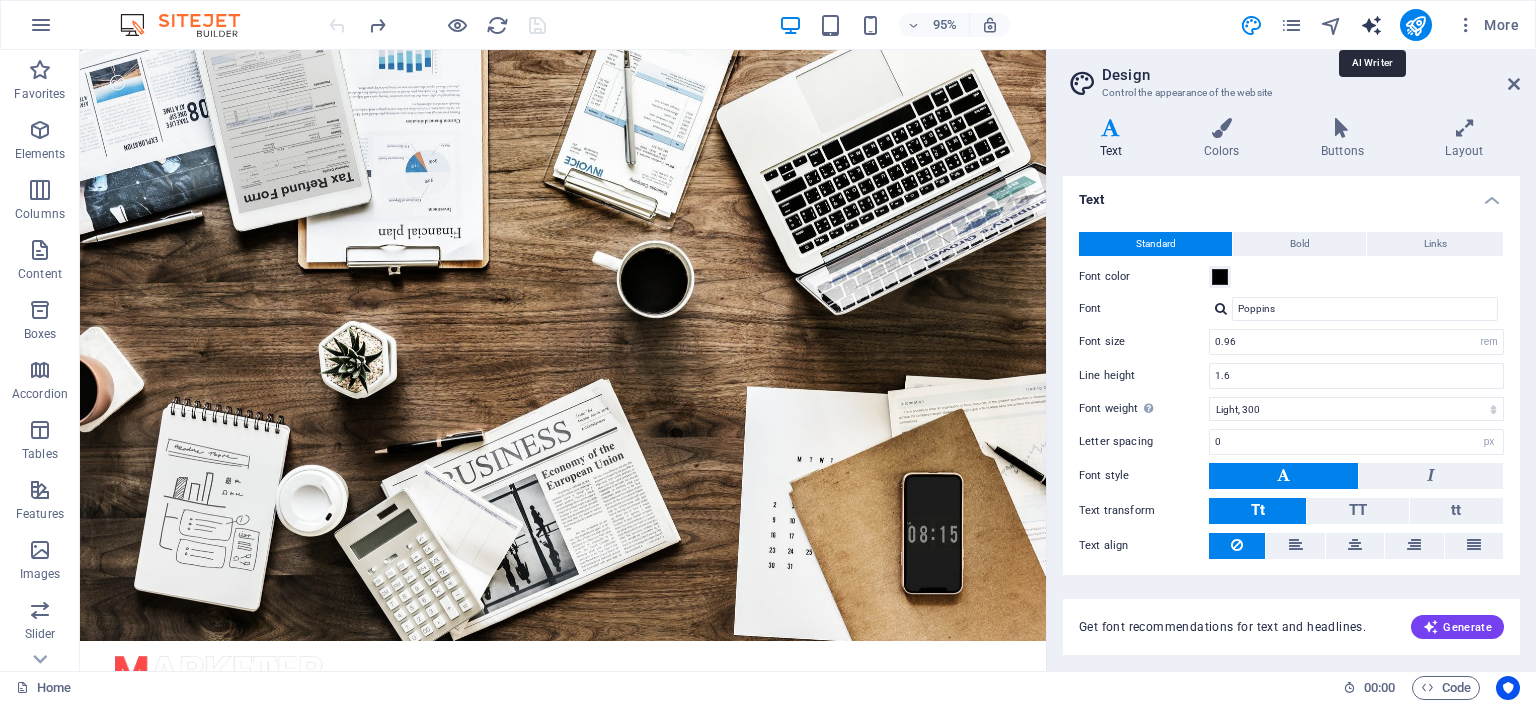 click at bounding box center [1371, 25] 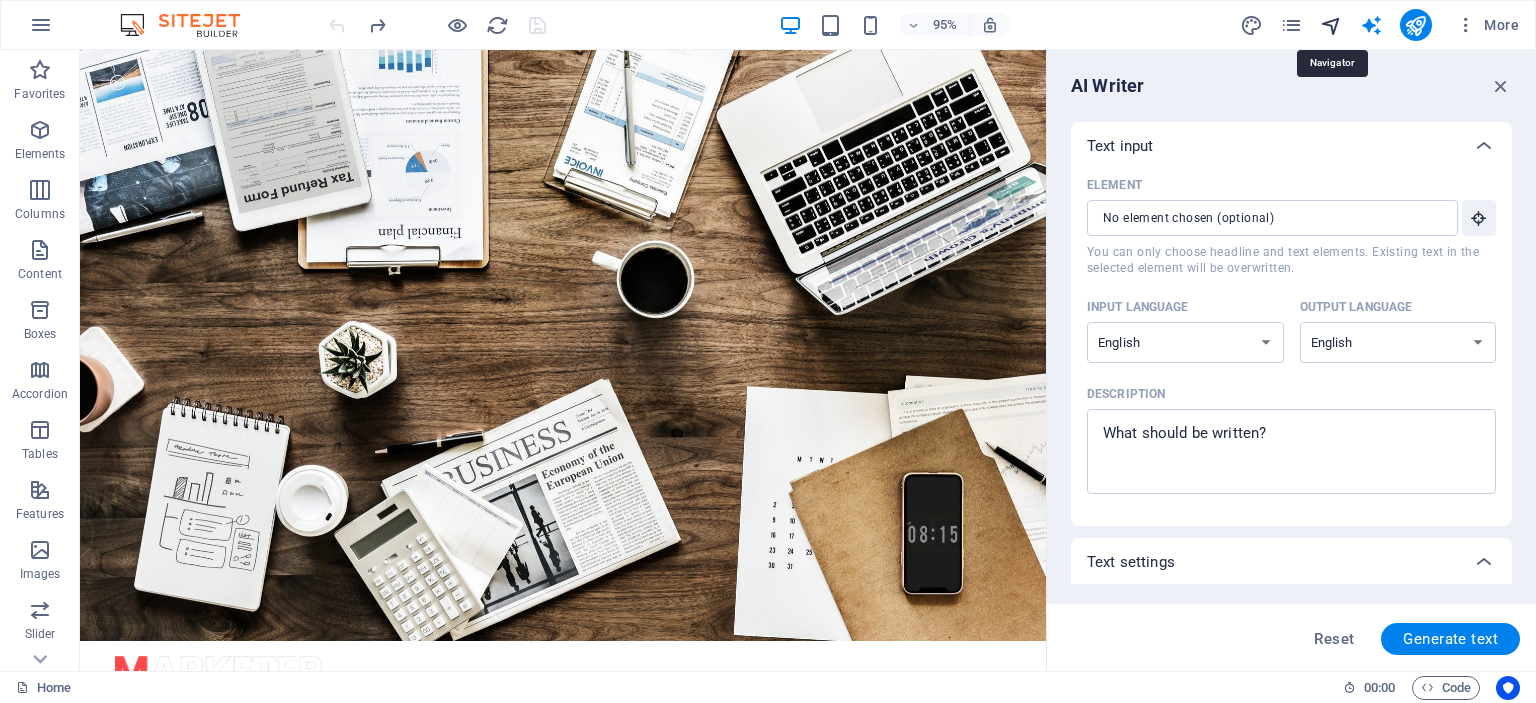 click at bounding box center (1331, 25) 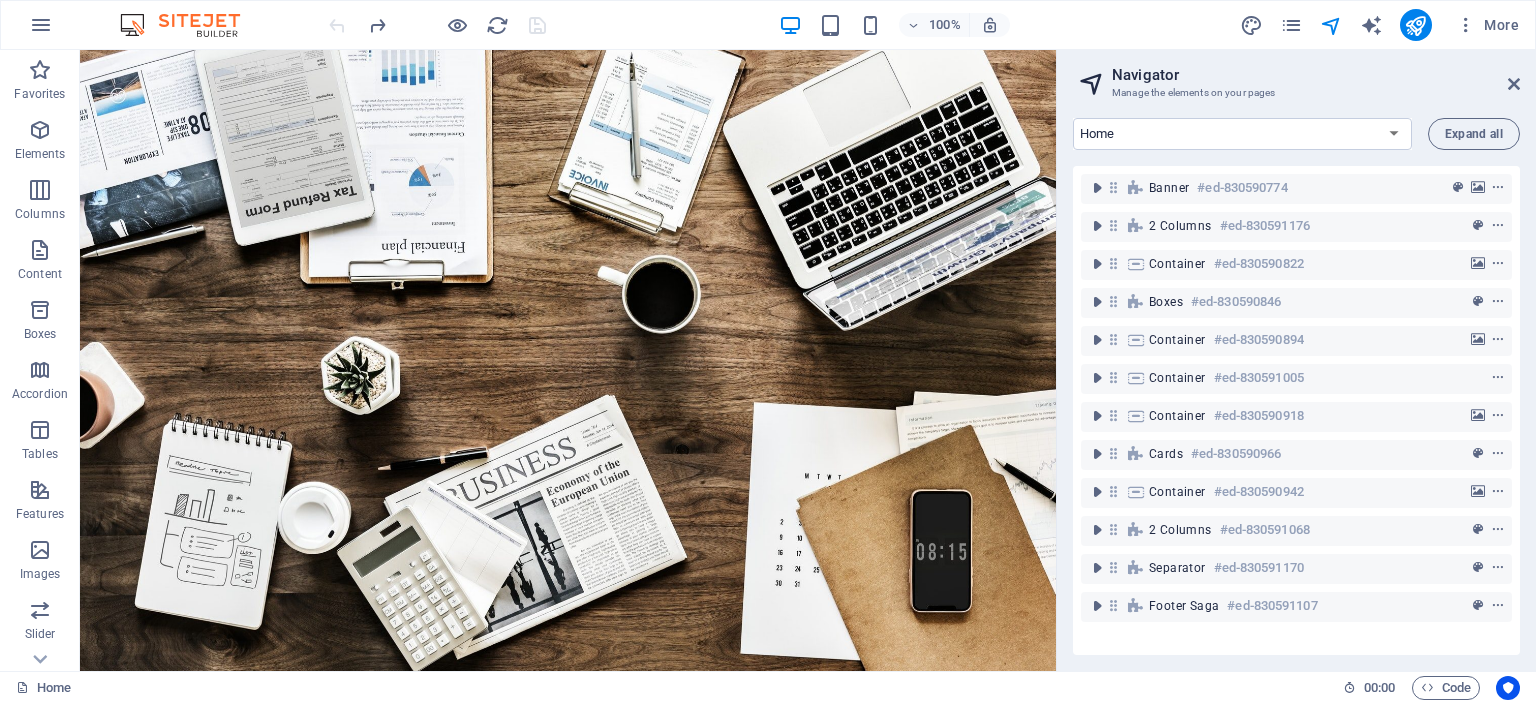 click on "Navigator" at bounding box center [1316, 75] 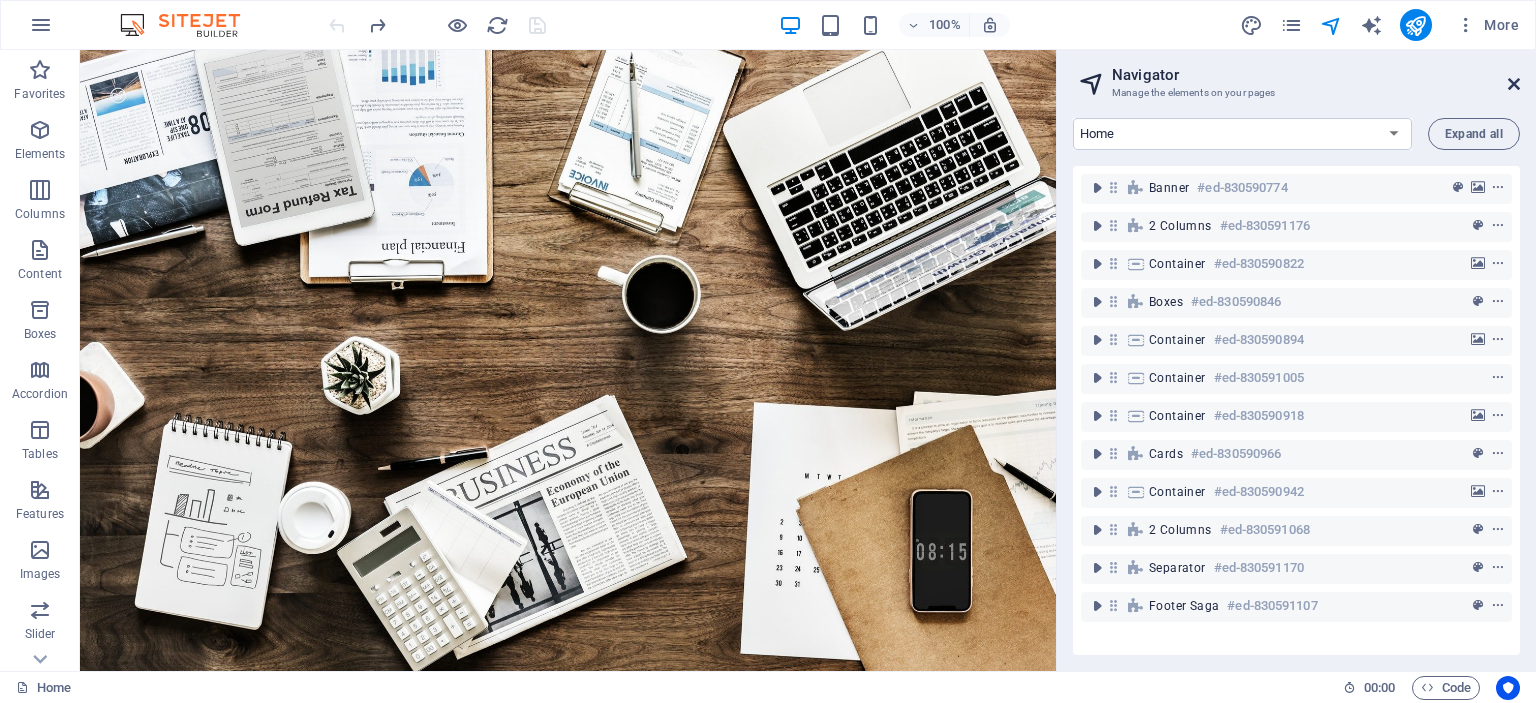 click at bounding box center [1514, 84] 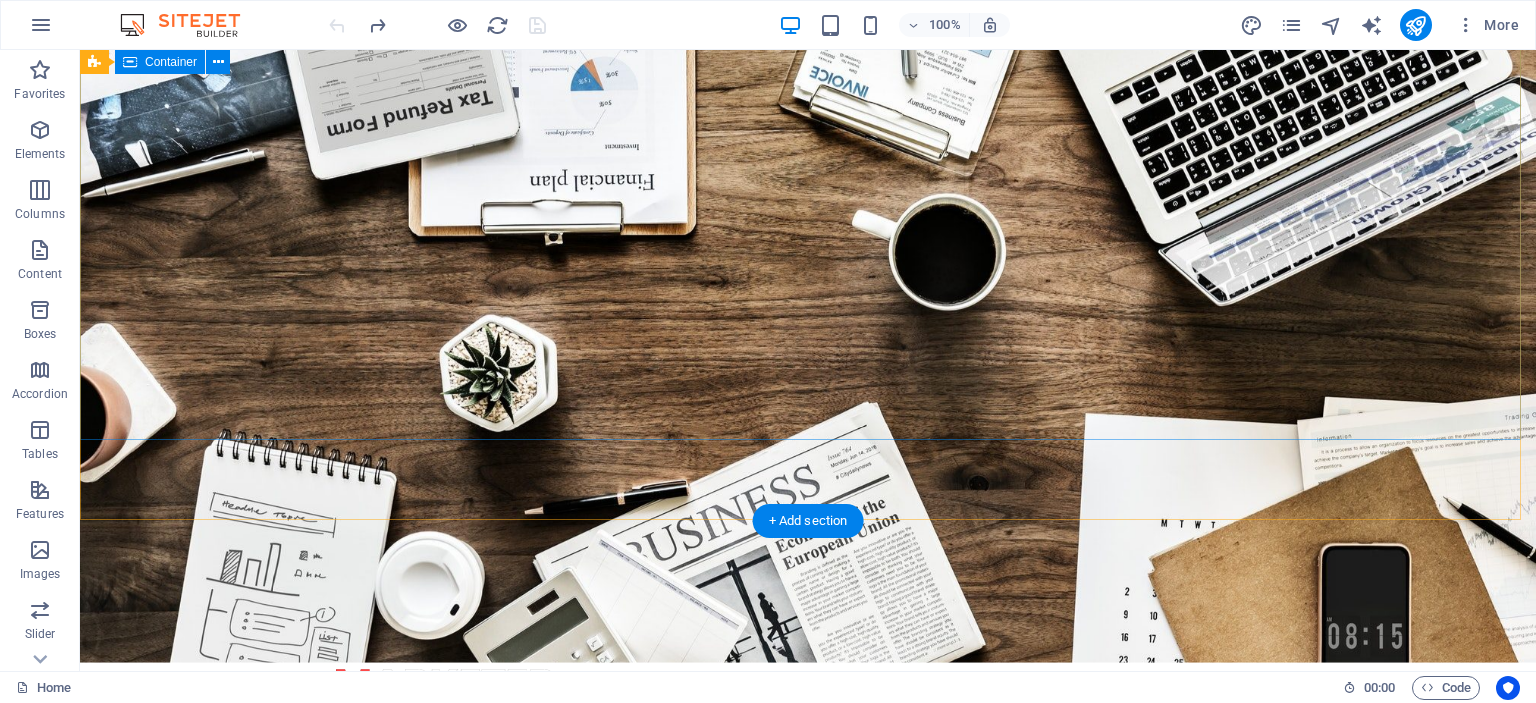 scroll, scrollTop: 0, scrollLeft: 0, axis: both 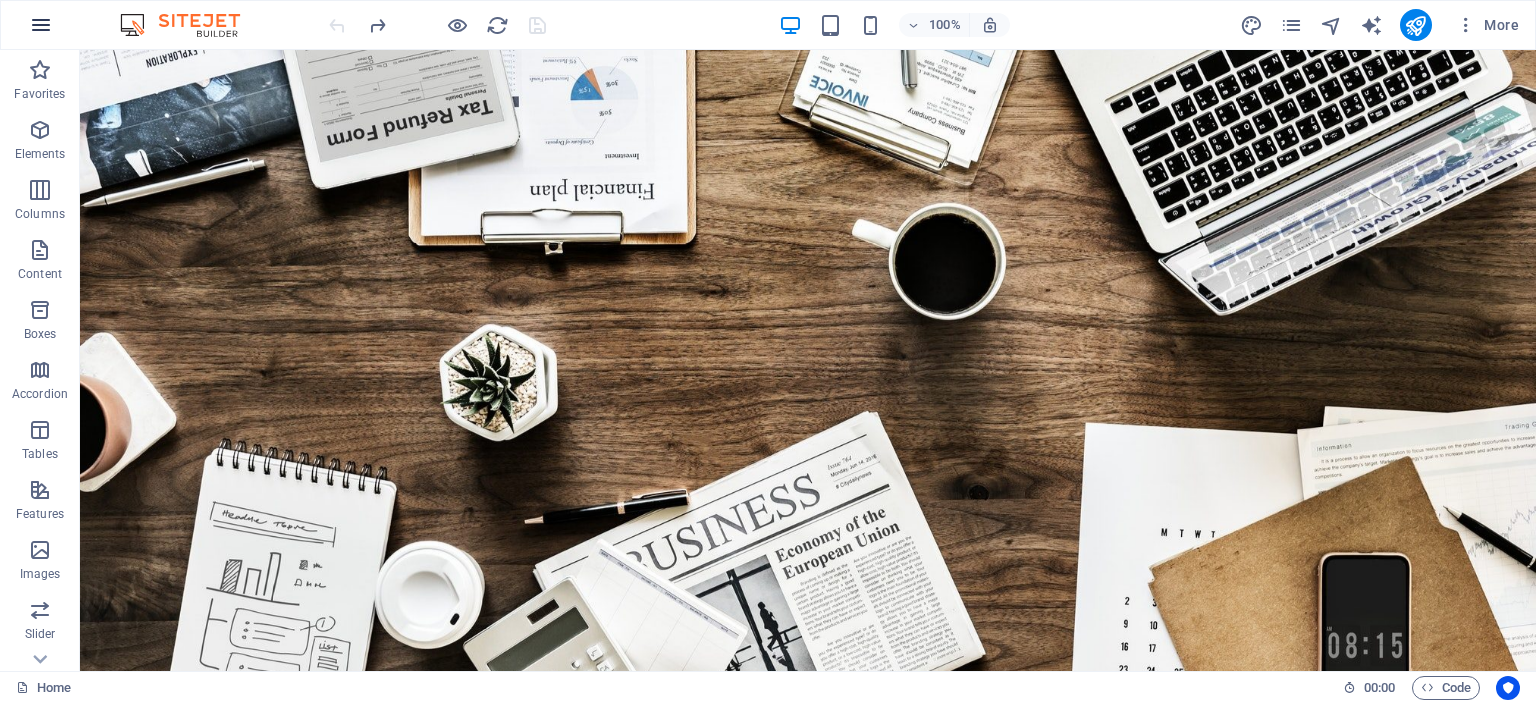 click at bounding box center (41, 25) 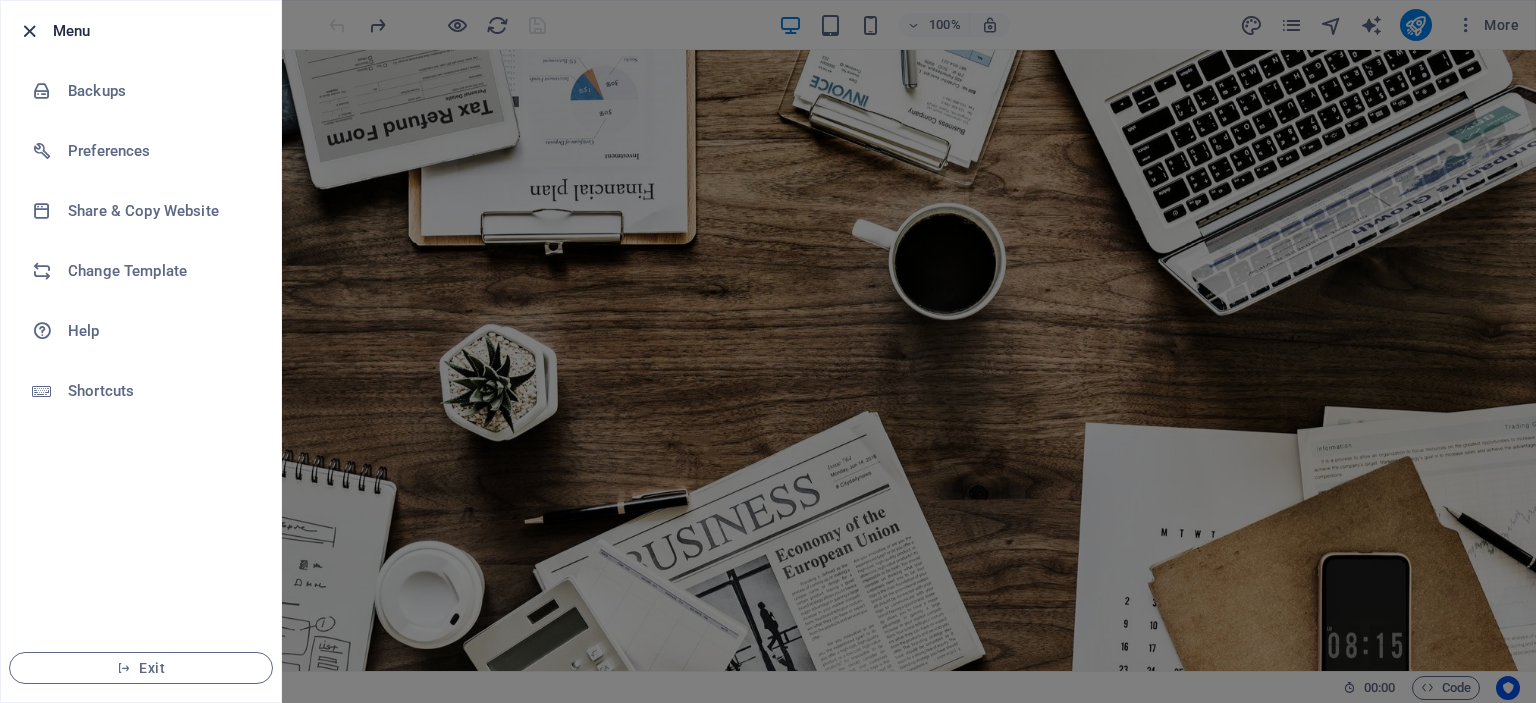 click at bounding box center (29, 31) 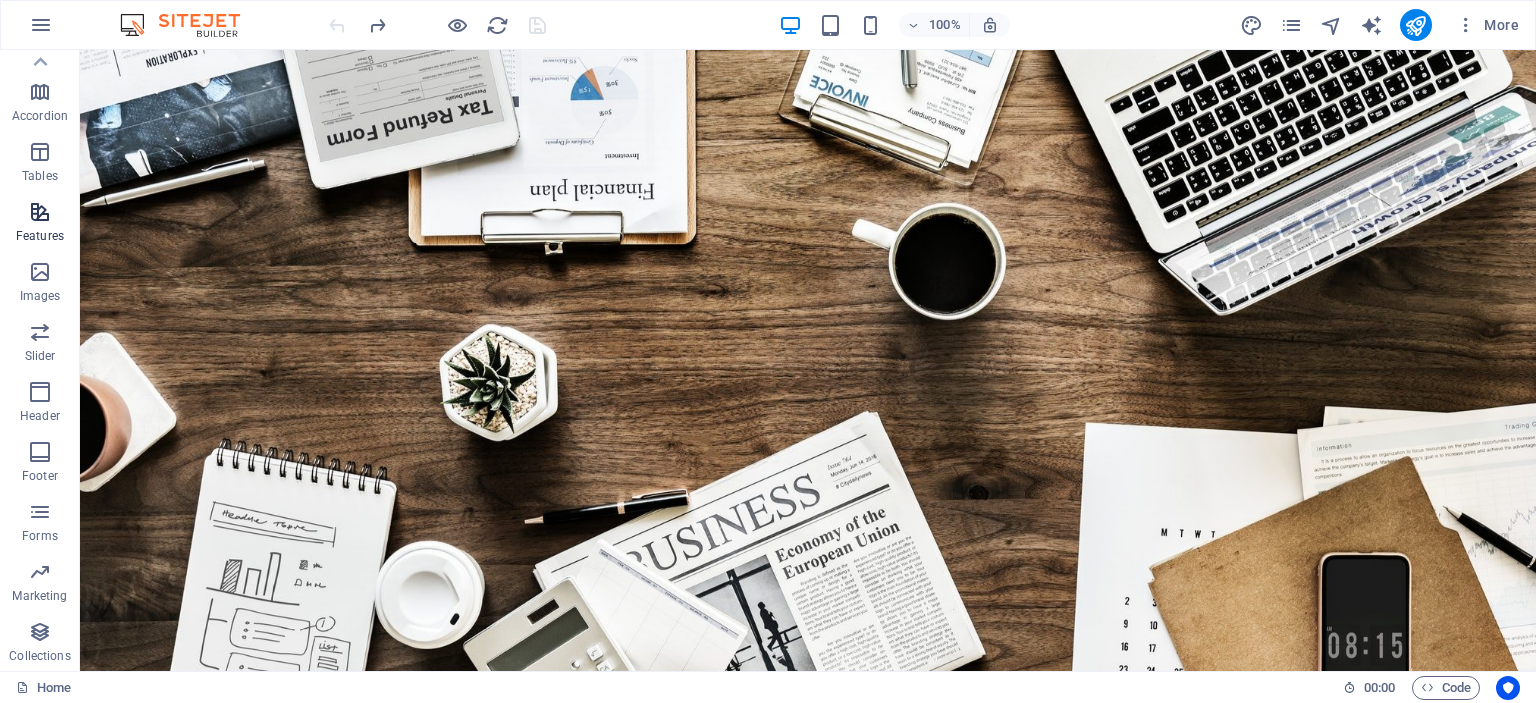 scroll, scrollTop: 0, scrollLeft: 0, axis: both 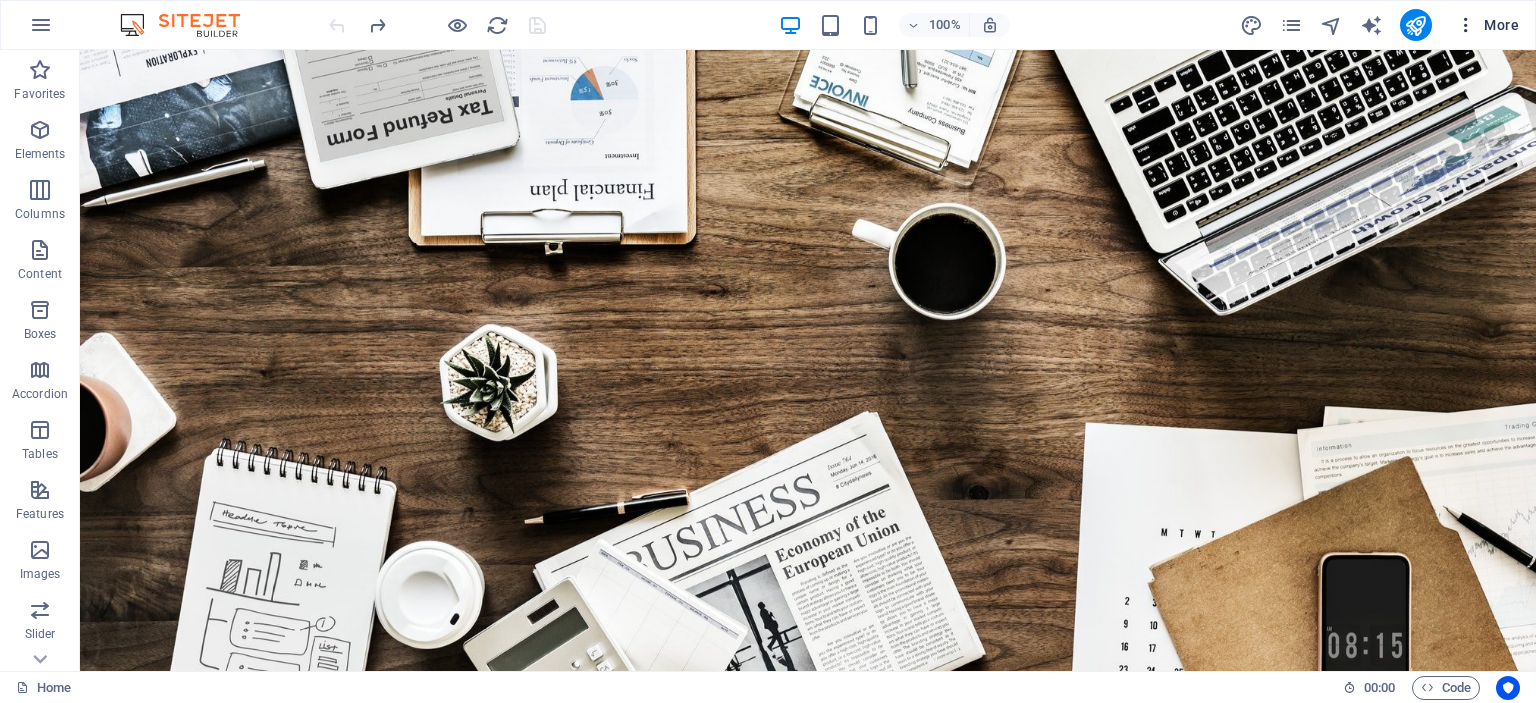 click at bounding box center [1466, 25] 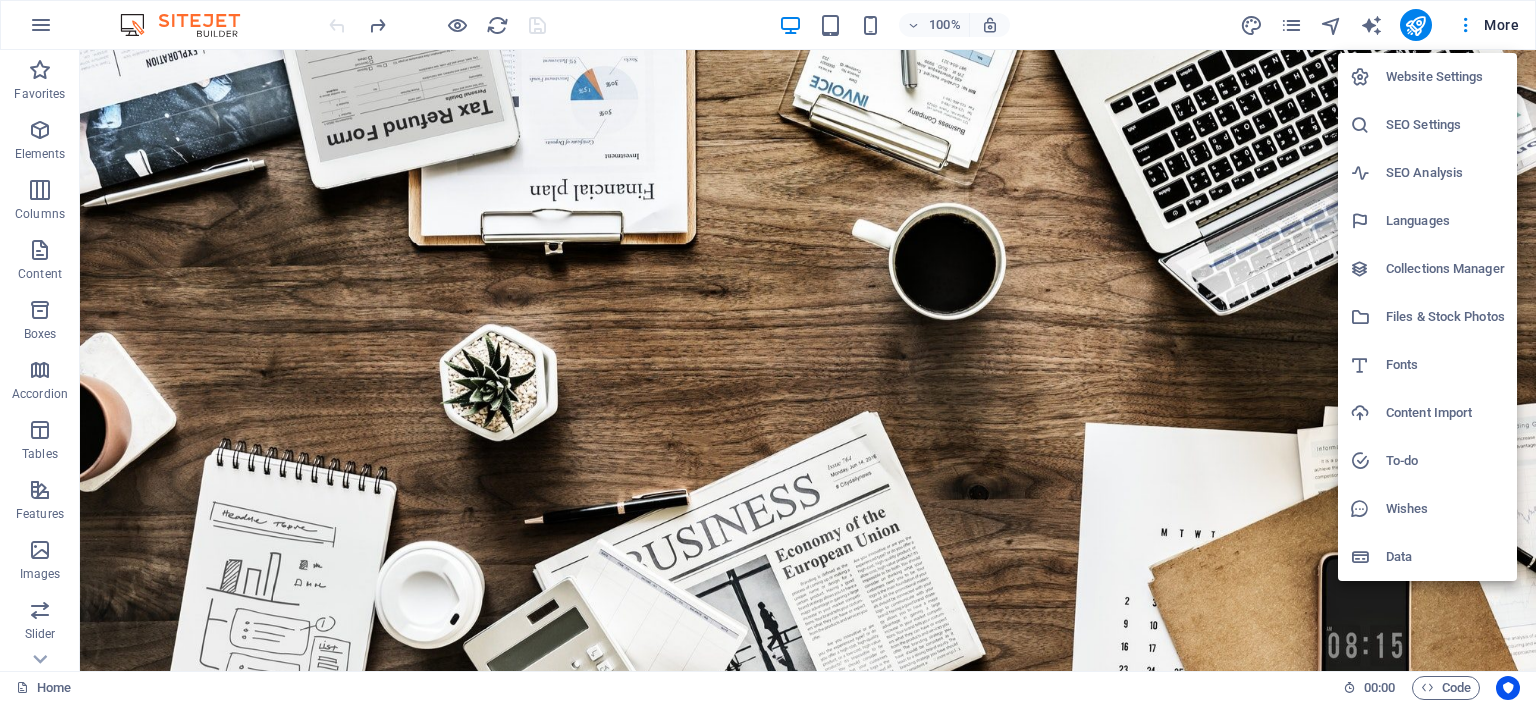 click at bounding box center [768, 351] 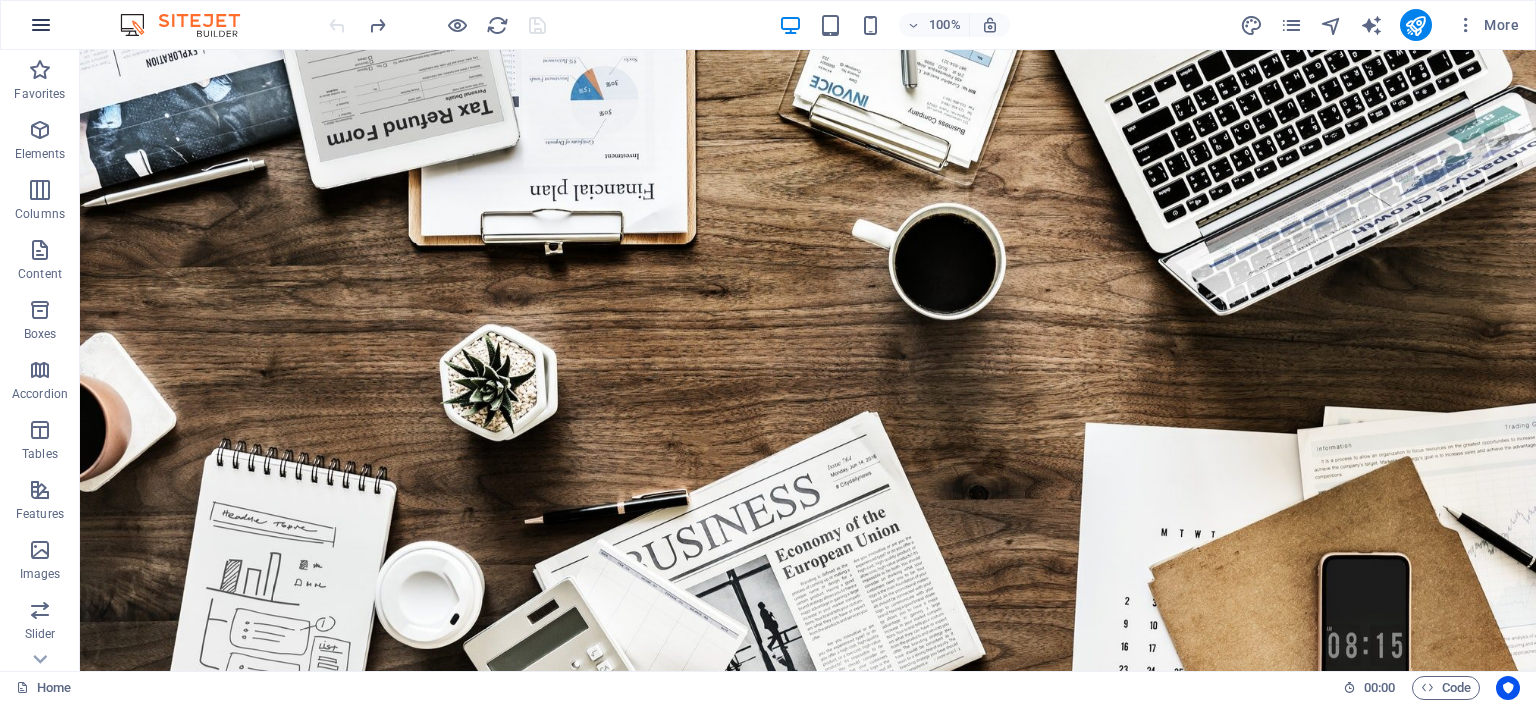 click at bounding box center (41, 25) 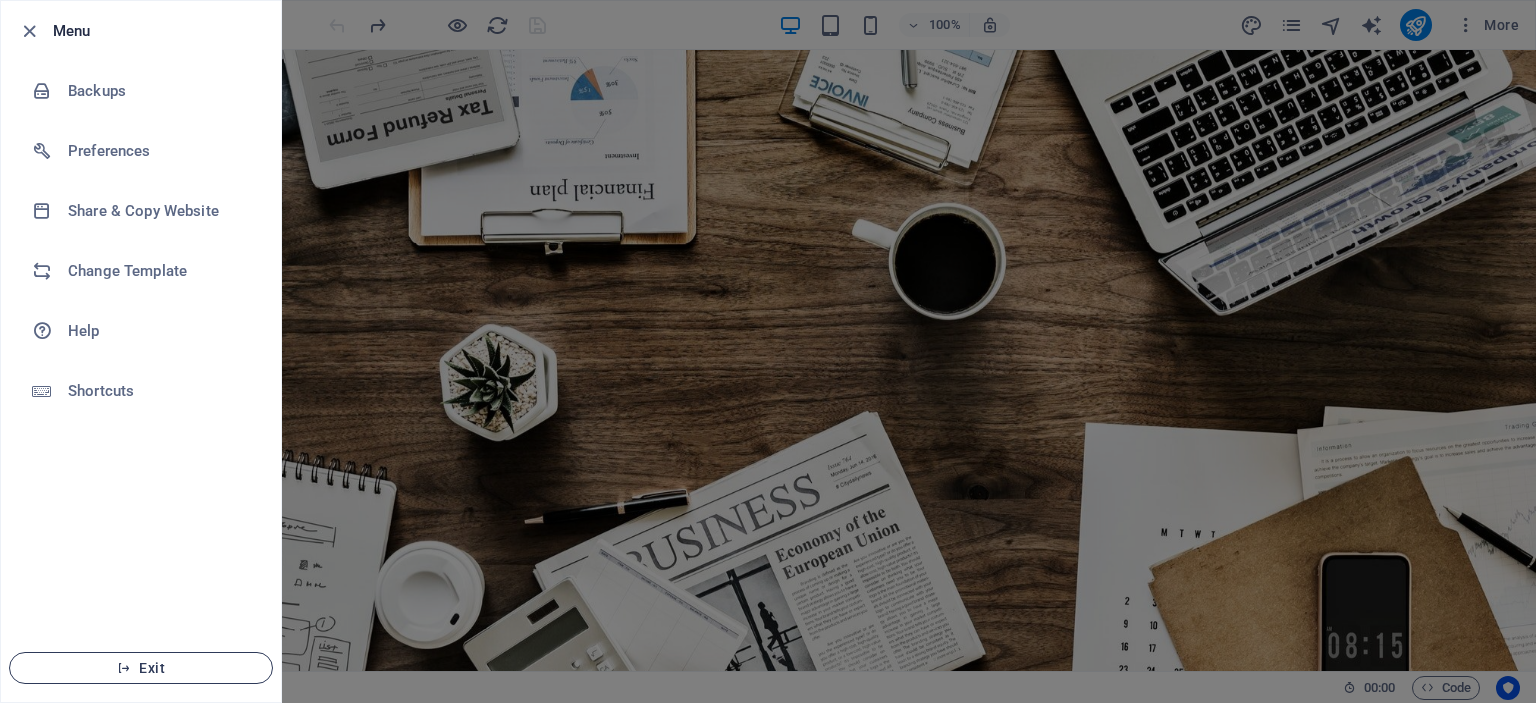 click on "Exit" at bounding box center [141, 668] 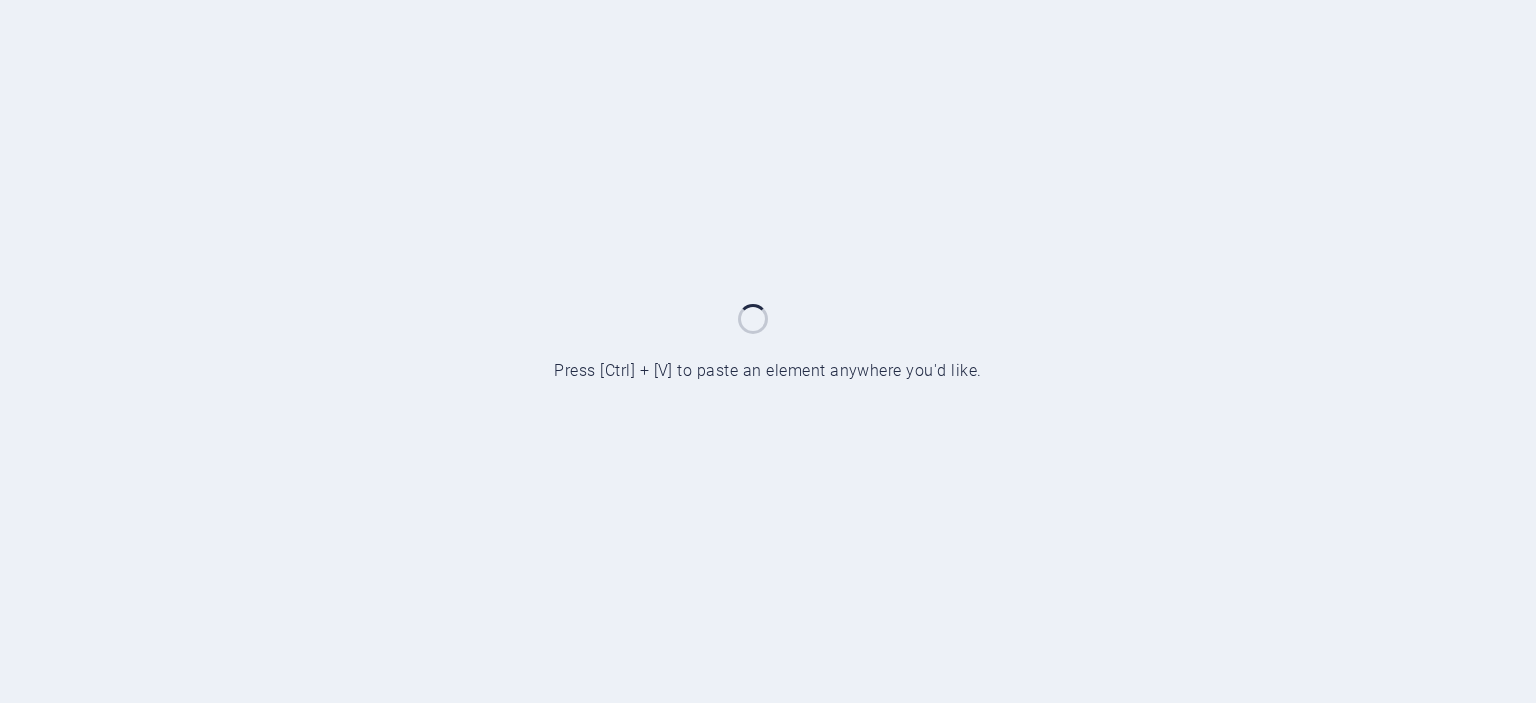 scroll, scrollTop: 0, scrollLeft: 0, axis: both 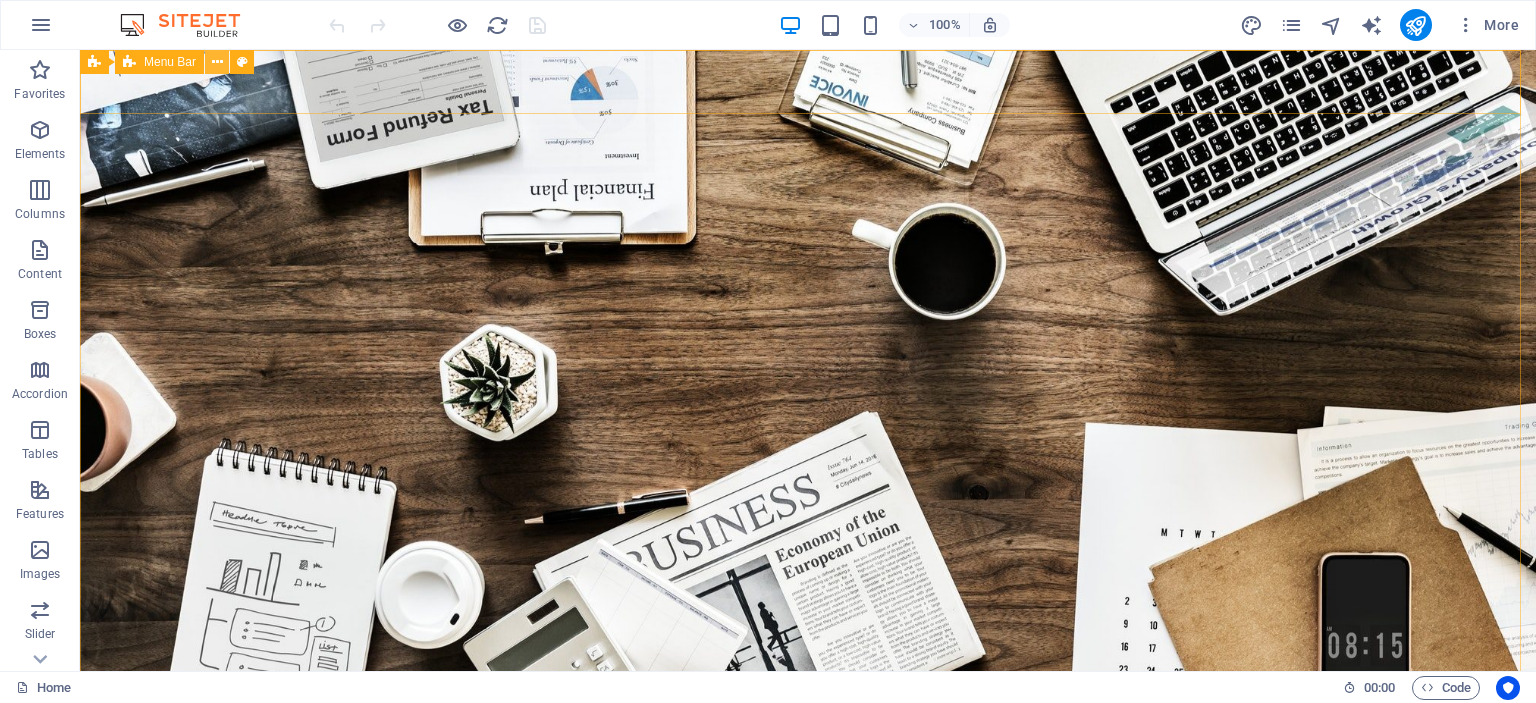click at bounding box center (217, 62) 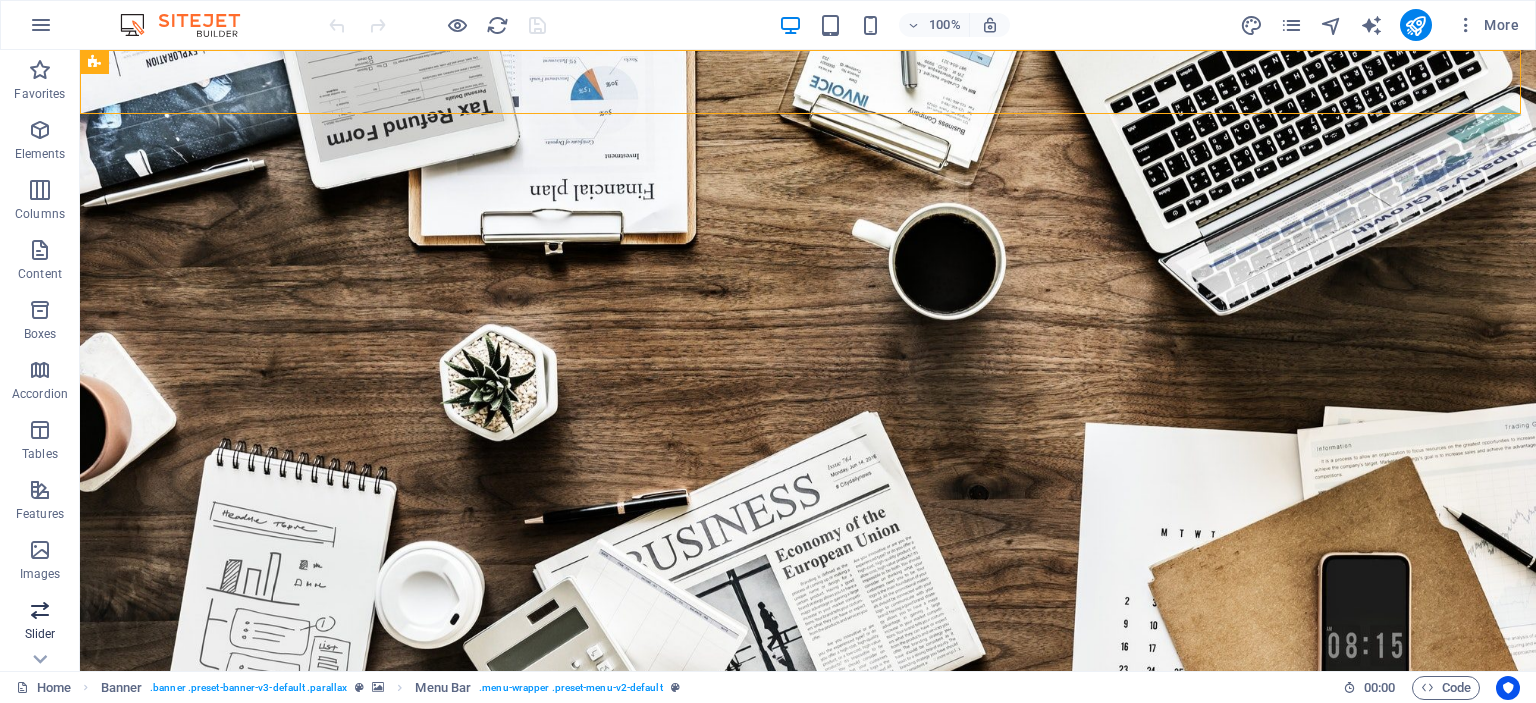 scroll, scrollTop: 100, scrollLeft: 0, axis: vertical 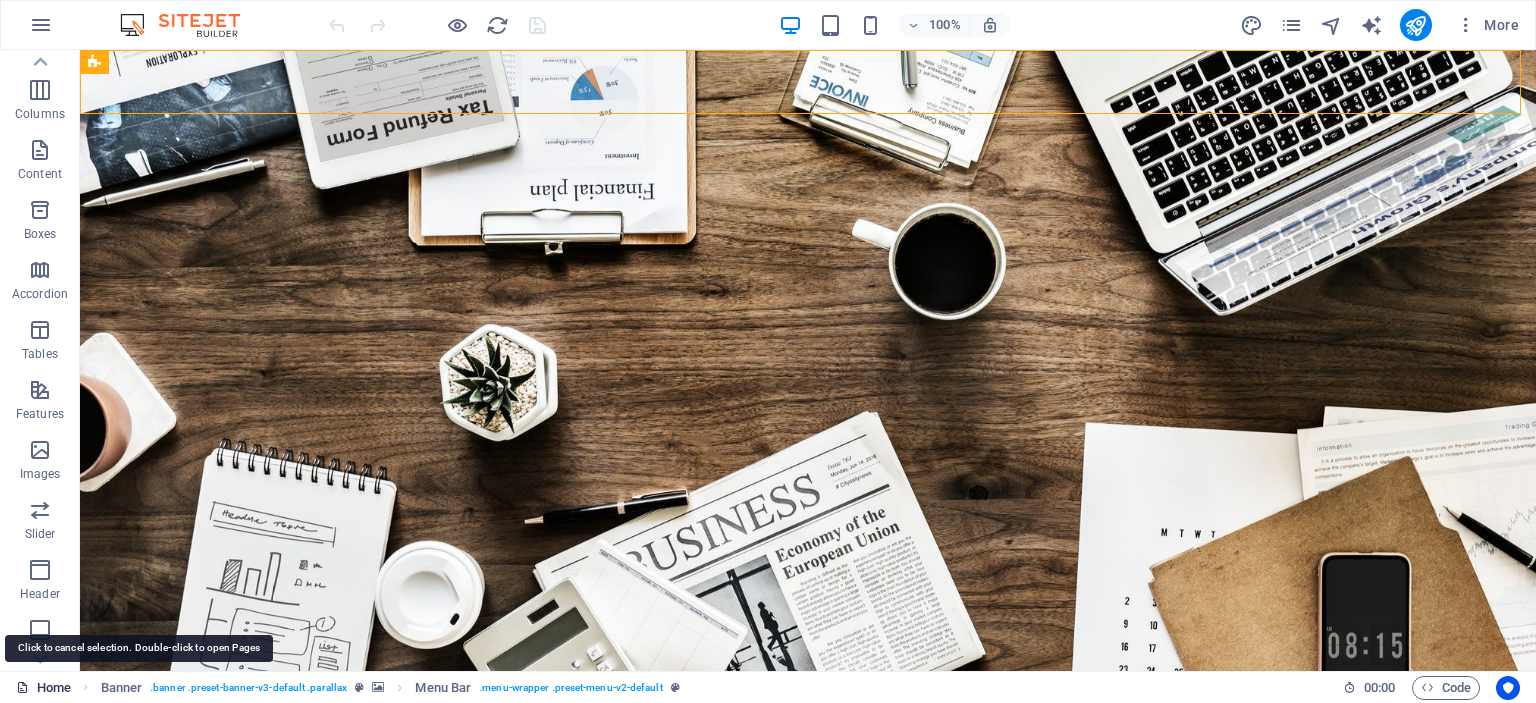 click on "Home" at bounding box center (43, 688) 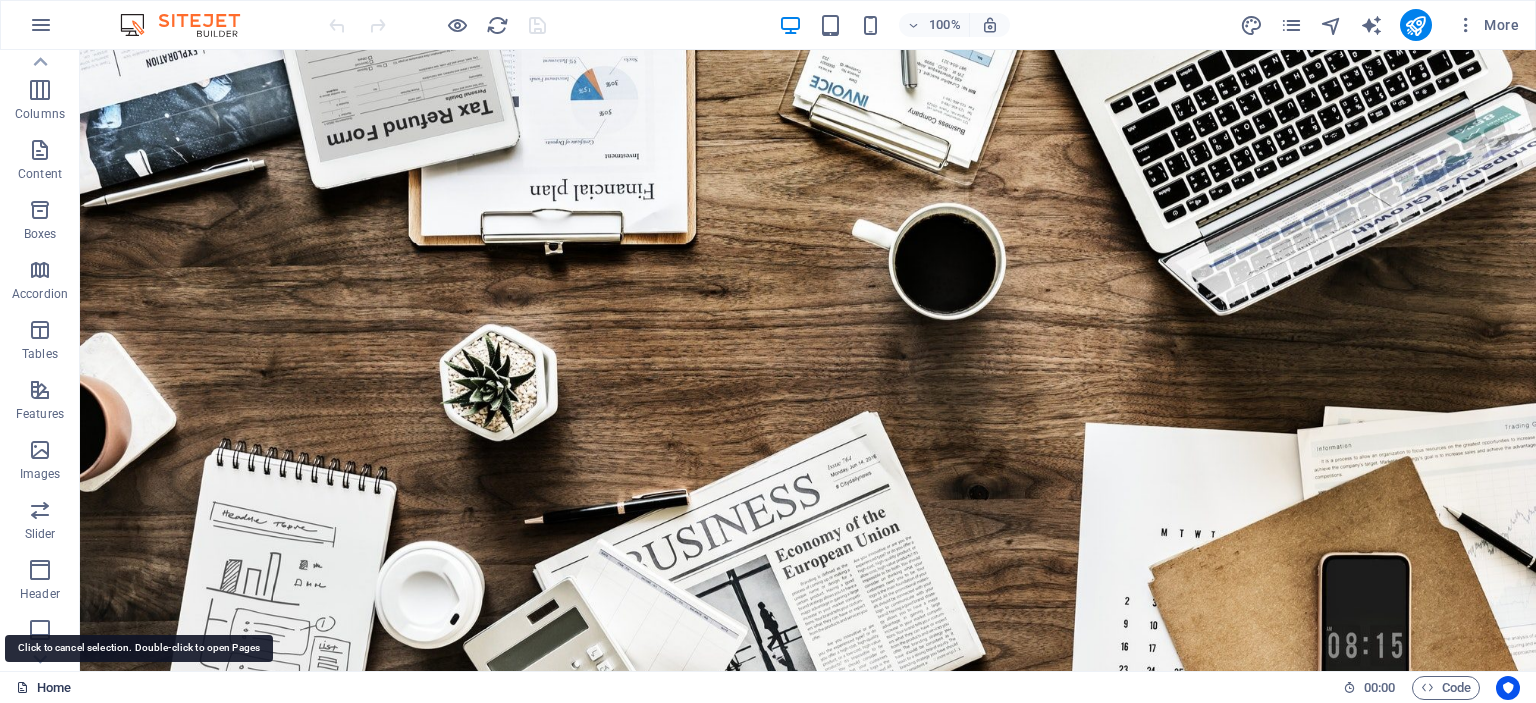 click on "Home" at bounding box center (43, 688) 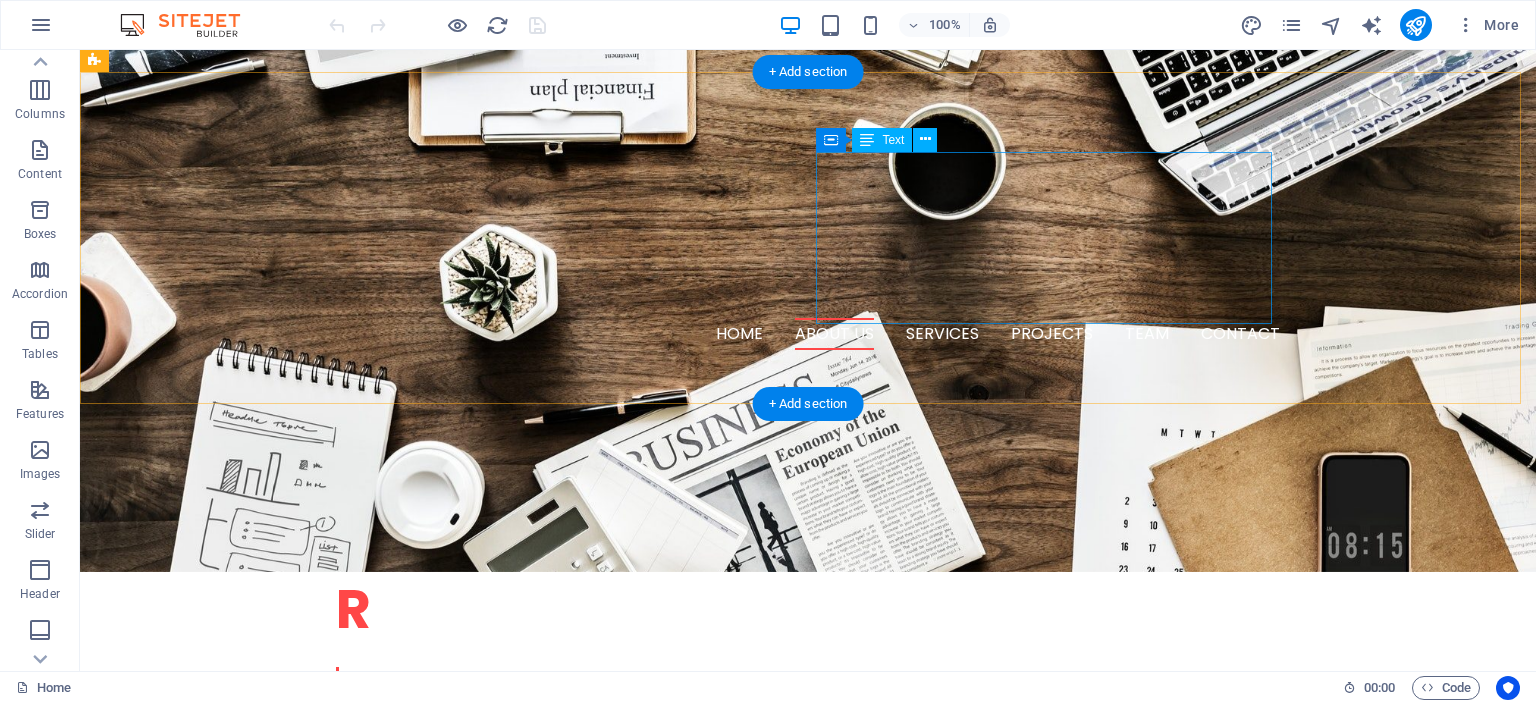 scroll, scrollTop: 600, scrollLeft: 0, axis: vertical 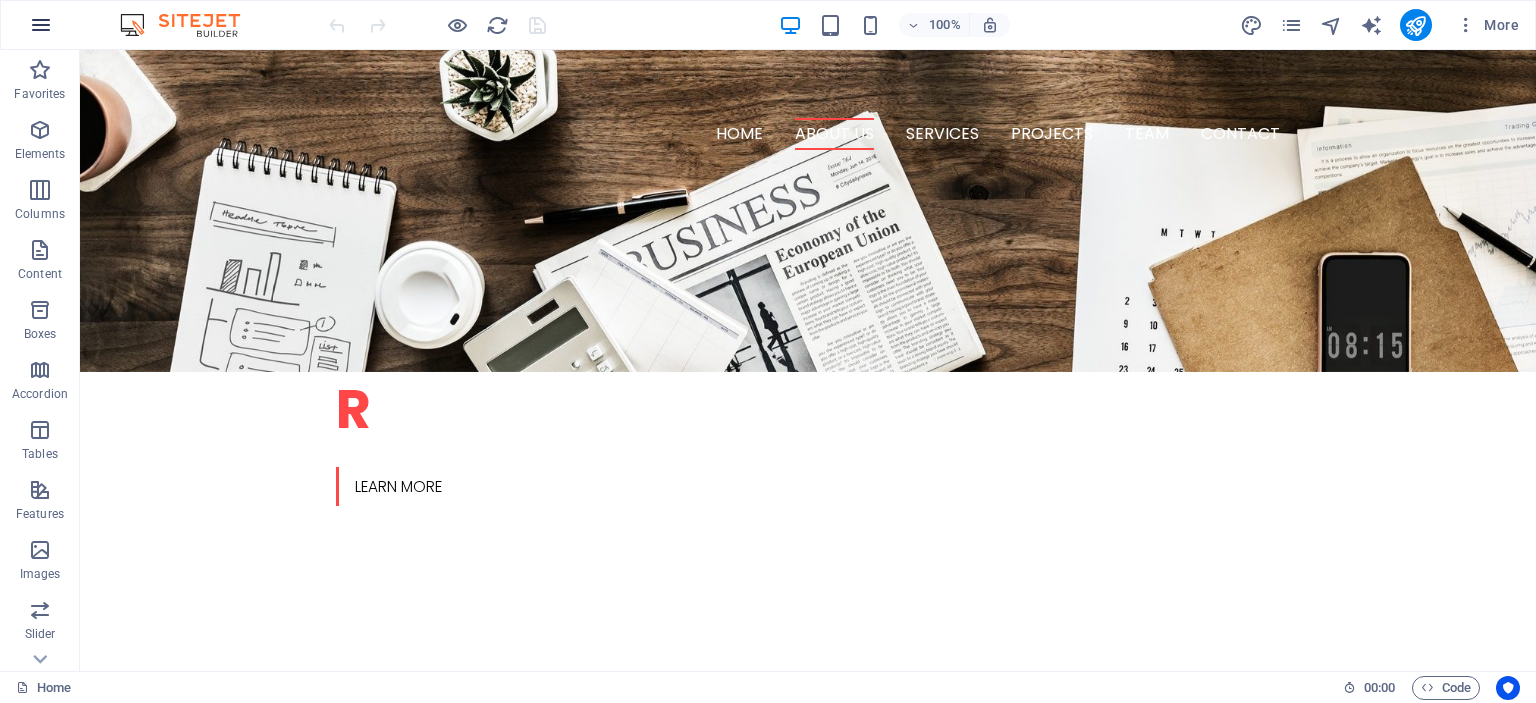 click at bounding box center (41, 25) 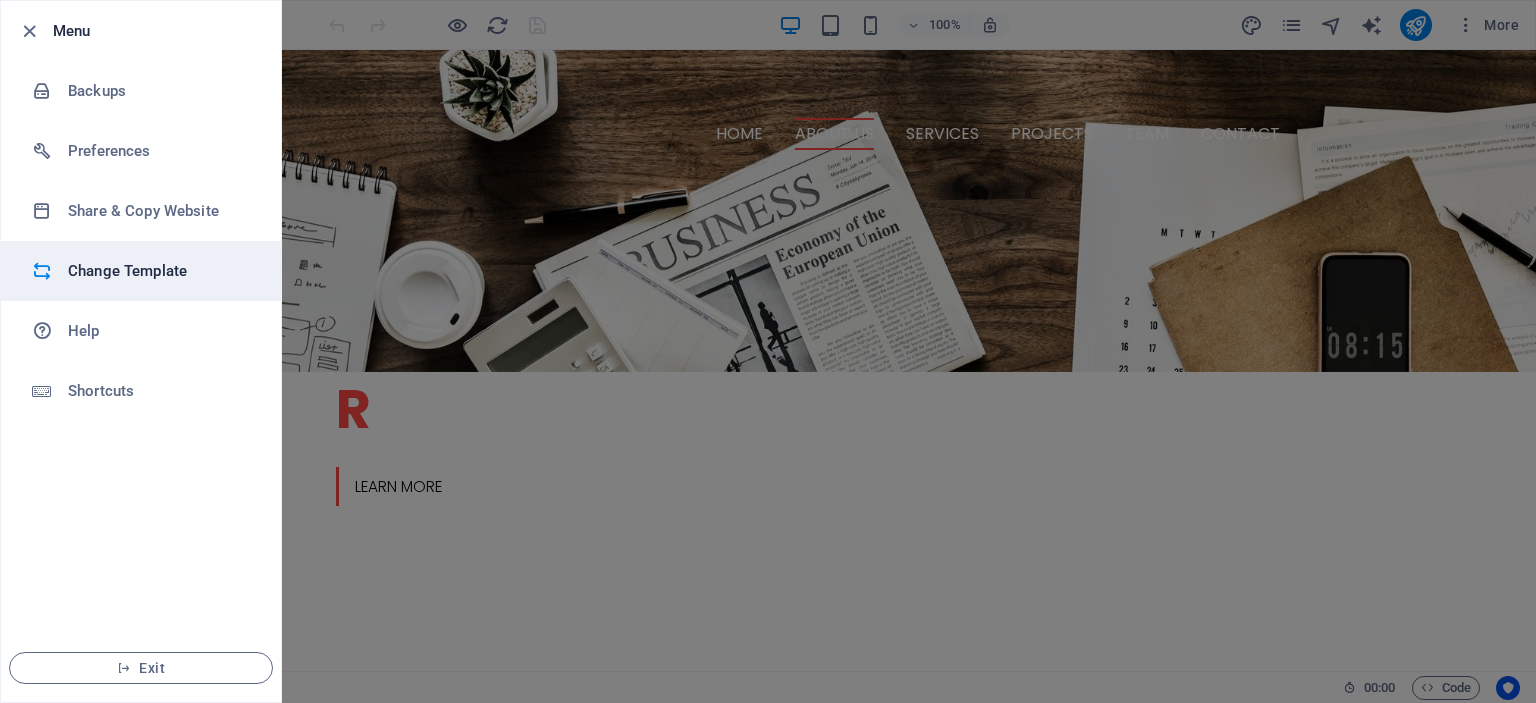 click on "Change Template" at bounding box center [160, 271] 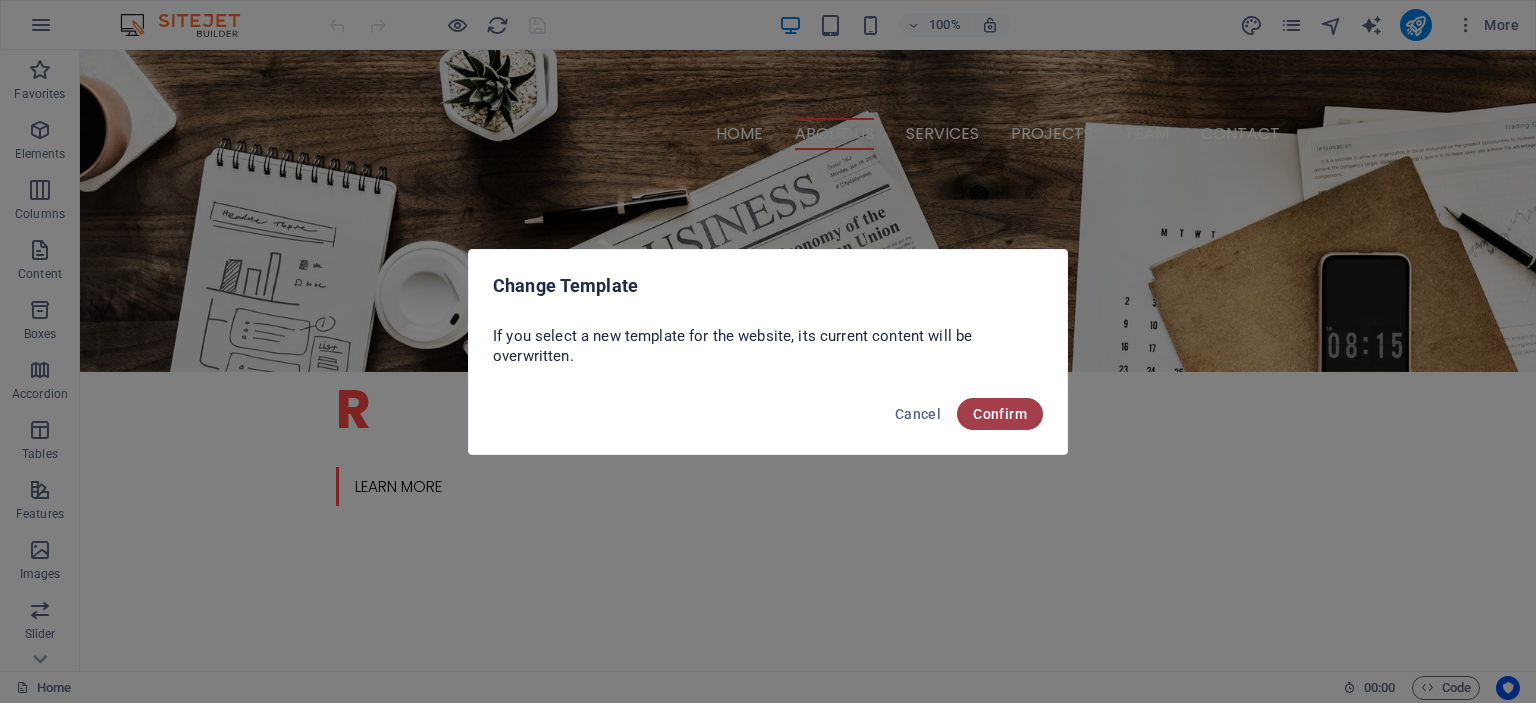 click on "Confirm" at bounding box center [1000, 414] 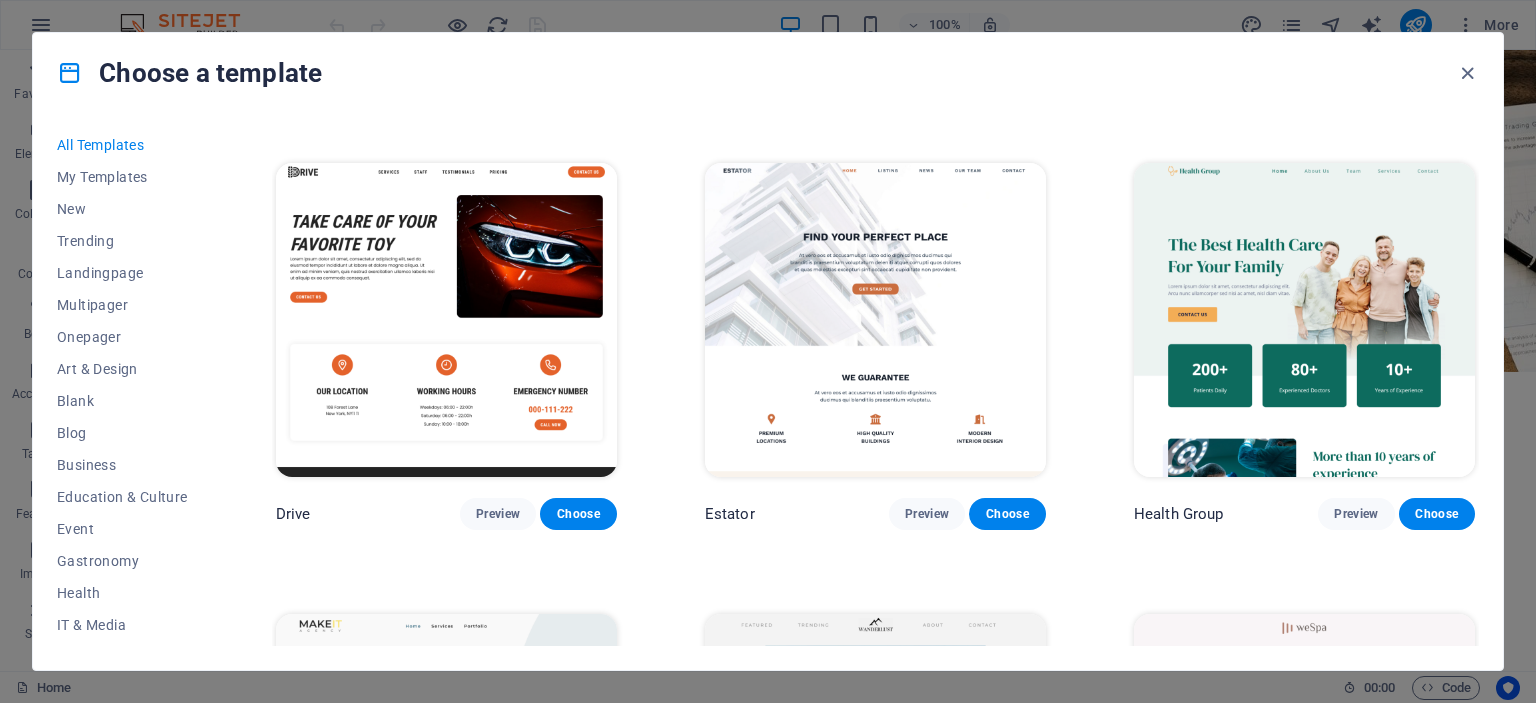 scroll, scrollTop: 4032, scrollLeft: 0, axis: vertical 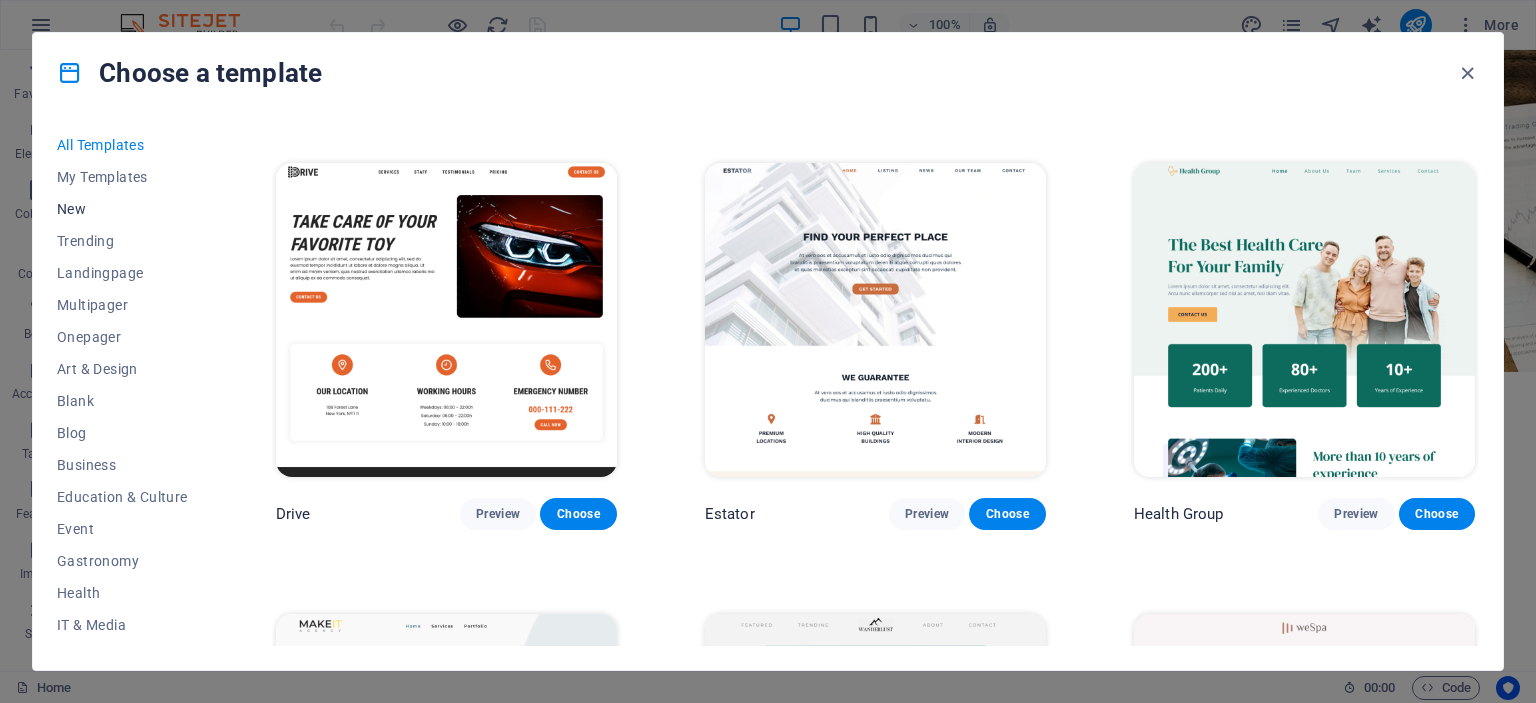 click on "New" at bounding box center [122, 209] 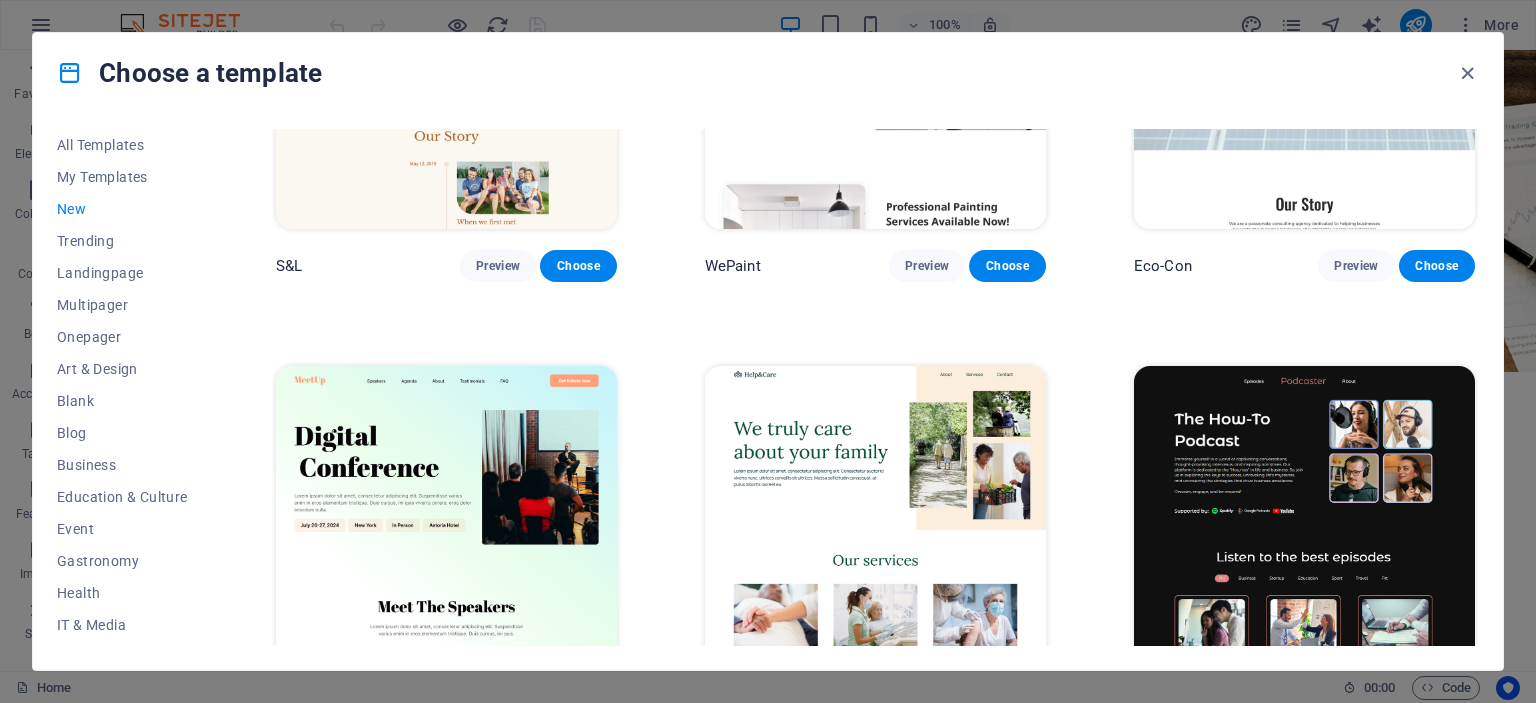 scroll, scrollTop: 1152, scrollLeft: 0, axis: vertical 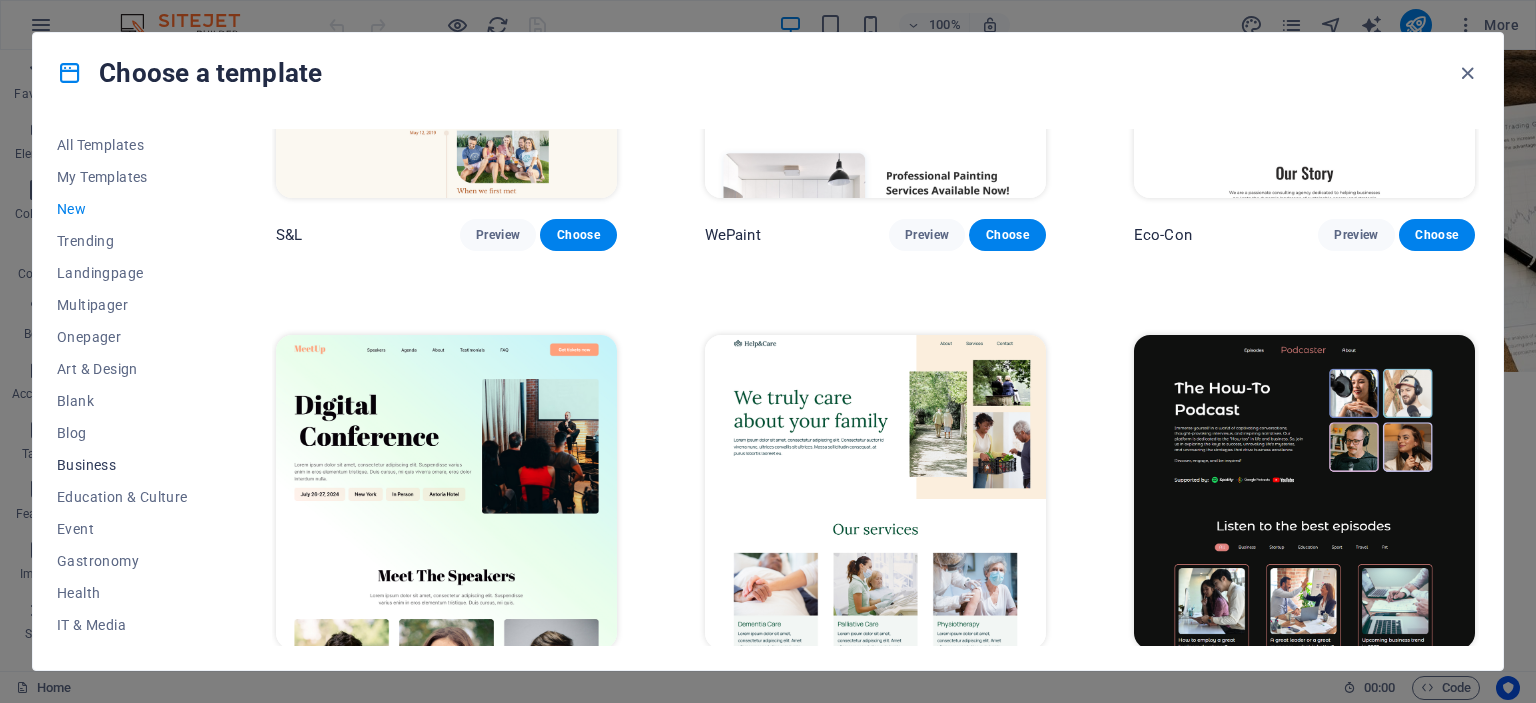 click on "Business" at bounding box center [122, 465] 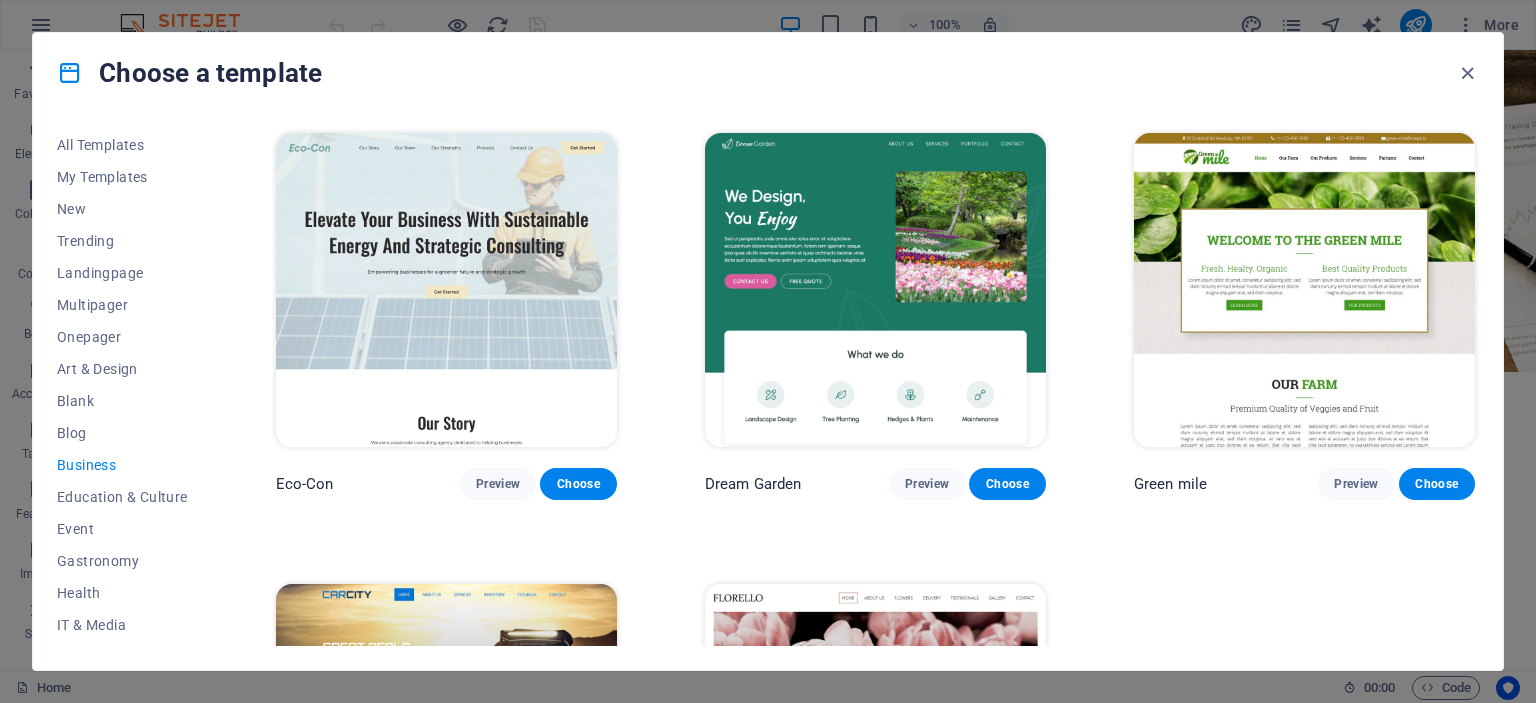 scroll, scrollTop: 300, scrollLeft: 0, axis: vertical 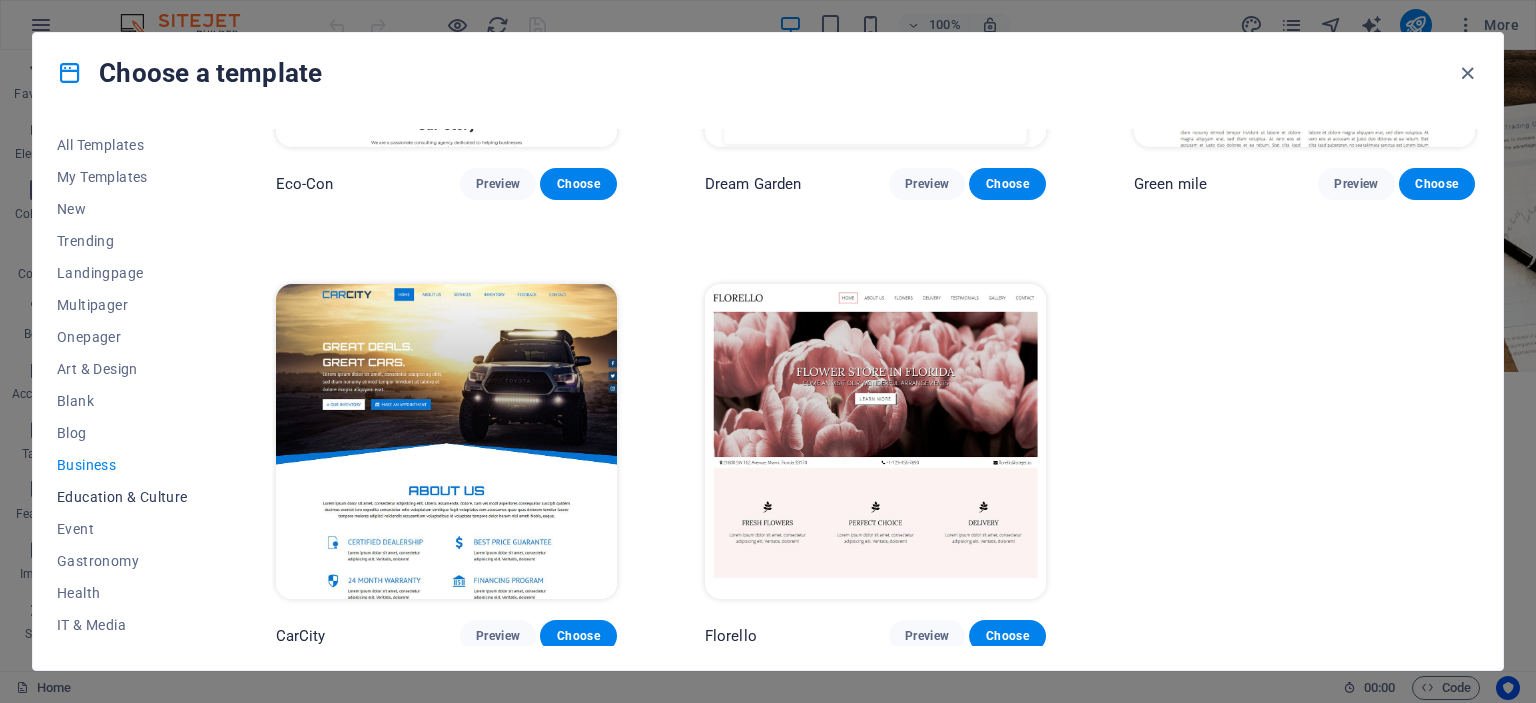 click on "Education & Culture" at bounding box center (122, 497) 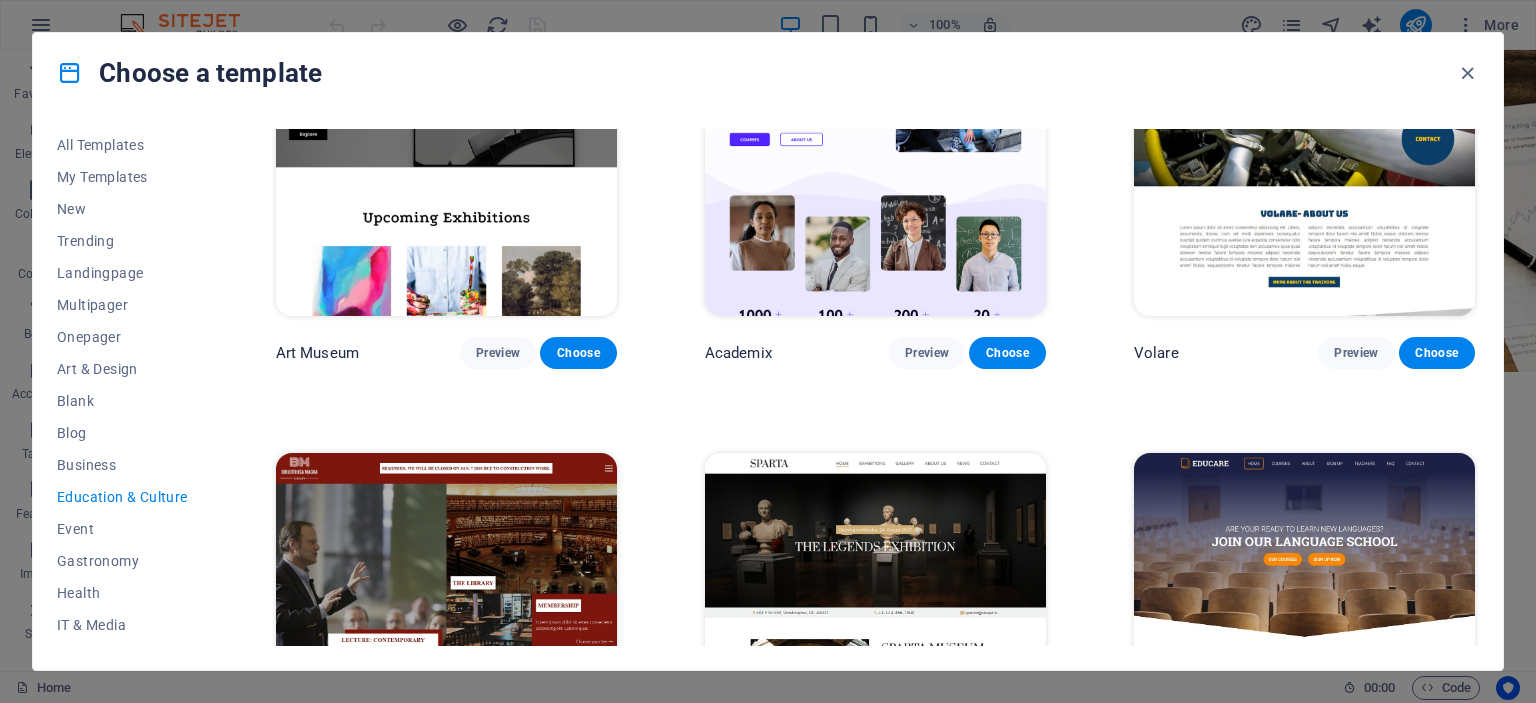 scroll, scrollTop: 0, scrollLeft: 0, axis: both 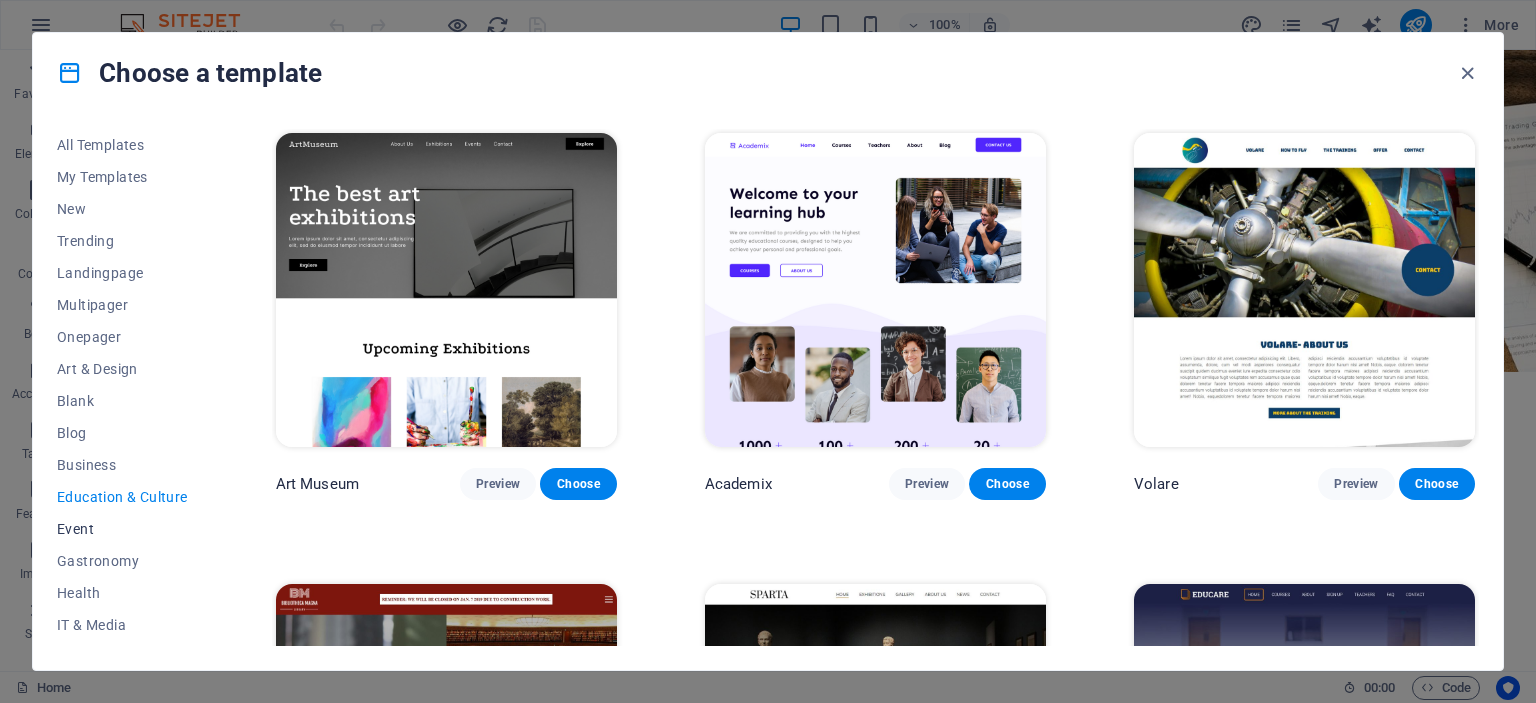 click on "Event" at bounding box center (122, 529) 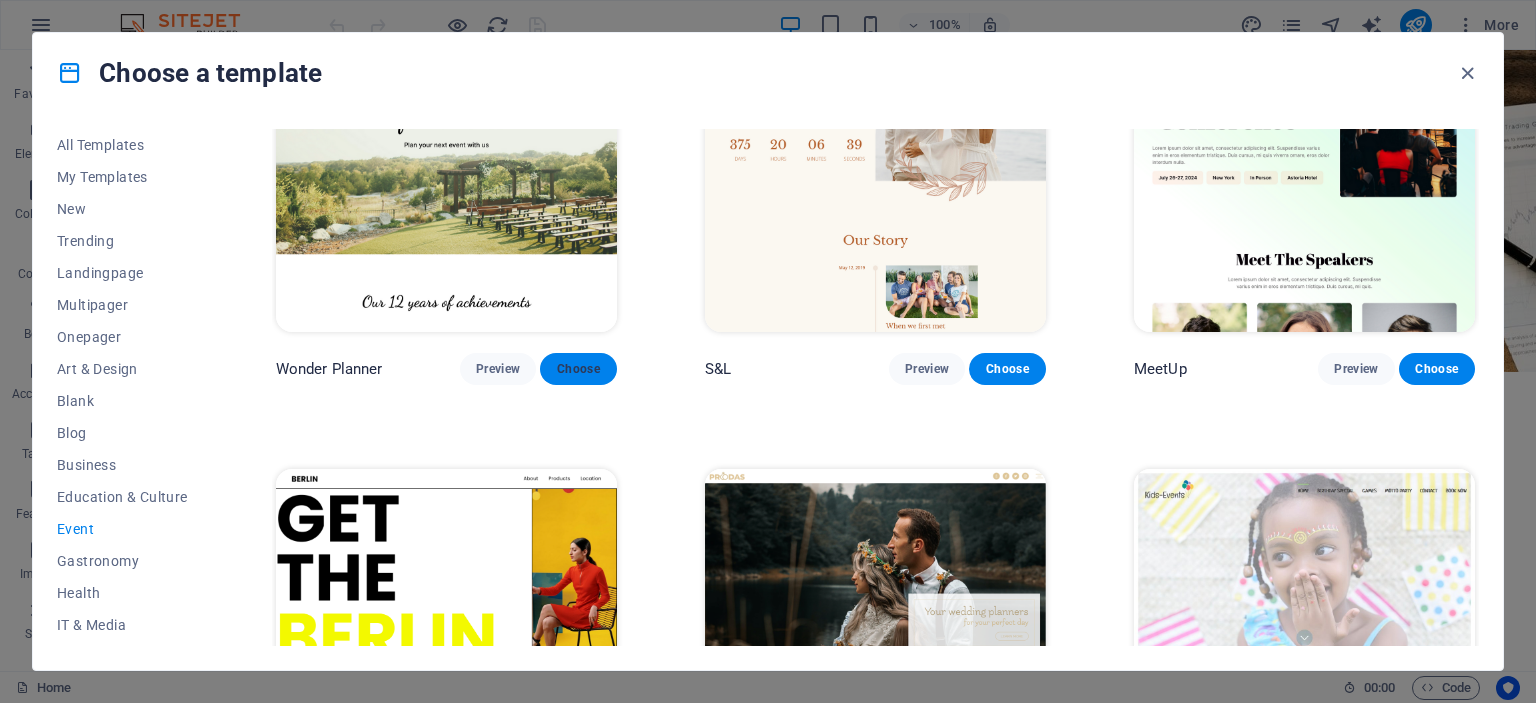 scroll, scrollTop: 0, scrollLeft: 0, axis: both 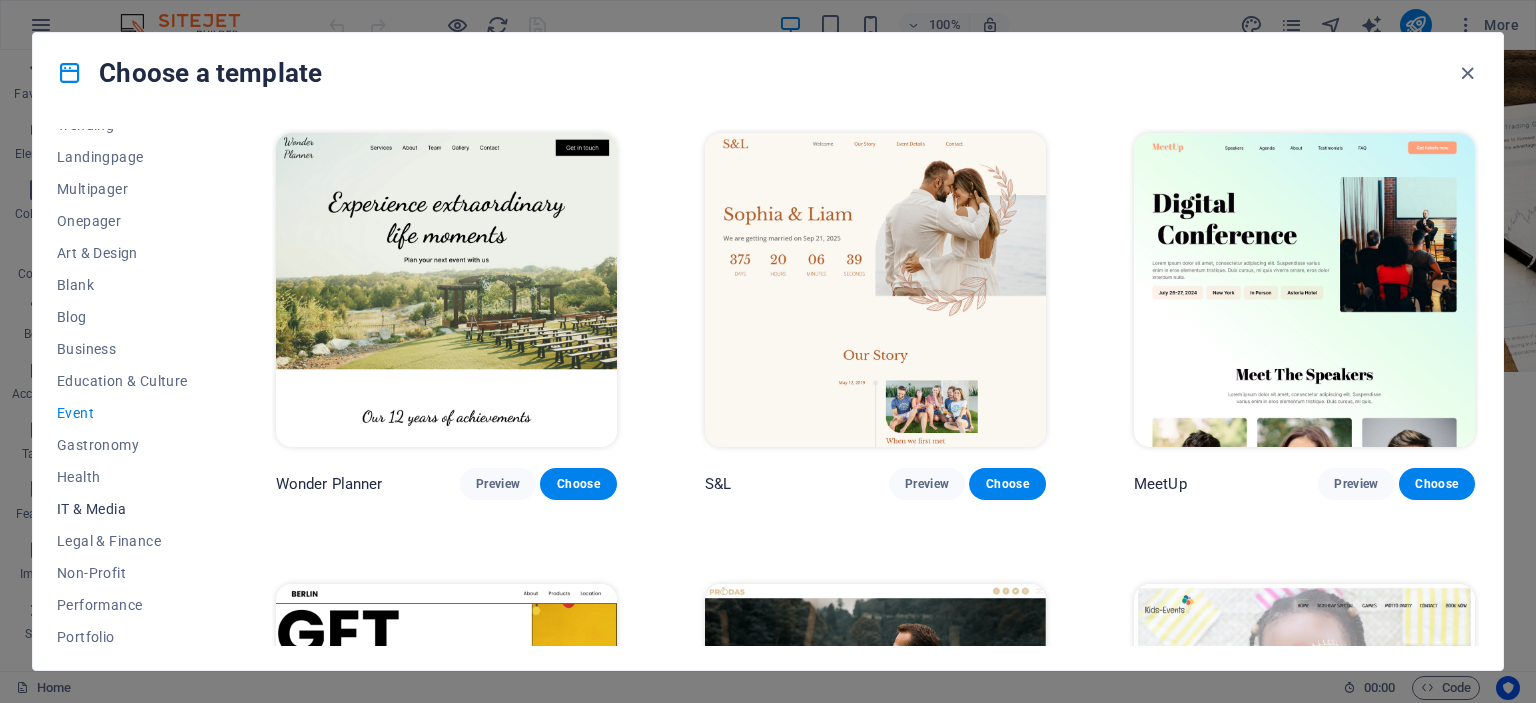 click on "IT & Media" at bounding box center [122, 509] 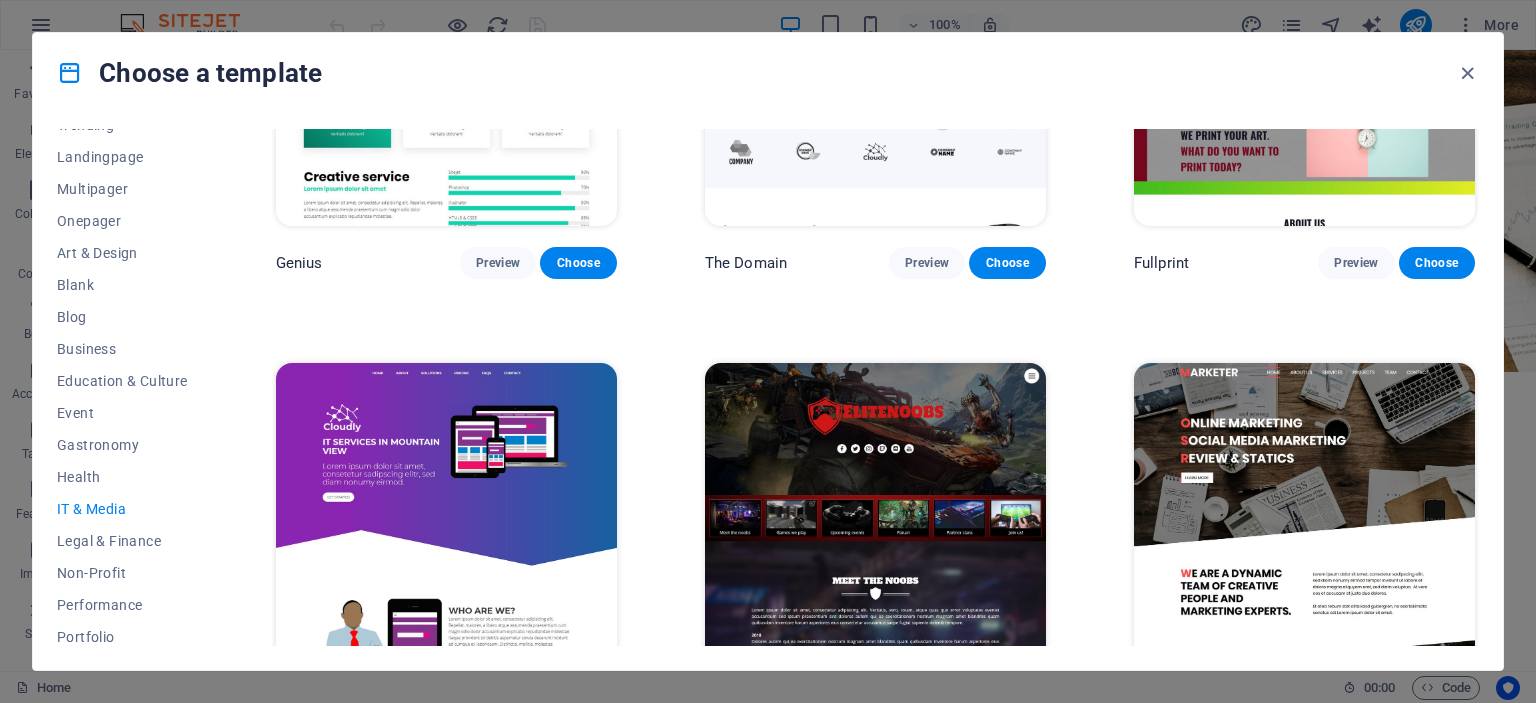 scroll, scrollTop: 1200, scrollLeft: 0, axis: vertical 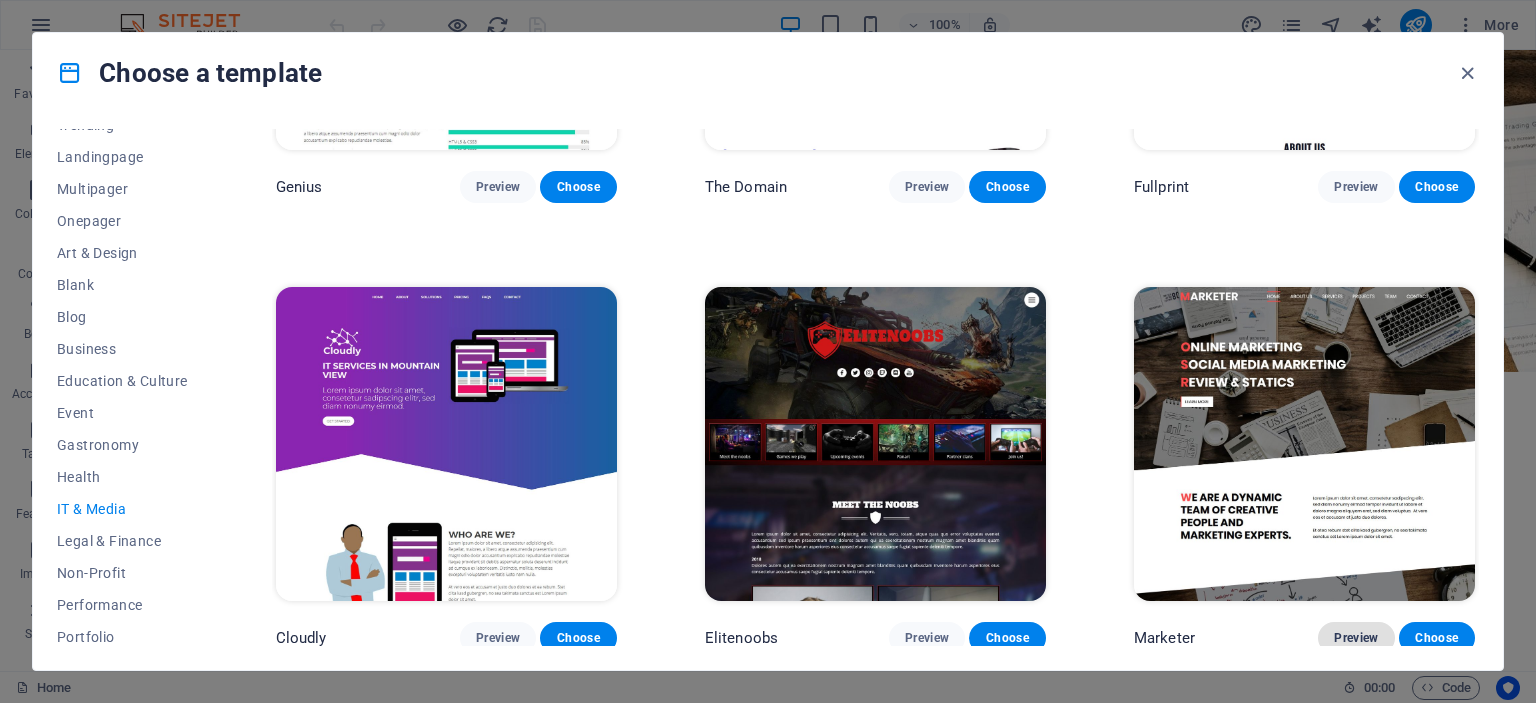click on "Preview" at bounding box center [1356, 638] 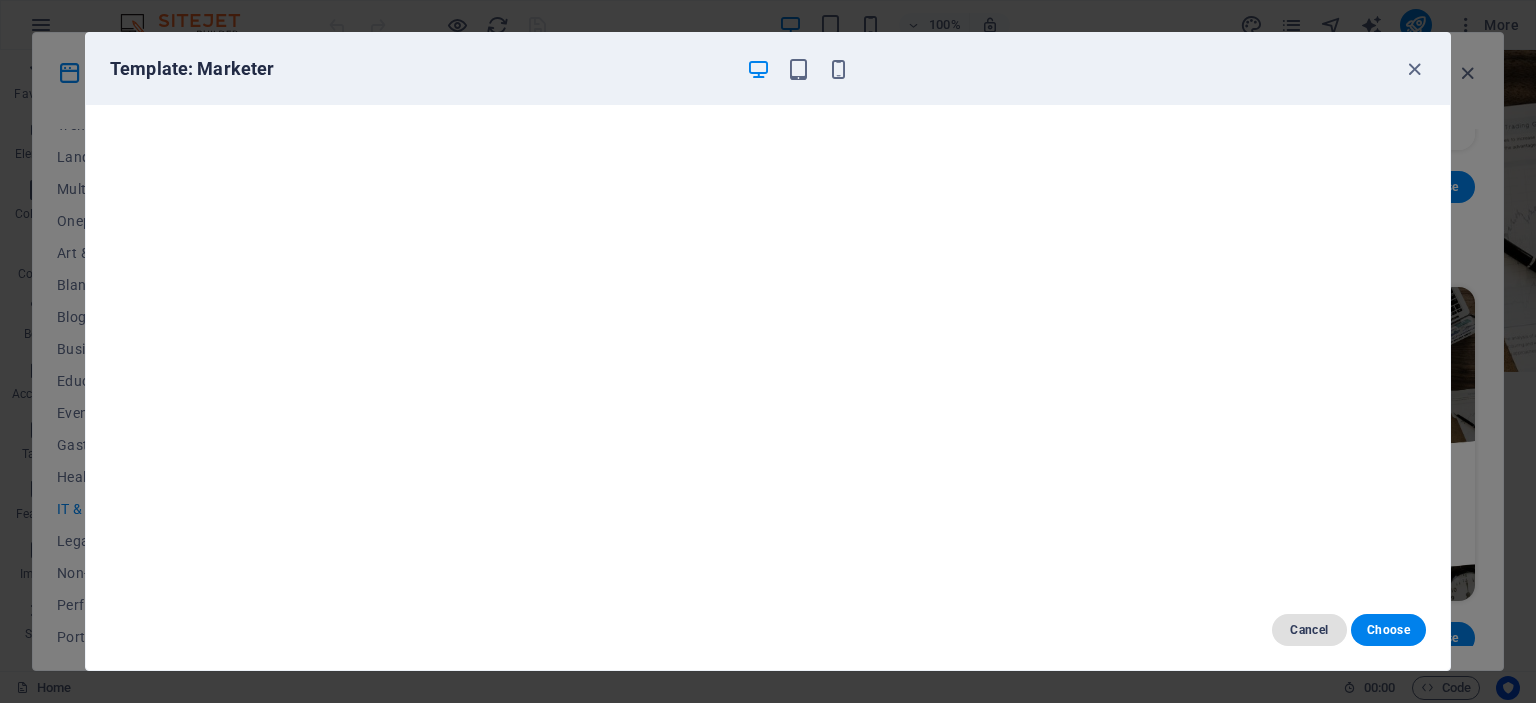 click on "Cancel" at bounding box center [1309, 630] 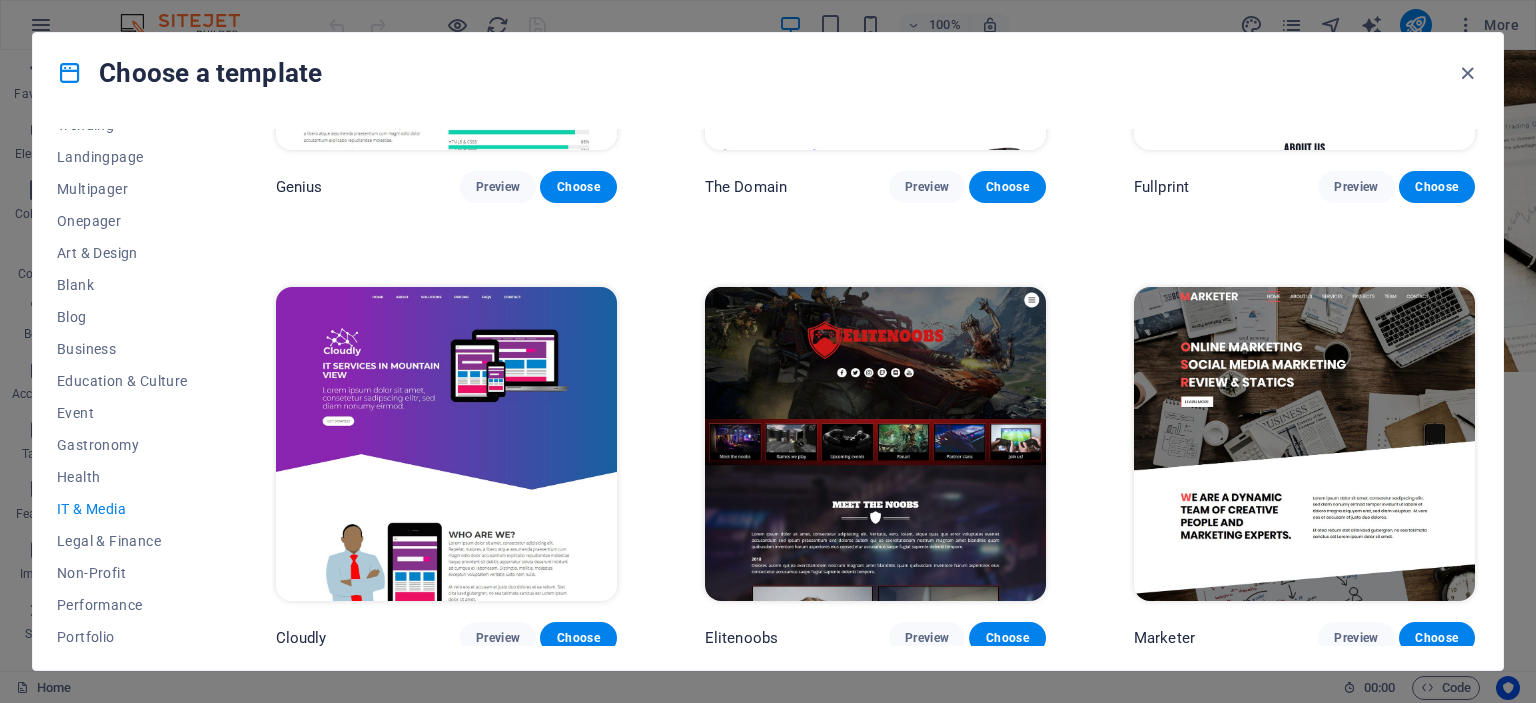 click at bounding box center [875, 444] 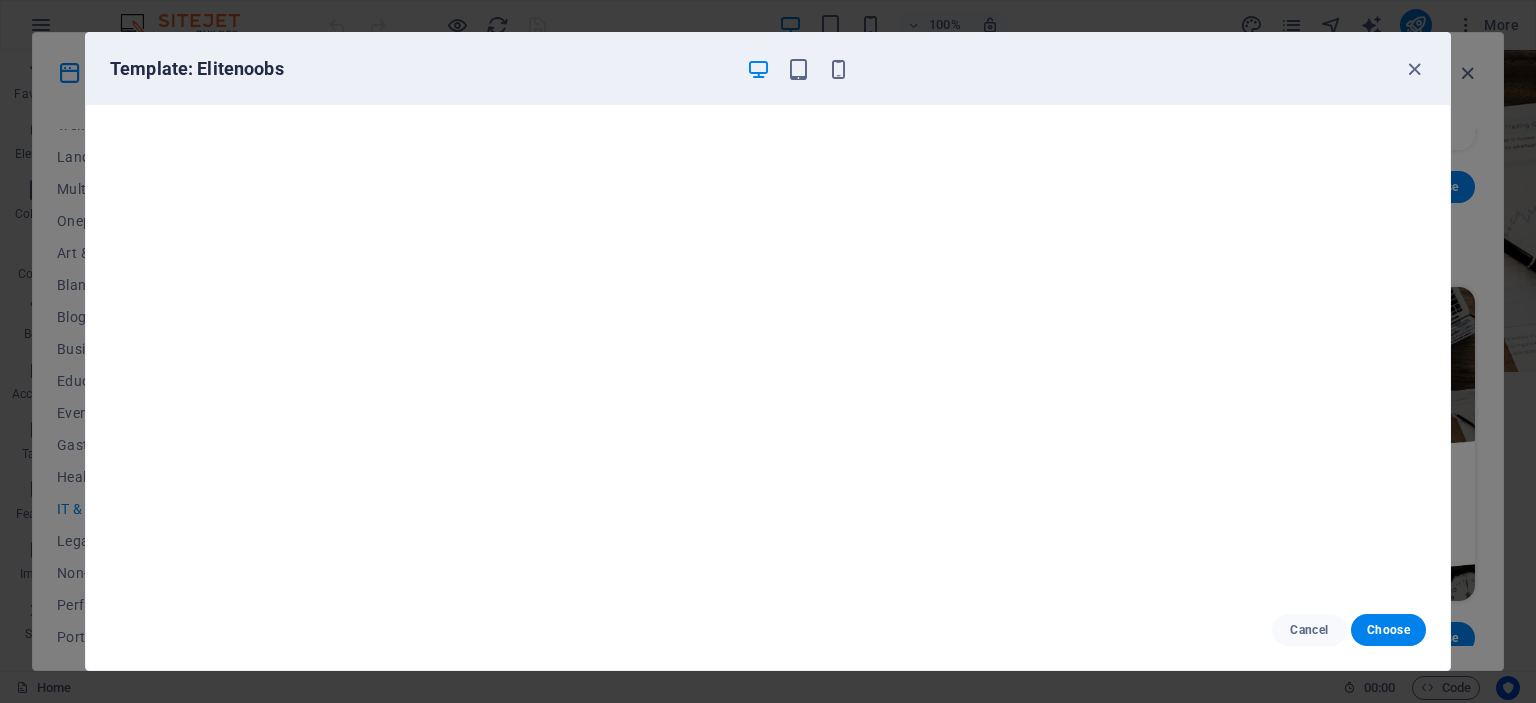 click at bounding box center (1414, 69) 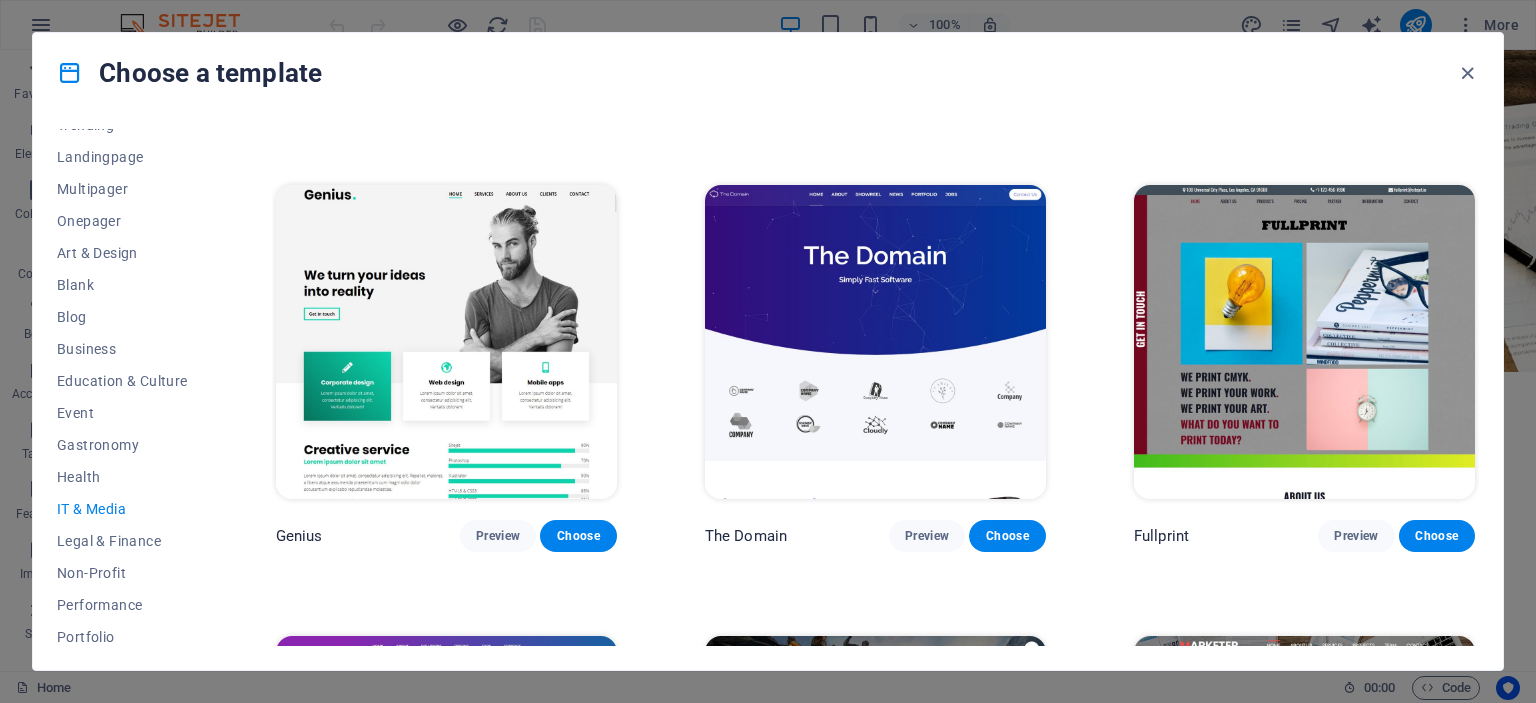 scroll, scrollTop: 848, scrollLeft: 0, axis: vertical 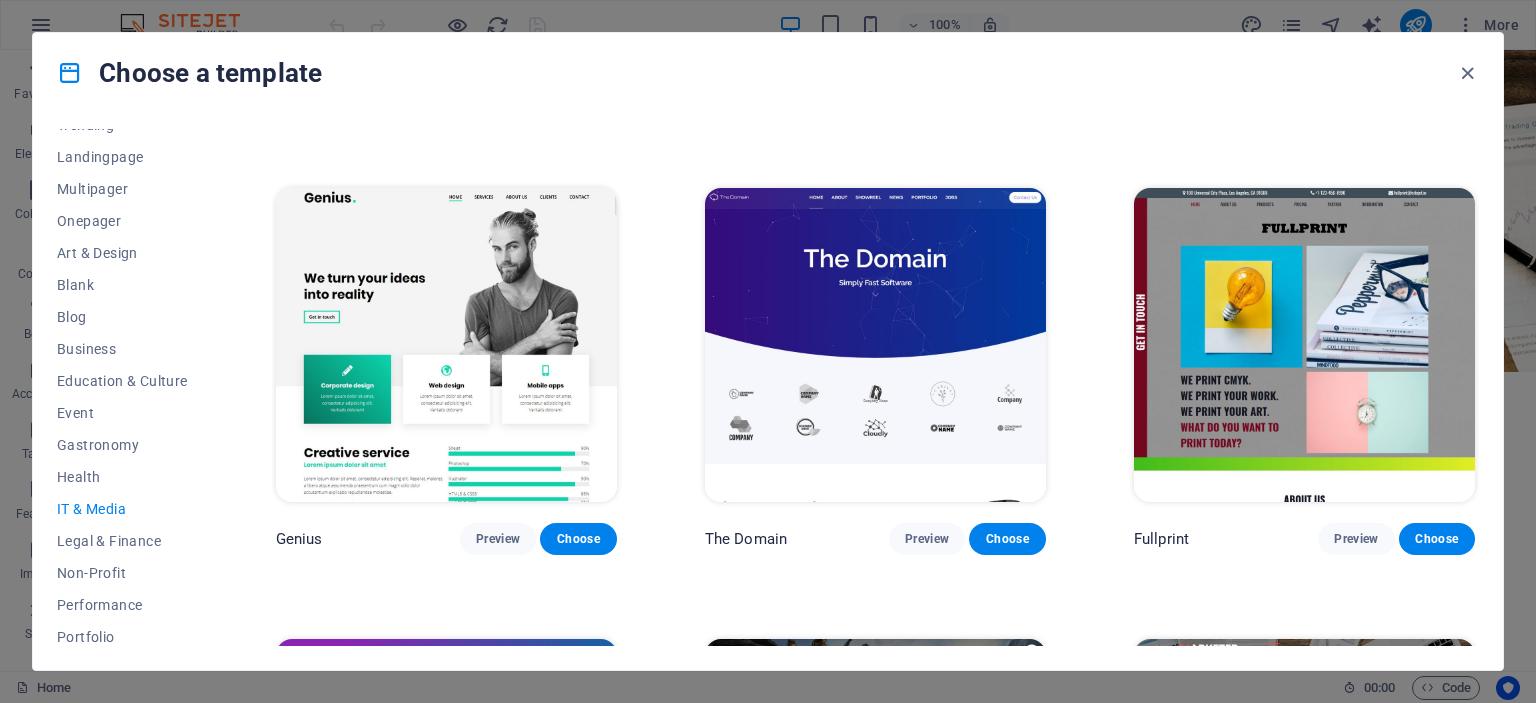 click at bounding box center (446, 345) 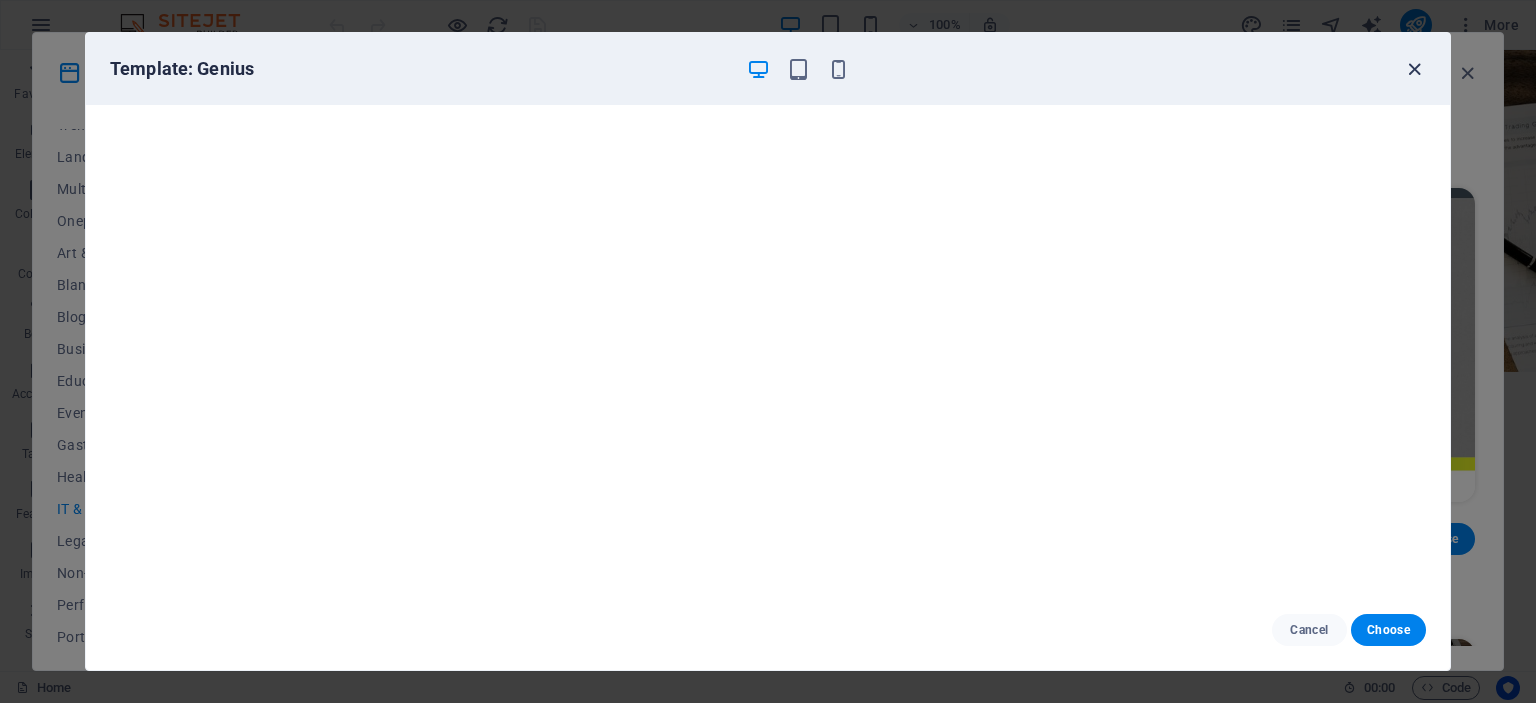 click at bounding box center [1414, 69] 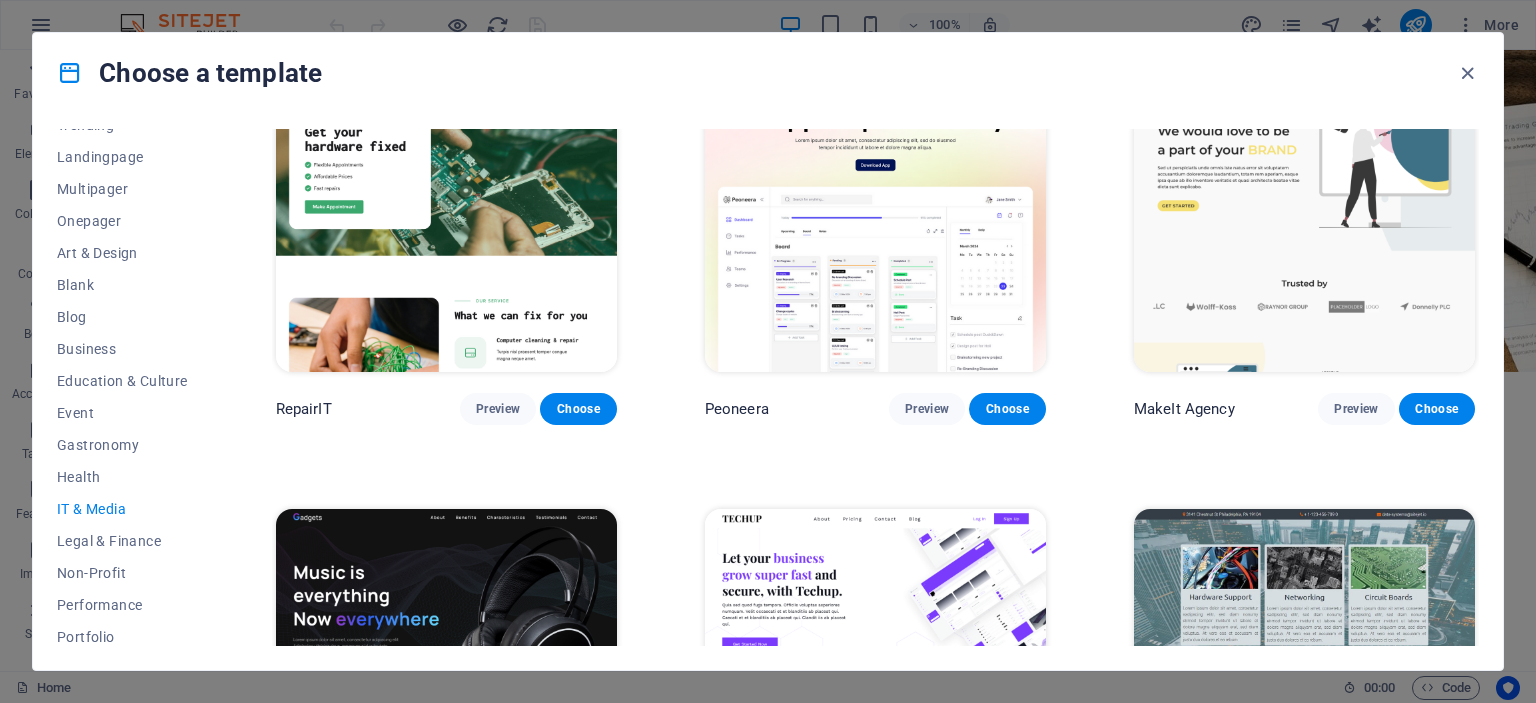 scroll, scrollTop: 0, scrollLeft: 0, axis: both 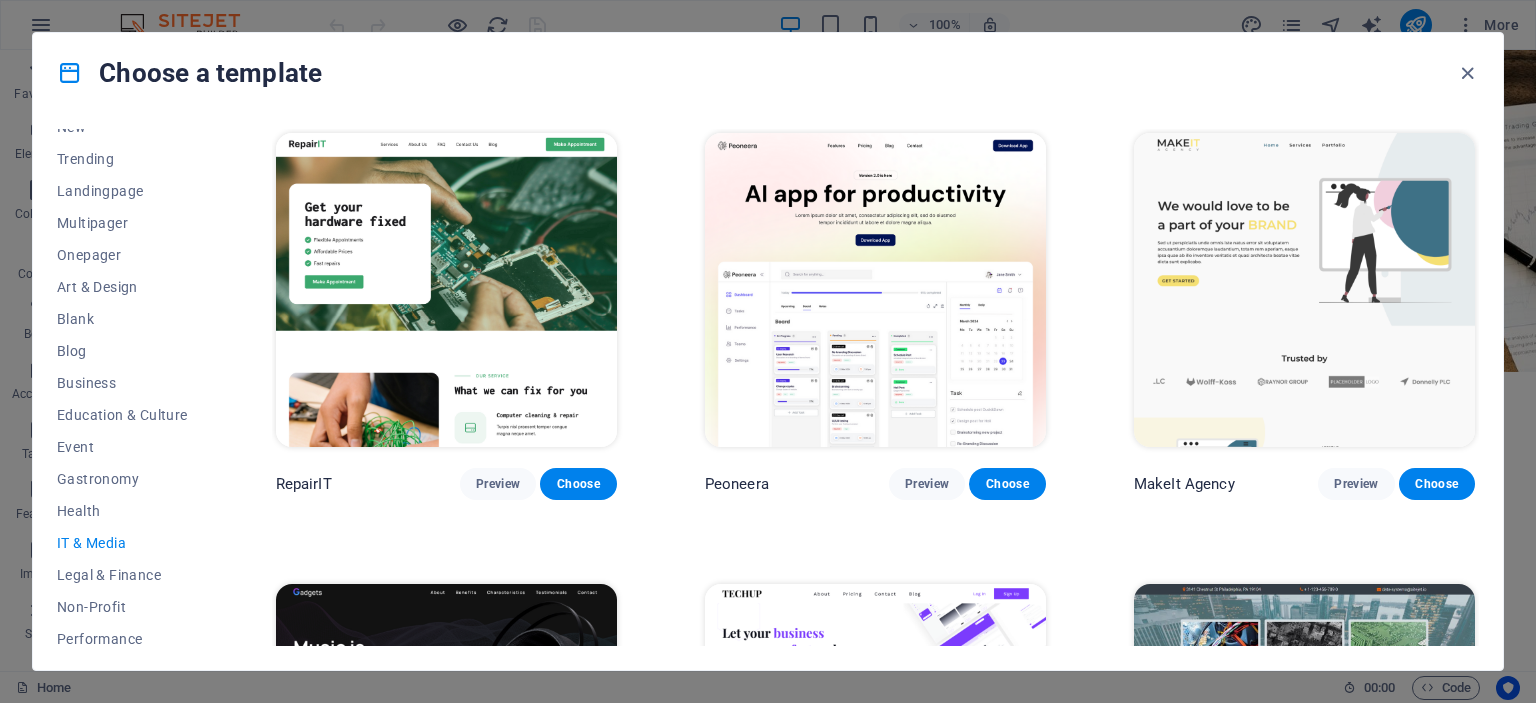 click on "Choose a template" at bounding box center [768, 73] 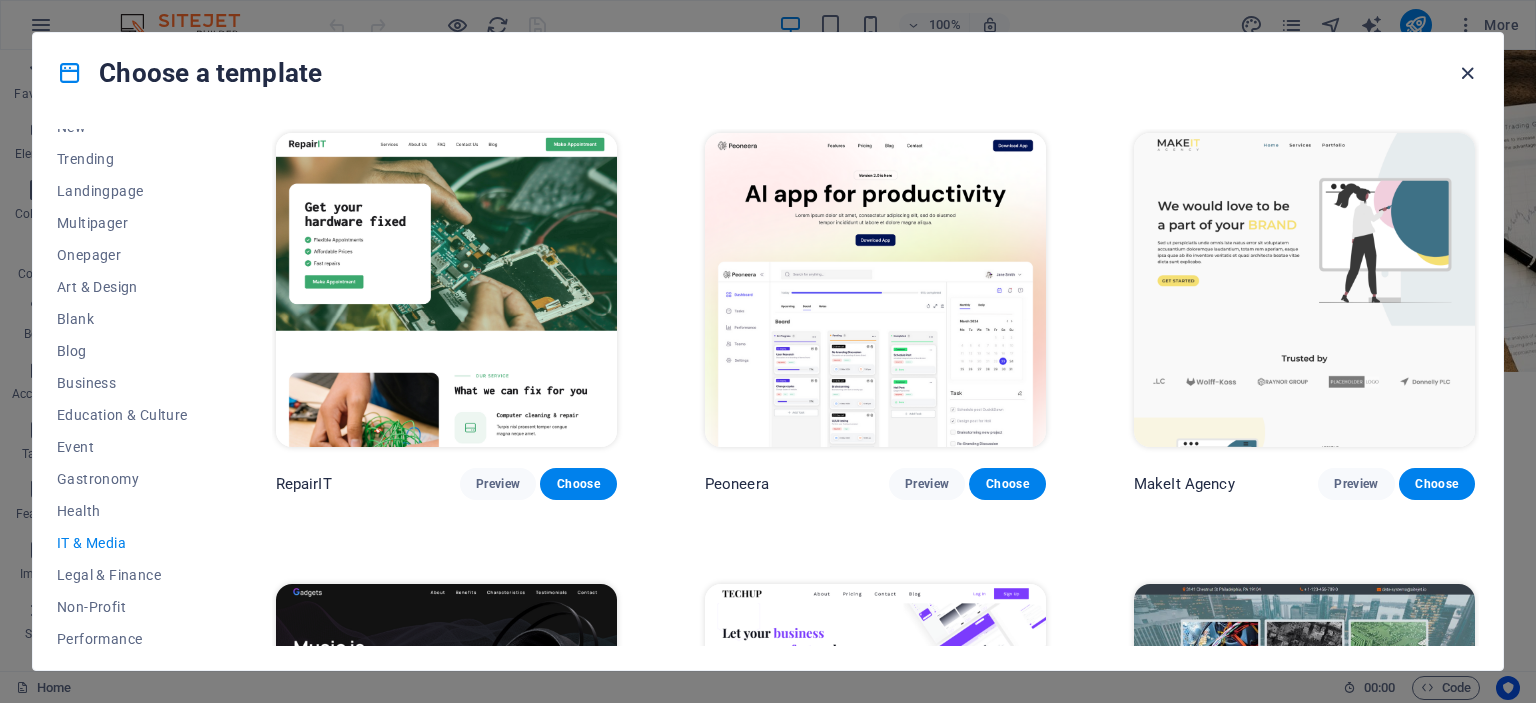 click at bounding box center (1467, 73) 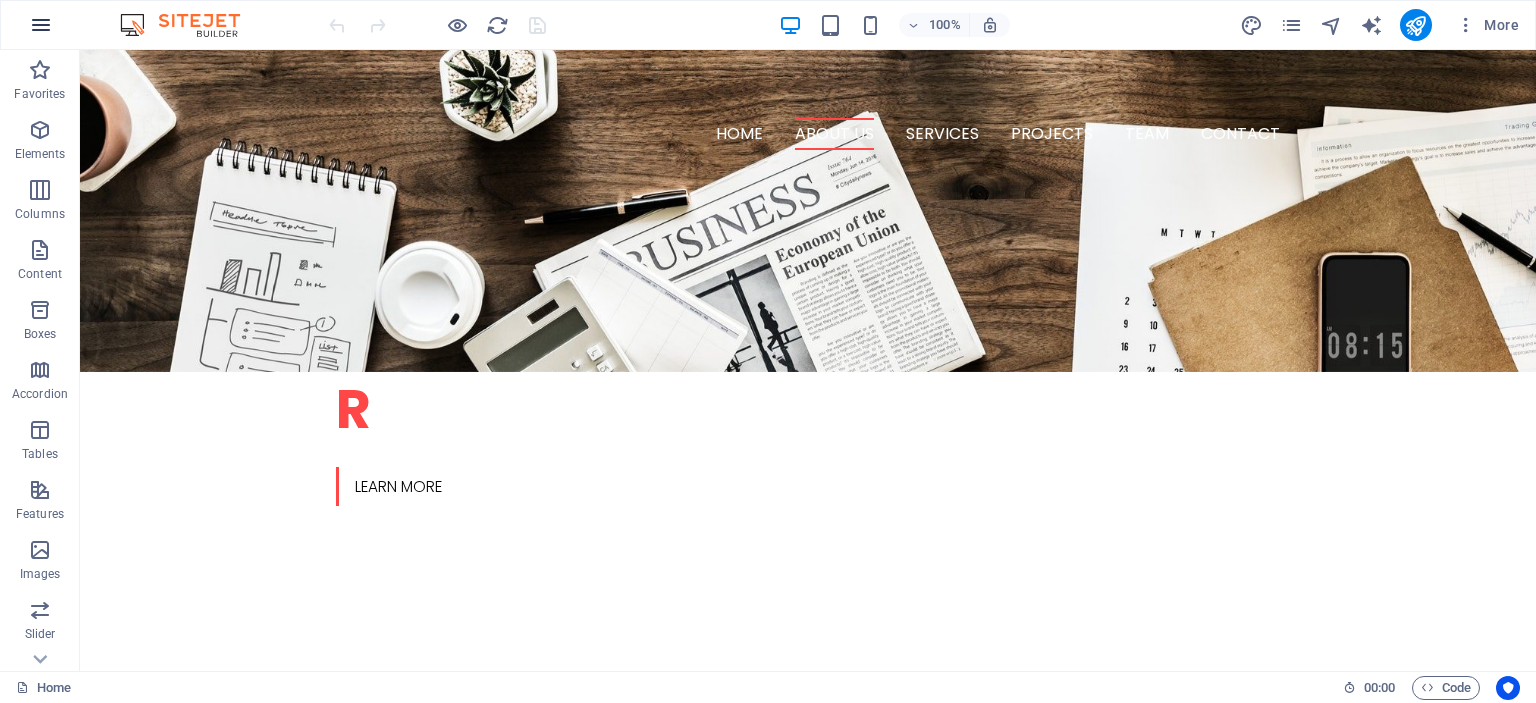 click at bounding box center (41, 25) 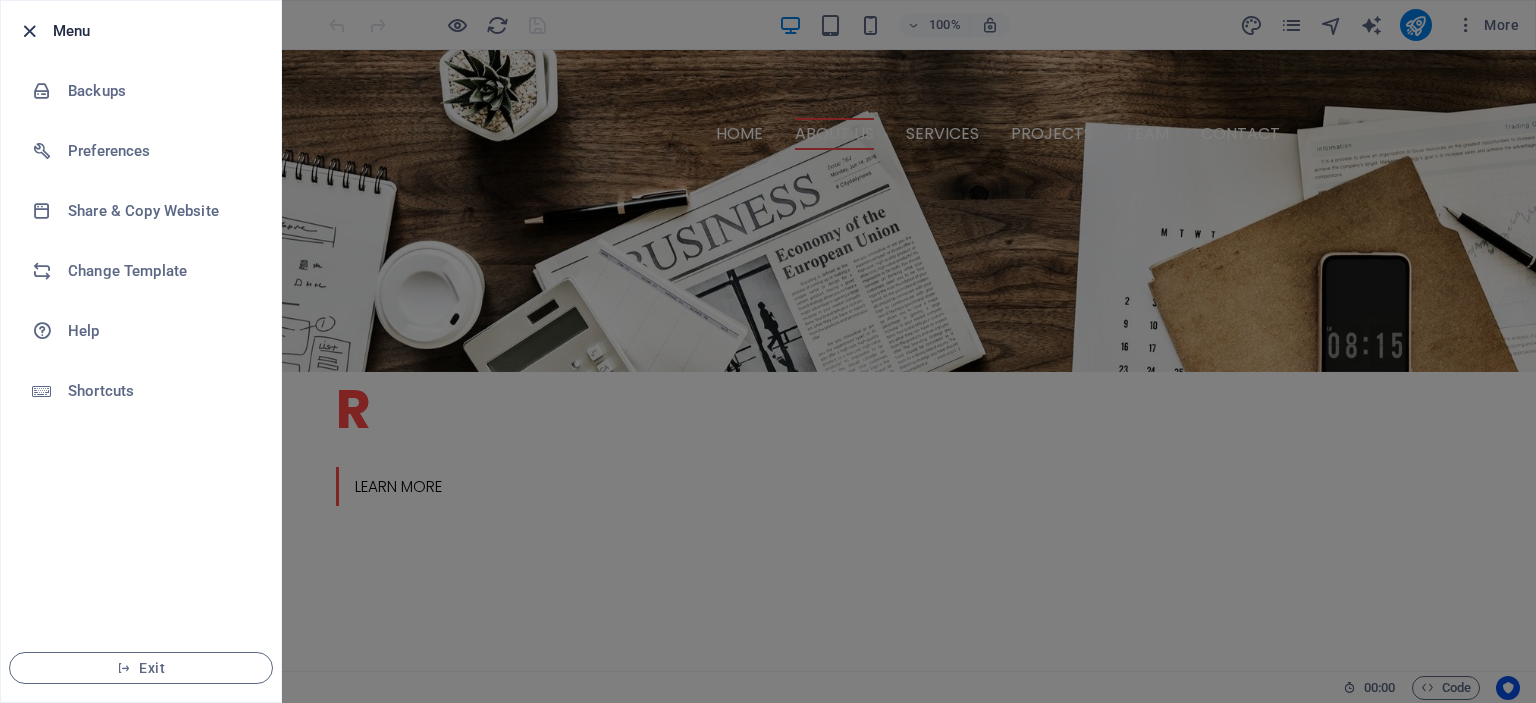 click at bounding box center (29, 31) 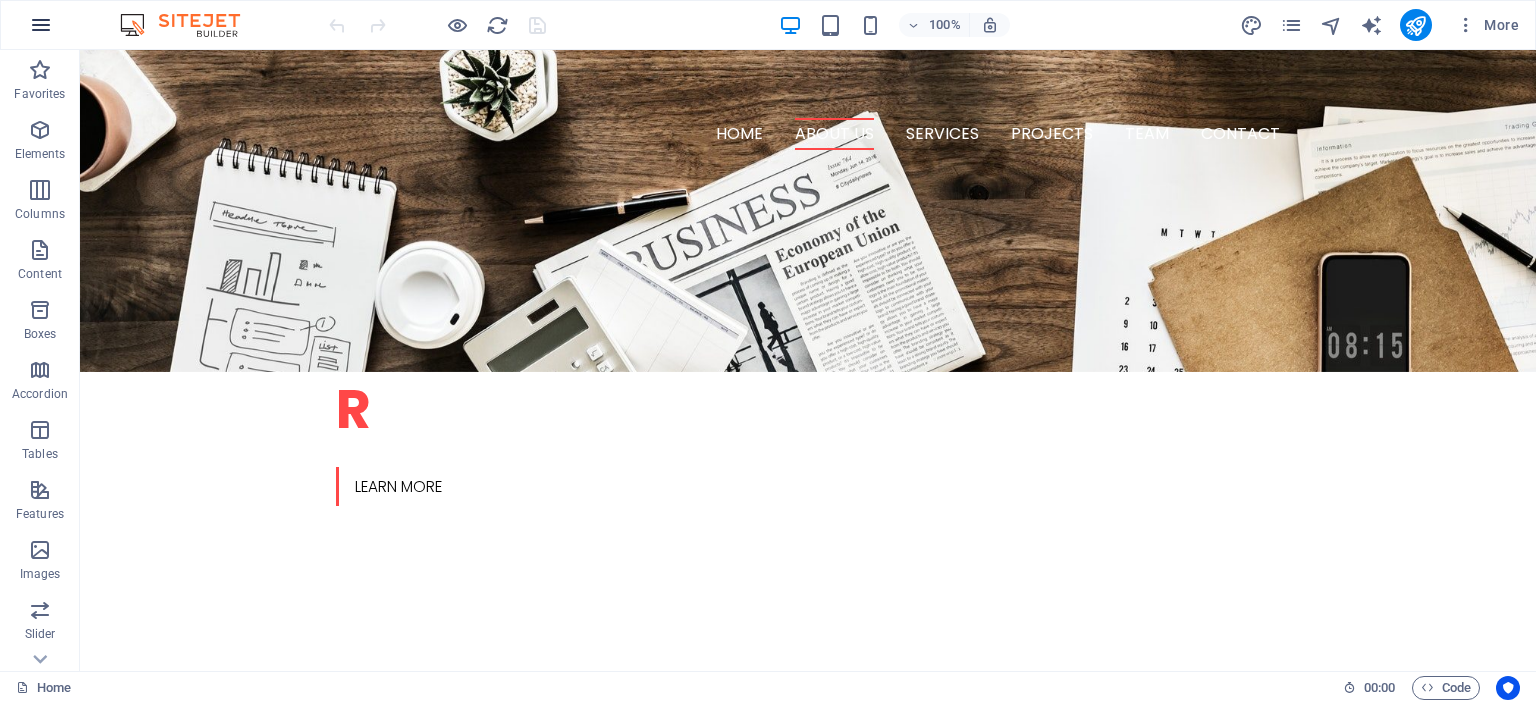 click at bounding box center [41, 25] 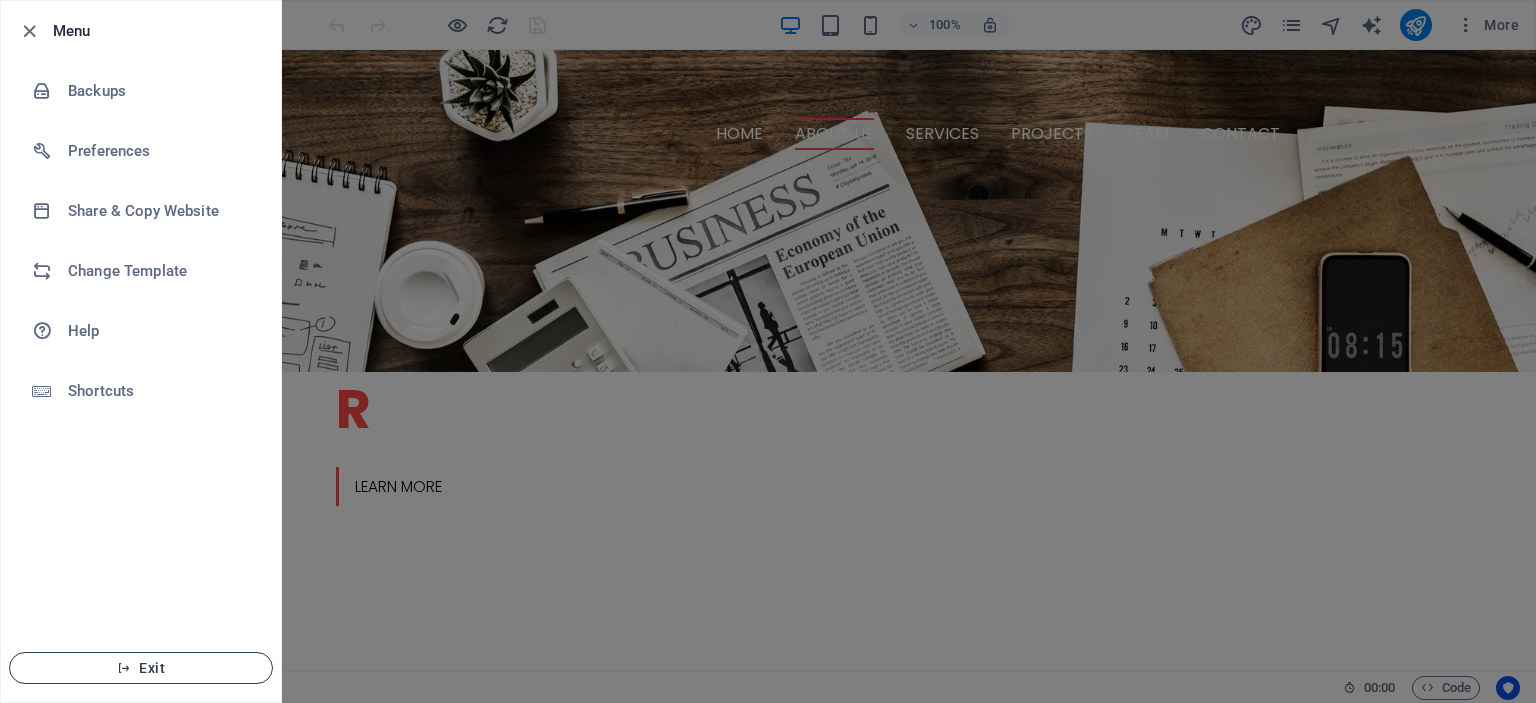 click on "Exit" at bounding box center [141, 668] 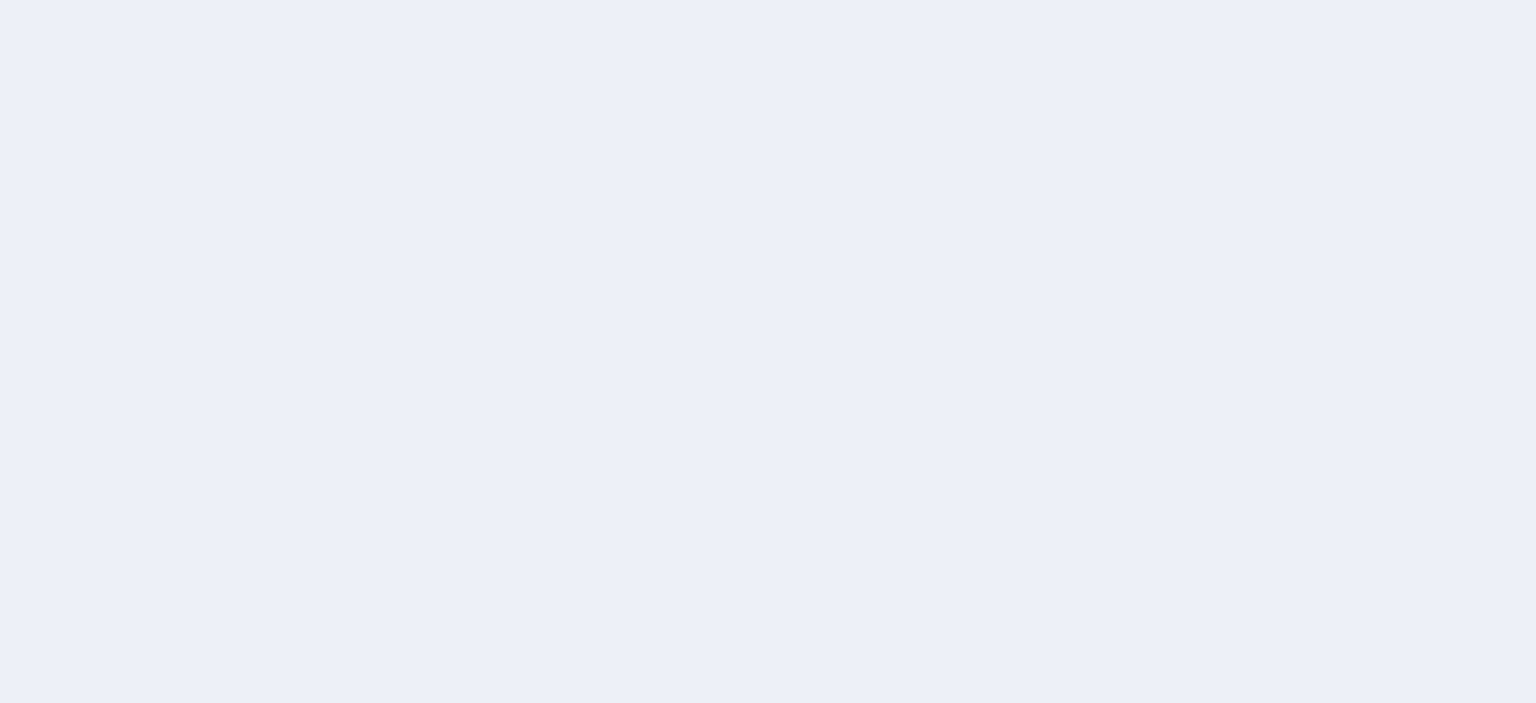 scroll, scrollTop: 0, scrollLeft: 0, axis: both 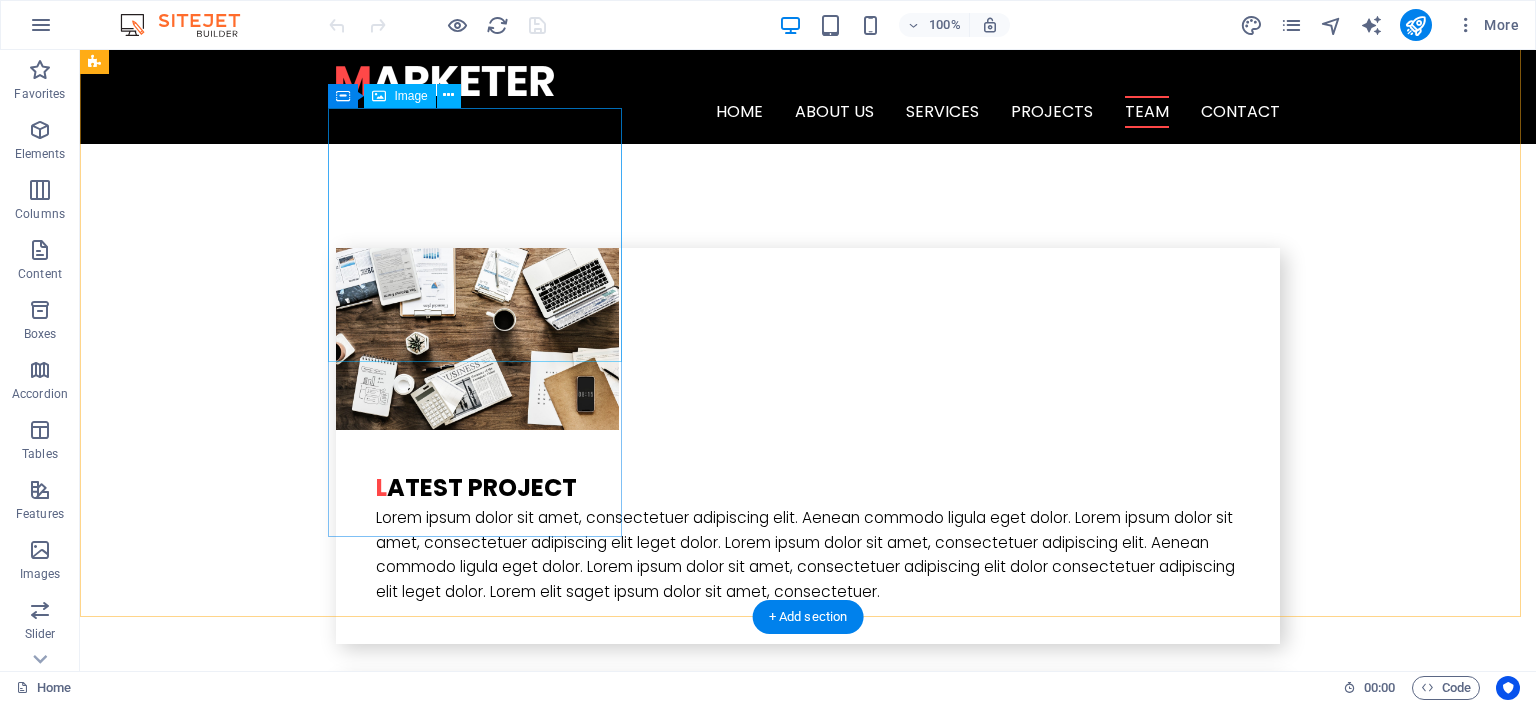 click at bounding box center (242, 2973) 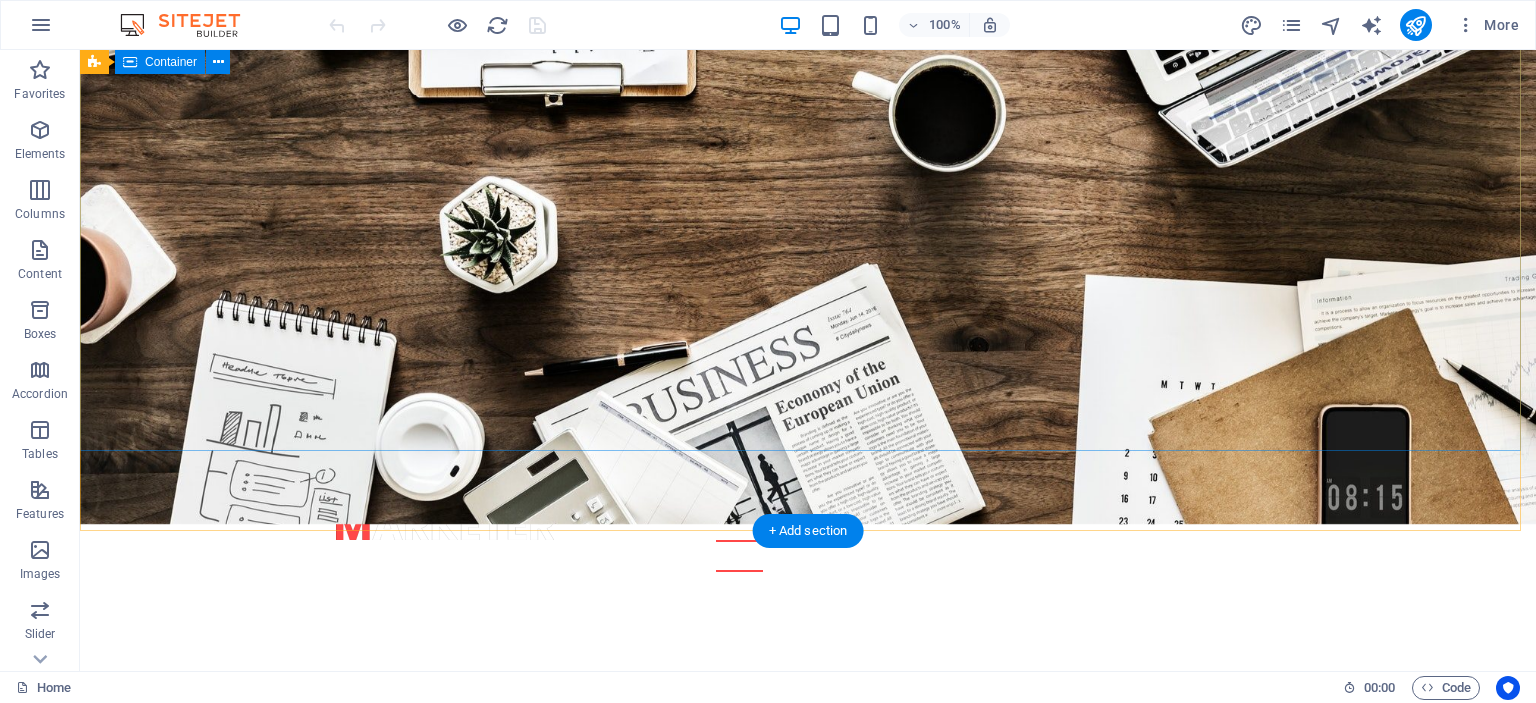scroll, scrollTop: 0, scrollLeft: 0, axis: both 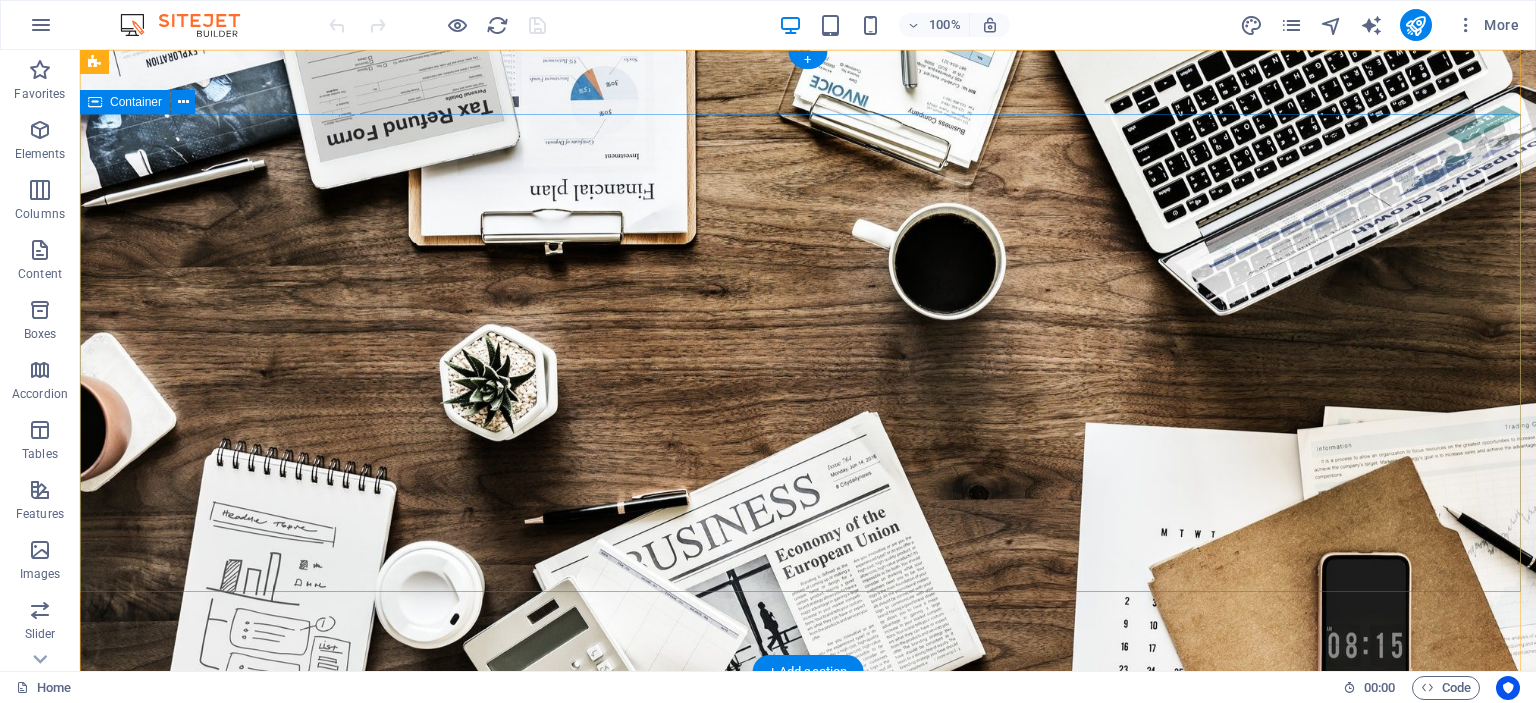 click on "O nline Marketing S OCIAL MEDIA MARKETING R EVIEW & STATISTICS Learn more" at bounding box center [808, 976] 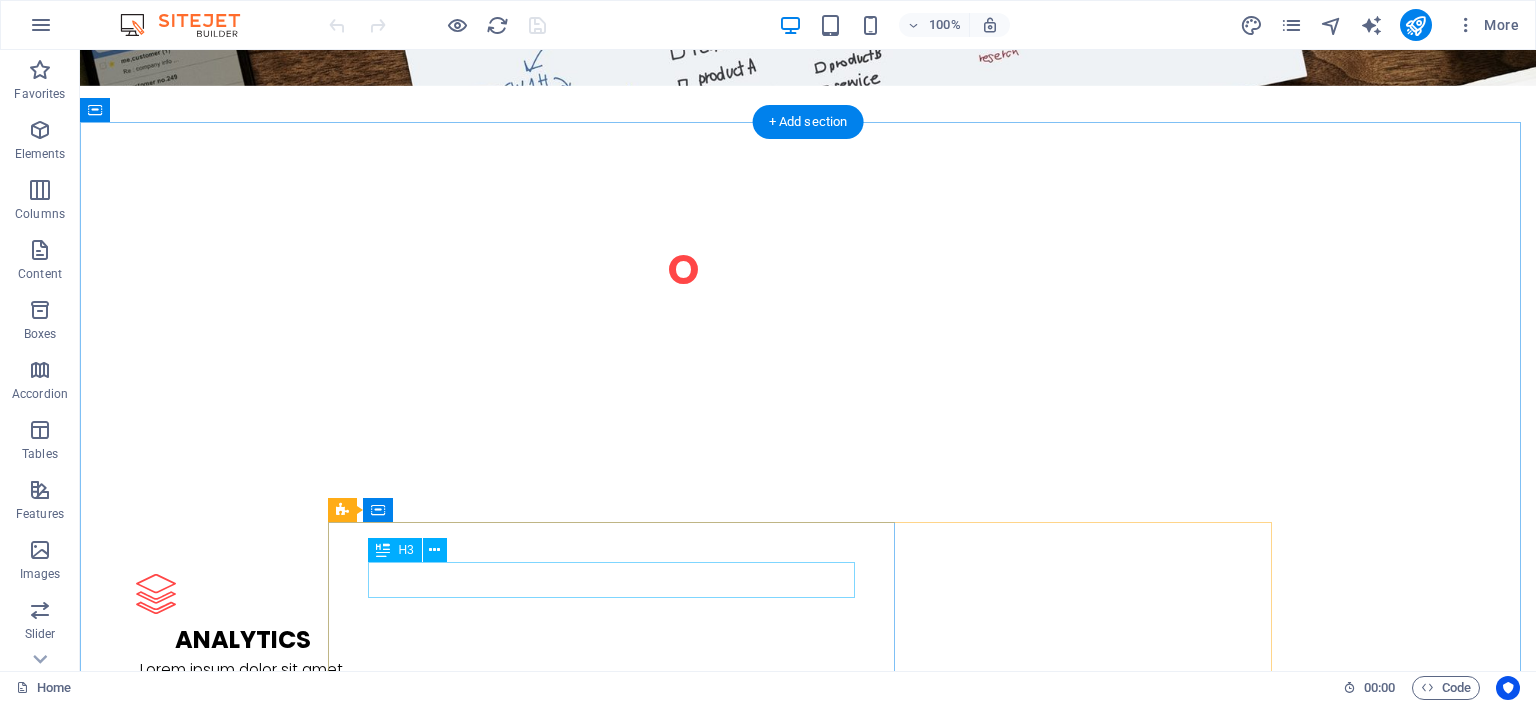 scroll, scrollTop: 2010, scrollLeft: 0, axis: vertical 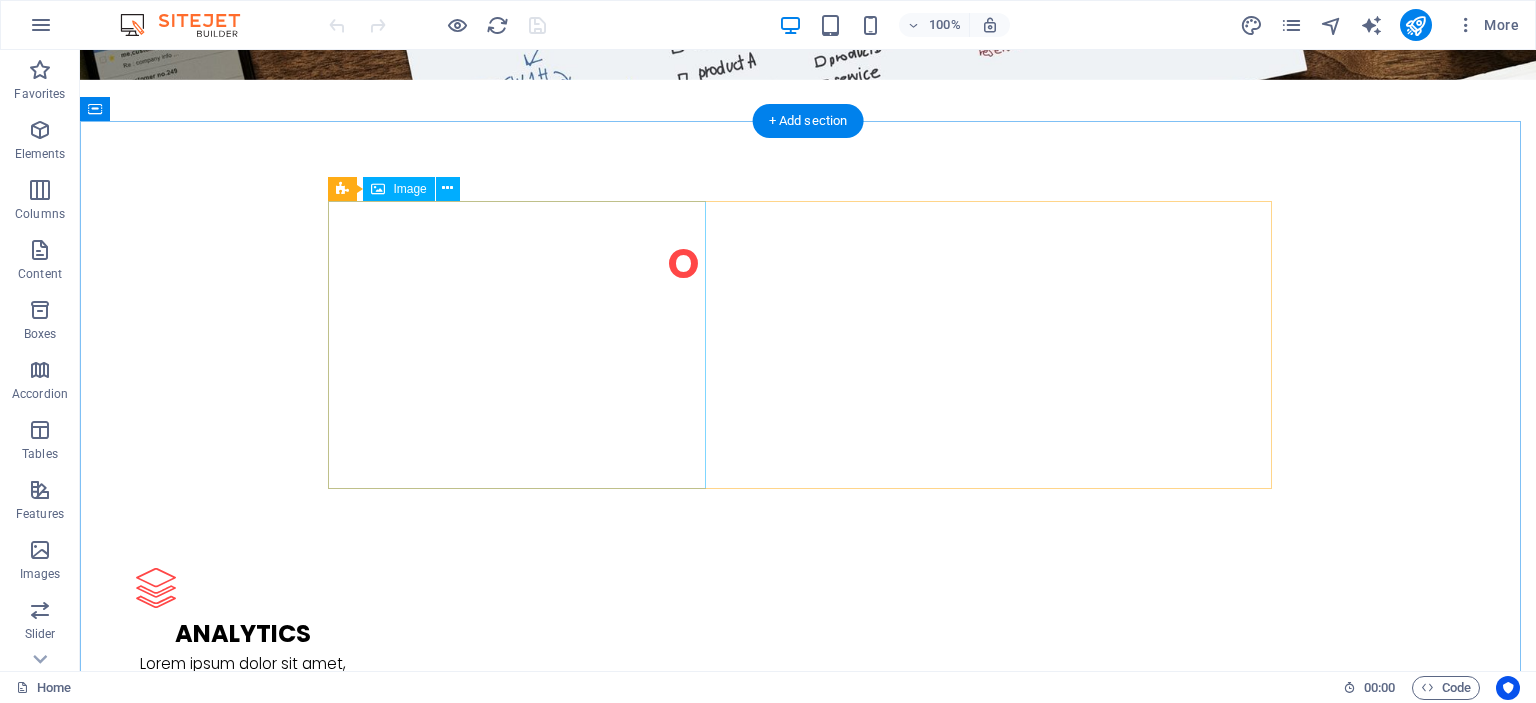 click at bounding box center (477, 2238) 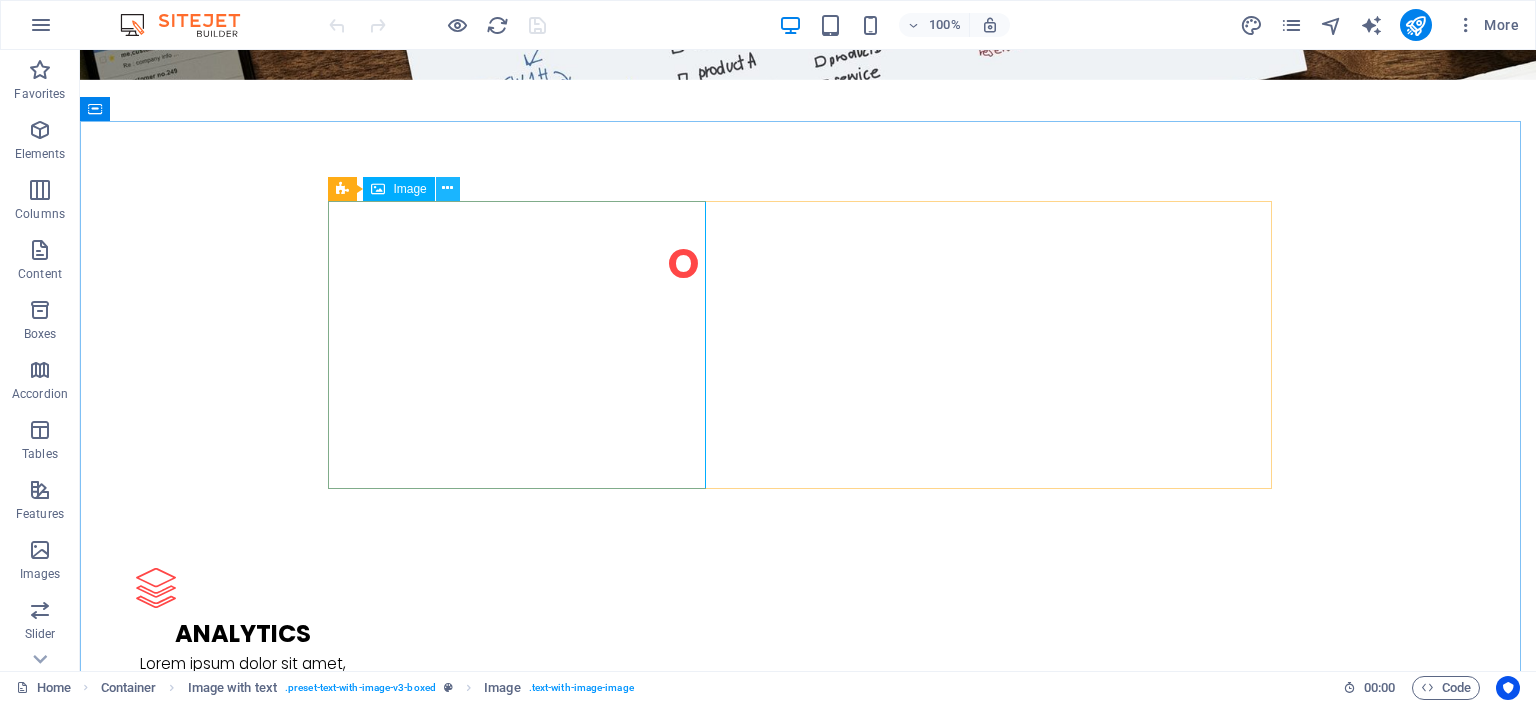 click at bounding box center [448, 189] 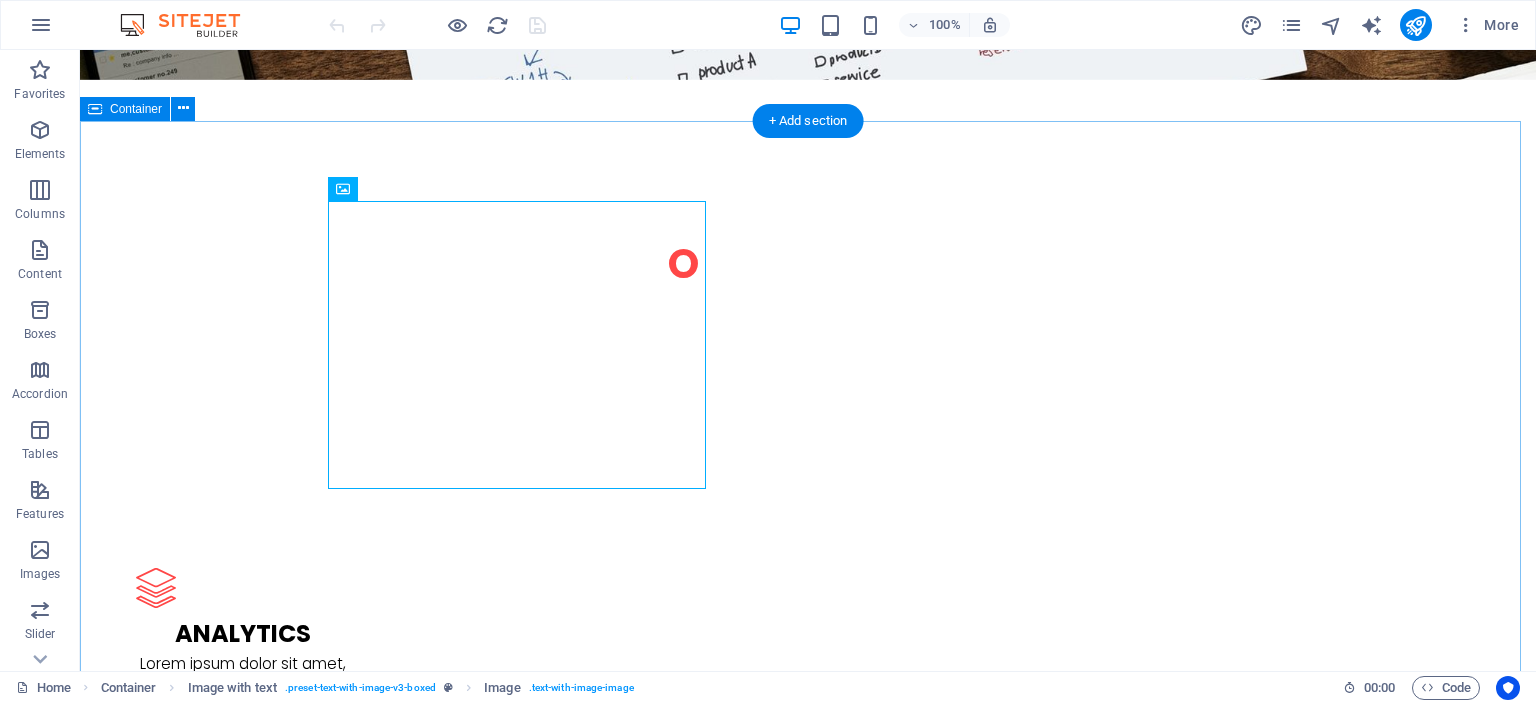 click on "L atest Project Lorem ipsum dolor sit amet, consectetuer adipiscing elit. Aenean commodo ligula eget dolor. Lorem ipsum dolor sit amet, consectetuer adipiscing elit leget dolor. Lorem ipsum dolor sit amet, consectetuer adipiscing elit. Aenean commodo ligula eget dolor. Lorem ipsum dolor sit amet, consectetuer adipiscing elit dolor consectetuer adipiscing elit leget dolor. Lorem elit saget ipsum dolor sit amet, consectetuer. L atest Project Lorem ipsum dolor sit amet, consectetuer adipiscing elit. Aenean commodo ligula eget dolor. Lorem ipsum dolor sit amet, consectetuer adipiscing elit leget dolor. Lorem ipsum dolor sit amet, consectetuer adipiscing elit. Aenean commodo ligula eget dolor. Lorem ipsum dolor sit amet, consectetuer adipiscing elit dolor consectetuer adipiscing elit leget dolor. Lorem elit saget ipsum dolor sit amet, consectetuer. L atest Project L atest Project" at bounding box center (808, 2998) 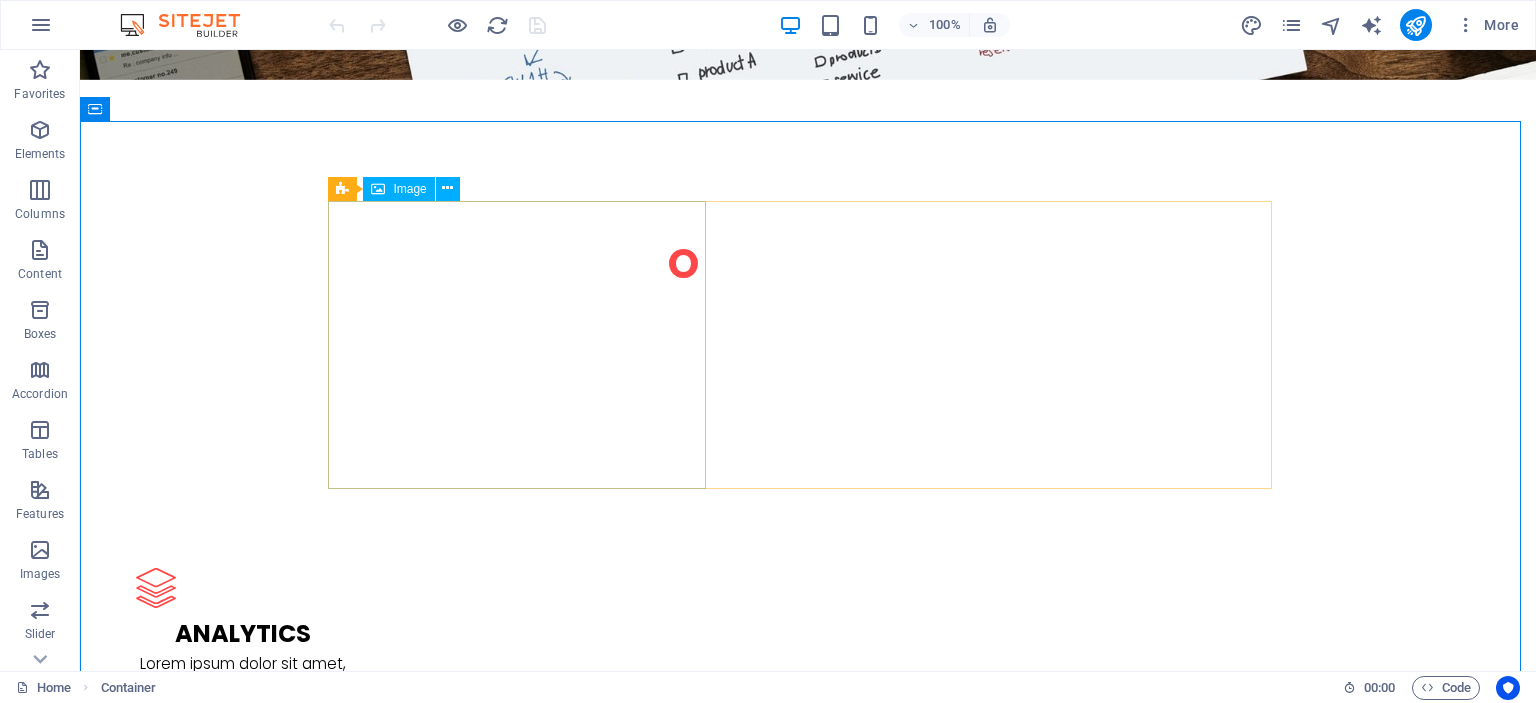 click on "Image" at bounding box center (398, 189) 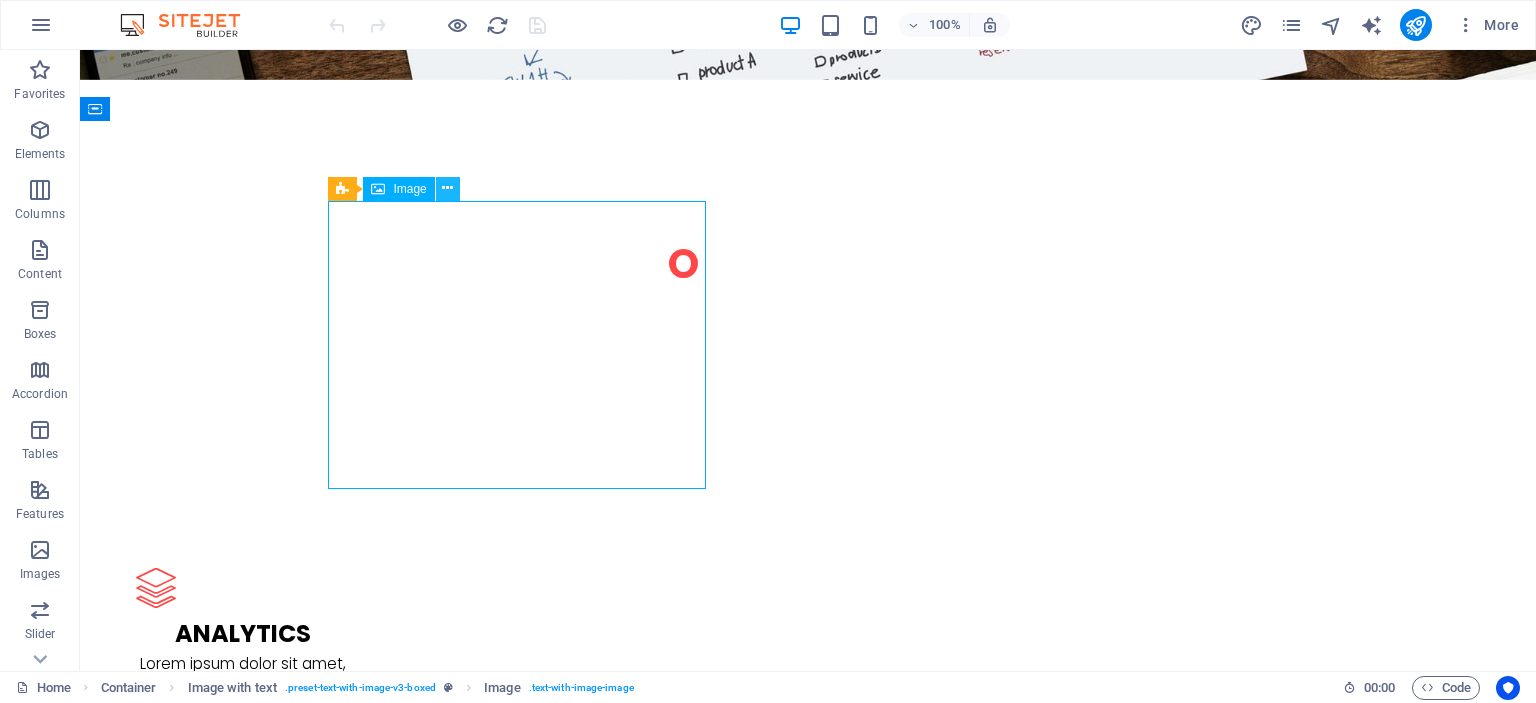 click at bounding box center [447, 188] 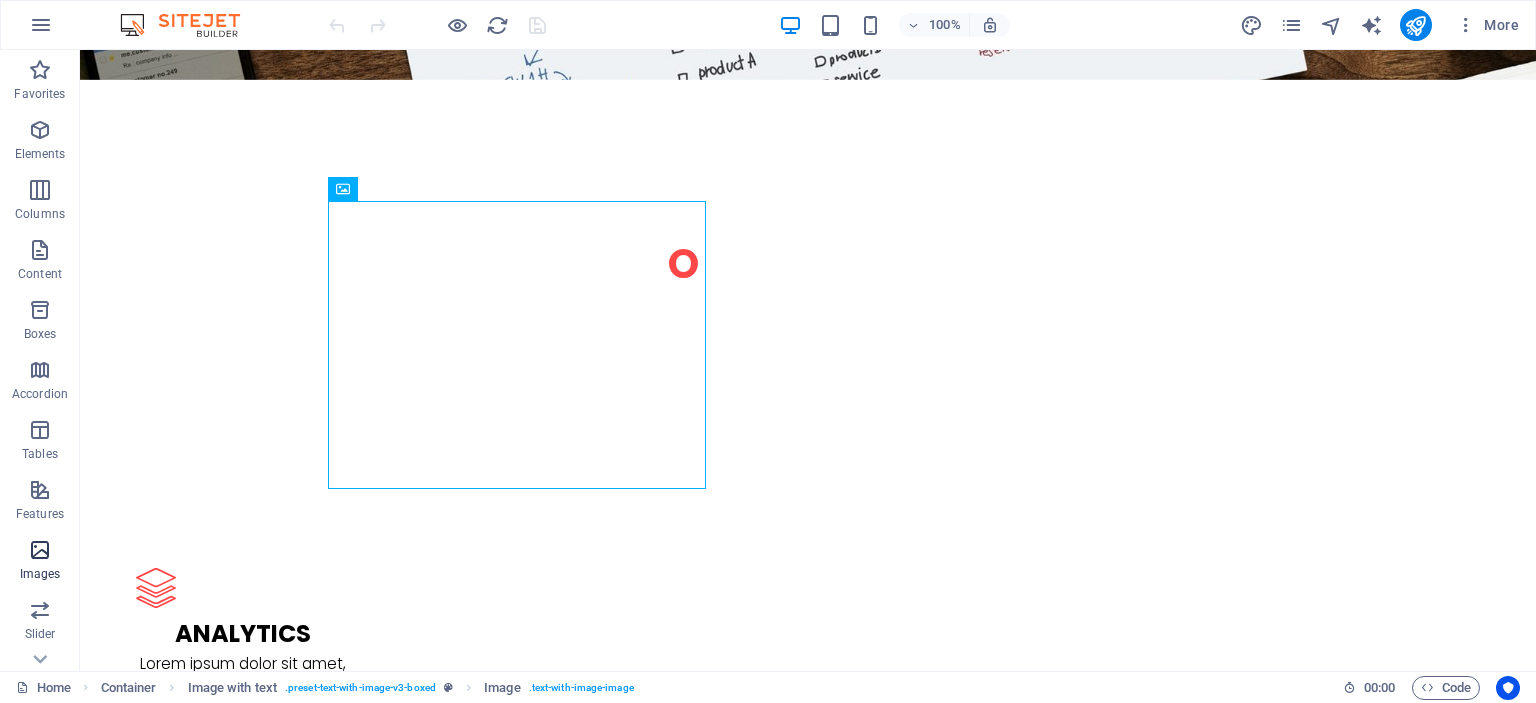 click on "Images" at bounding box center [40, 562] 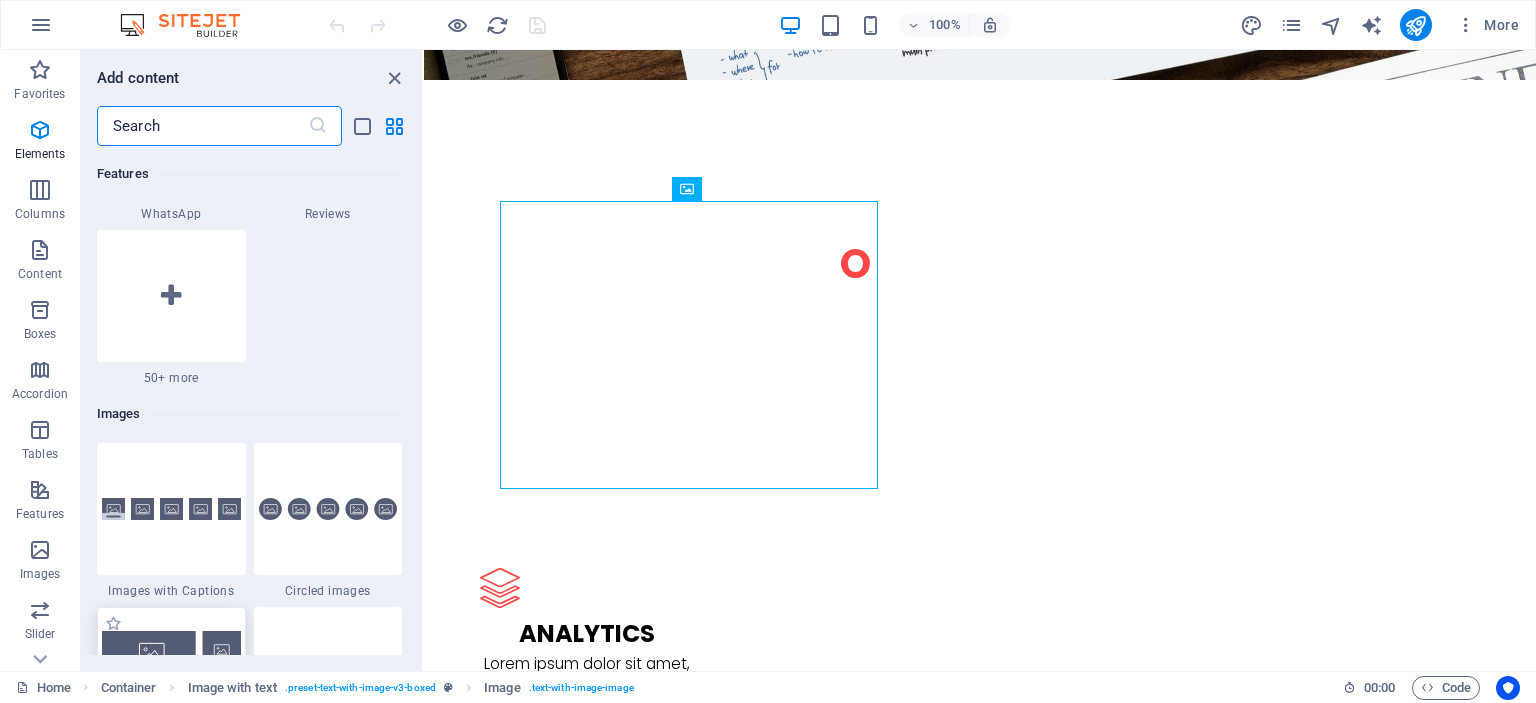 scroll, scrollTop: 10140, scrollLeft: 0, axis: vertical 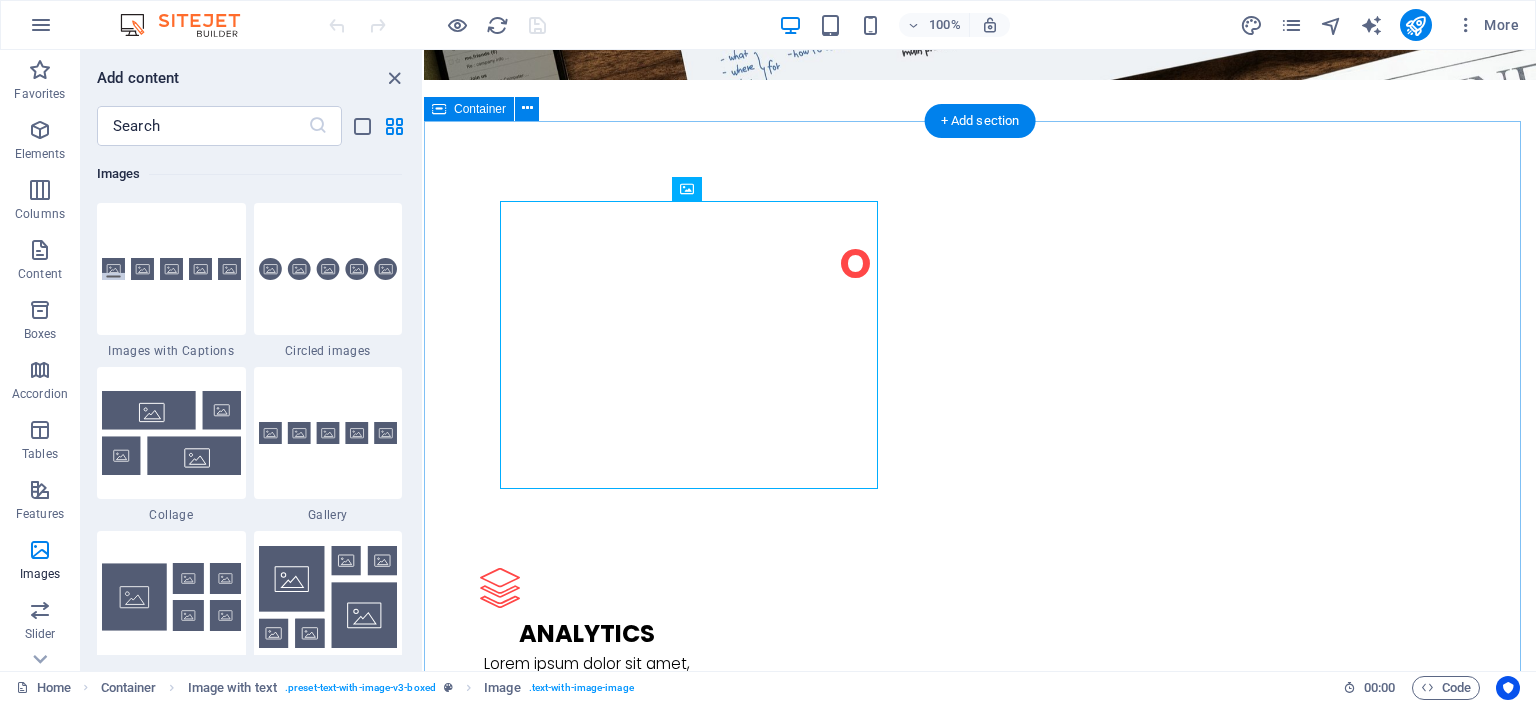 click on "L atest Project Lorem ipsum dolor sit amet, consectetuer adipiscing elit. Aenean commodo ligula eget dolor. Lorem ipsum dolor sit amet, consectetuer adipiscing elit leget dolor. Lorem ipsum dolor sit amet, consectetuer adipiscing elit. Aenean commodo ligula eget dolor. Lorem ipsum dolor sit amet, consectetuer adipiscing elit dolor consectetuer adipiscing elit leget dolor. Lorem elit saget ipsum dolor sit amet, consectetuer. L atest Project Lorem ipsum dolor sit amet, consectetuer adipiscing elit. Aenean commodo ligula eget dolor. Lorem ipsum dolor sit amet, consectetuer adipiscing elit leget dolor. Lorem ipsum dolor sit amet, consectetuer adipiscing elit. Aenean commodo ligula eget dolor. Lorem ipsum dolor sit amet, consectetuer adipiscing elit dolor consectetuer adipiscing elit leget dolor. Lorem elit saget ipsum dolor sit amet, consectetuer. L atest Project L atest Project" at bounding box center [980, 2998] 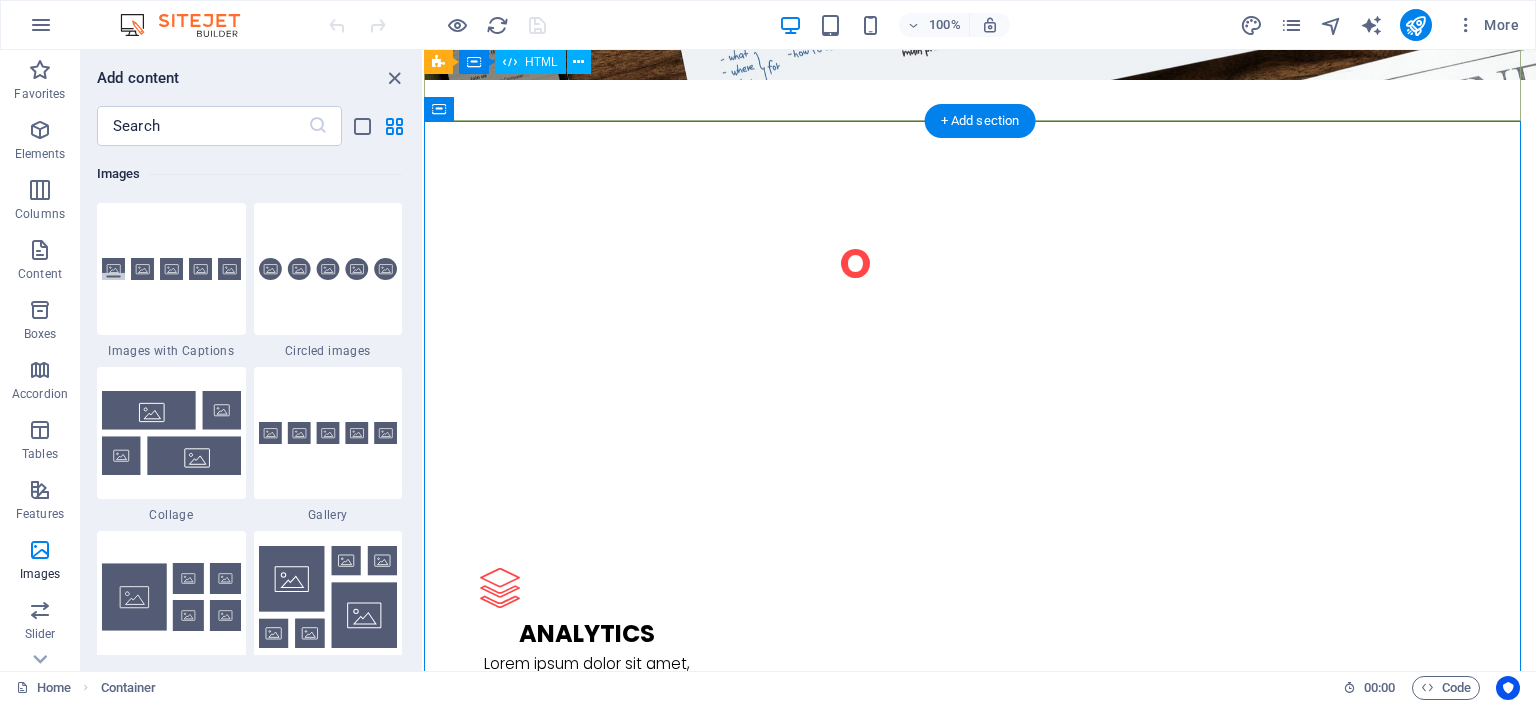 click at bounding box center (980, 2027) 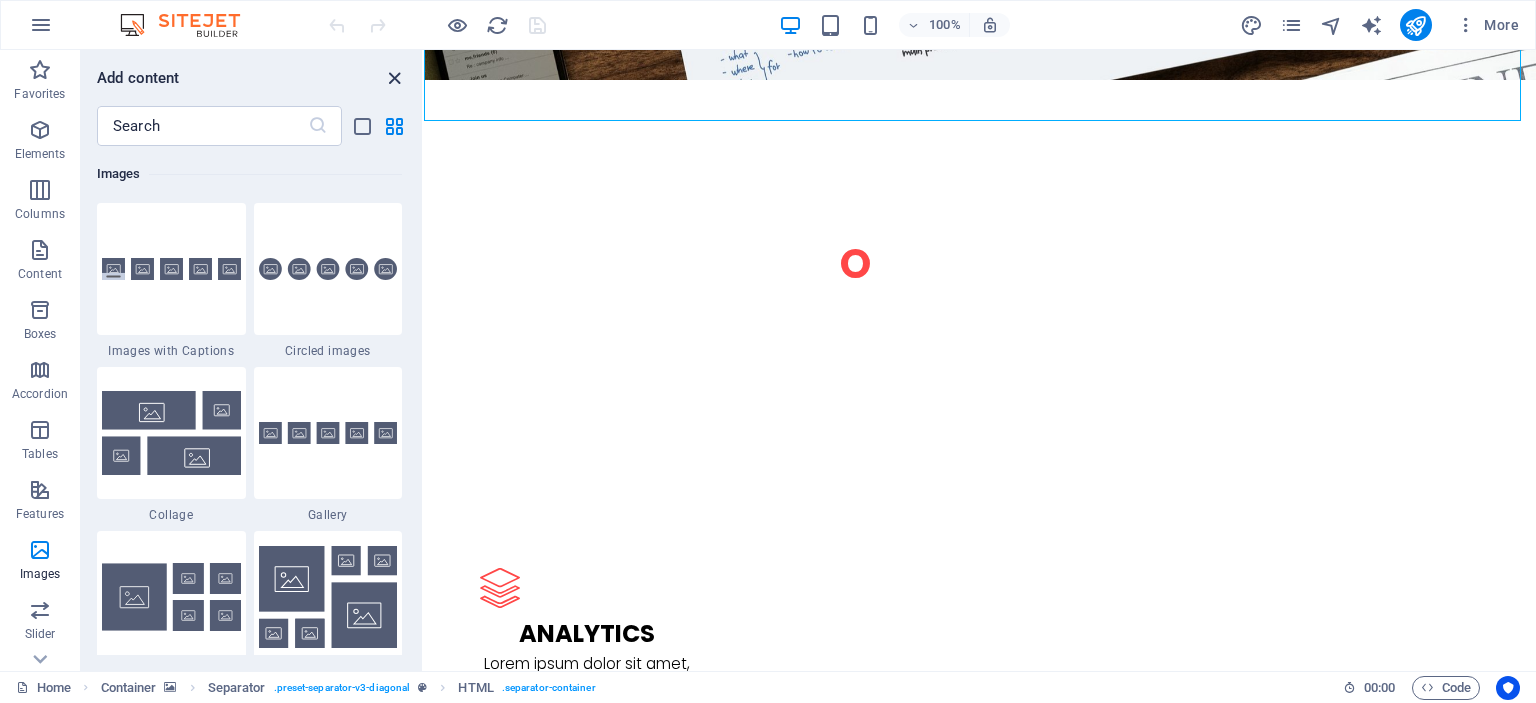 click at bounding box center [394, 78] 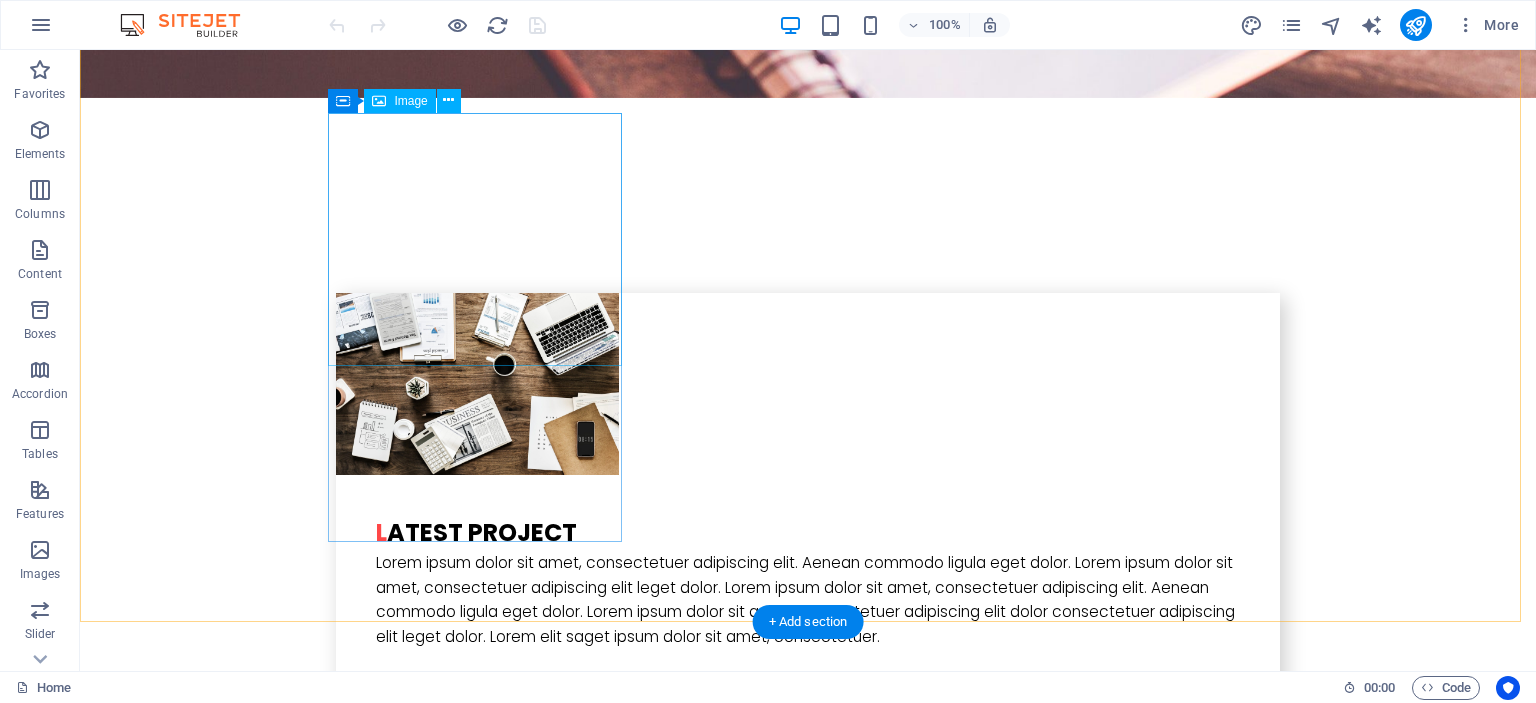 scroll, scrollTop: 3874, scrollLeft: 0, axis: vertical 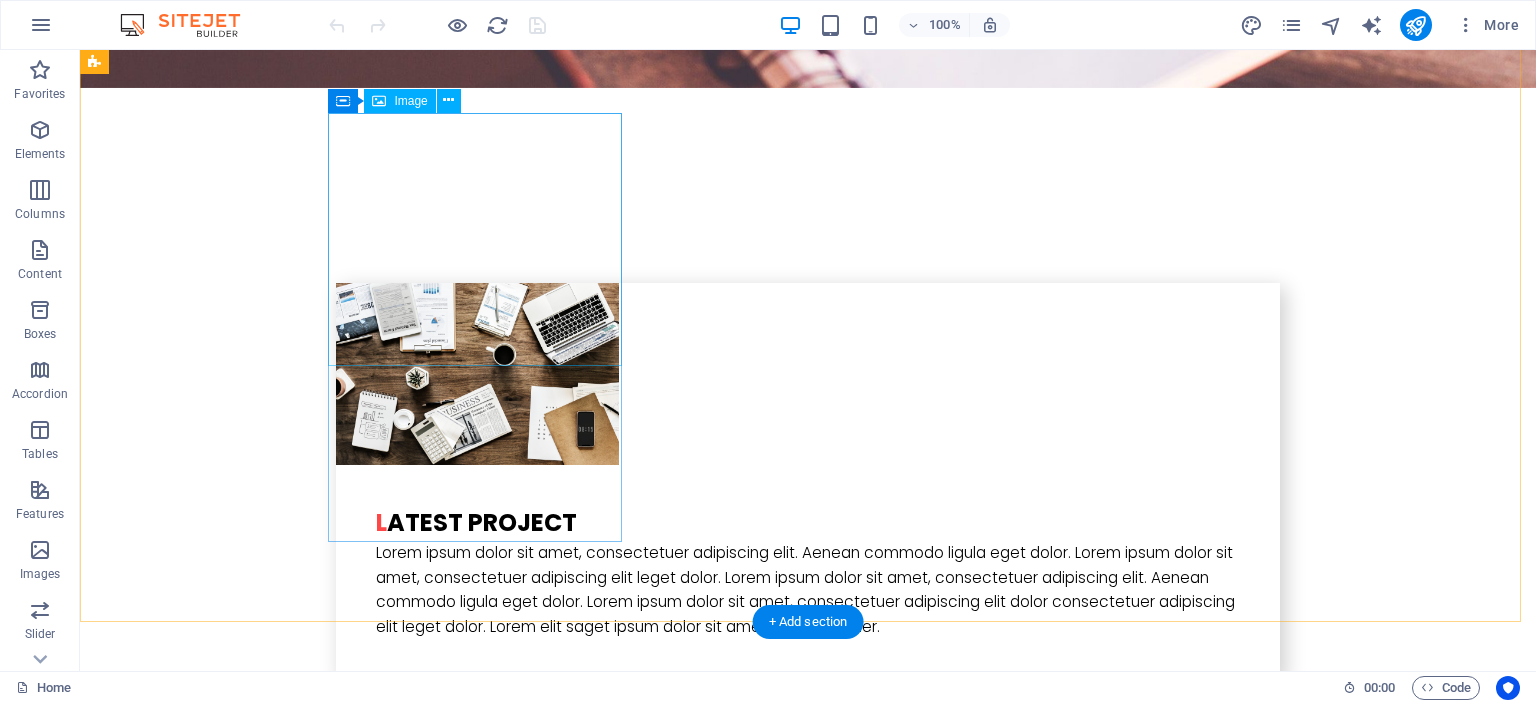 click at bounding box center [242, 3008] 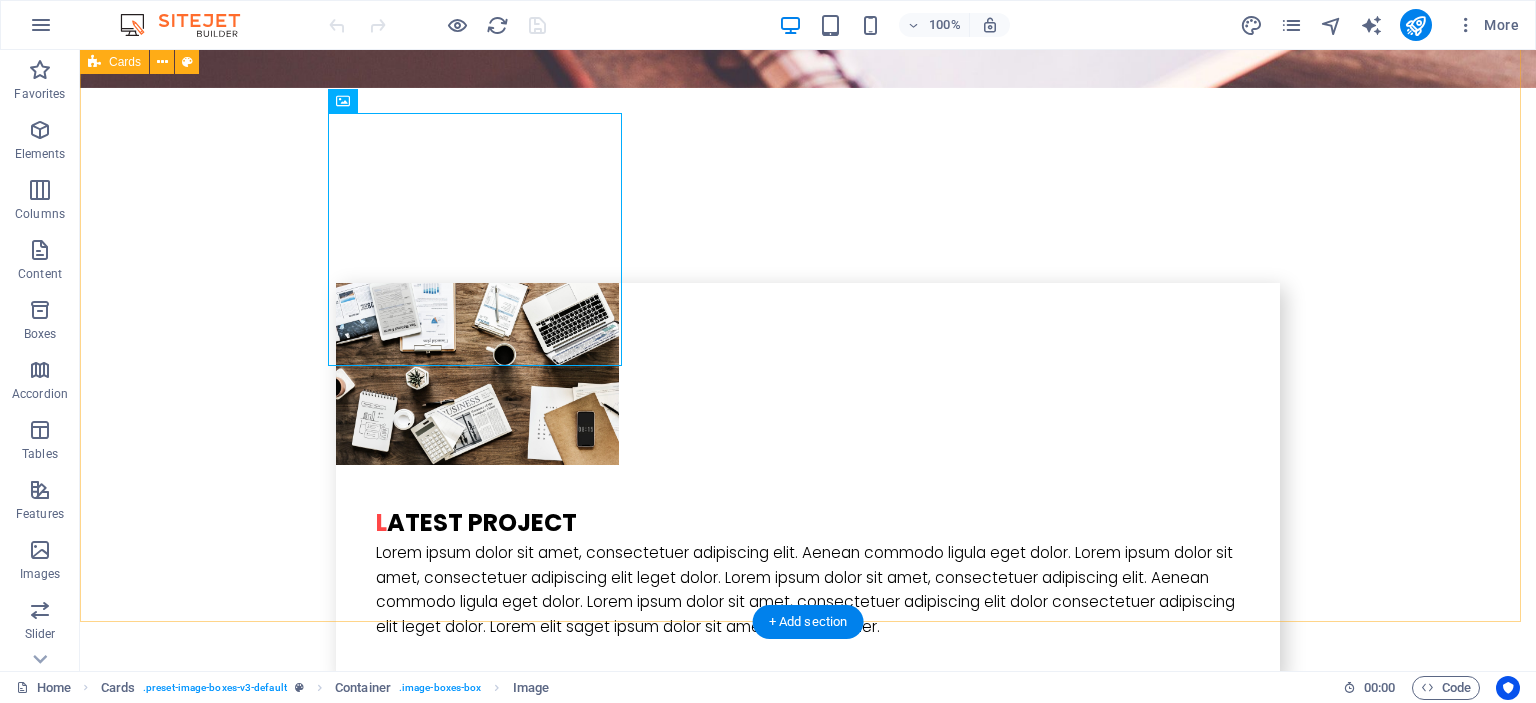 click on "Thomas Green Lorem ipsum dolor sit amet, consectetur adipisicing elit. Veritatis, dolorem! Melissa Doe Lorem ipsum dolor sit amet, consectetur adipisicing elit. Veritatis, dolorem! Alex Samok Lorem ipsum dolor sit amet, consectetur adipisicing elit. Veritatis, dolorem!" at bounding box center (808, 3541) 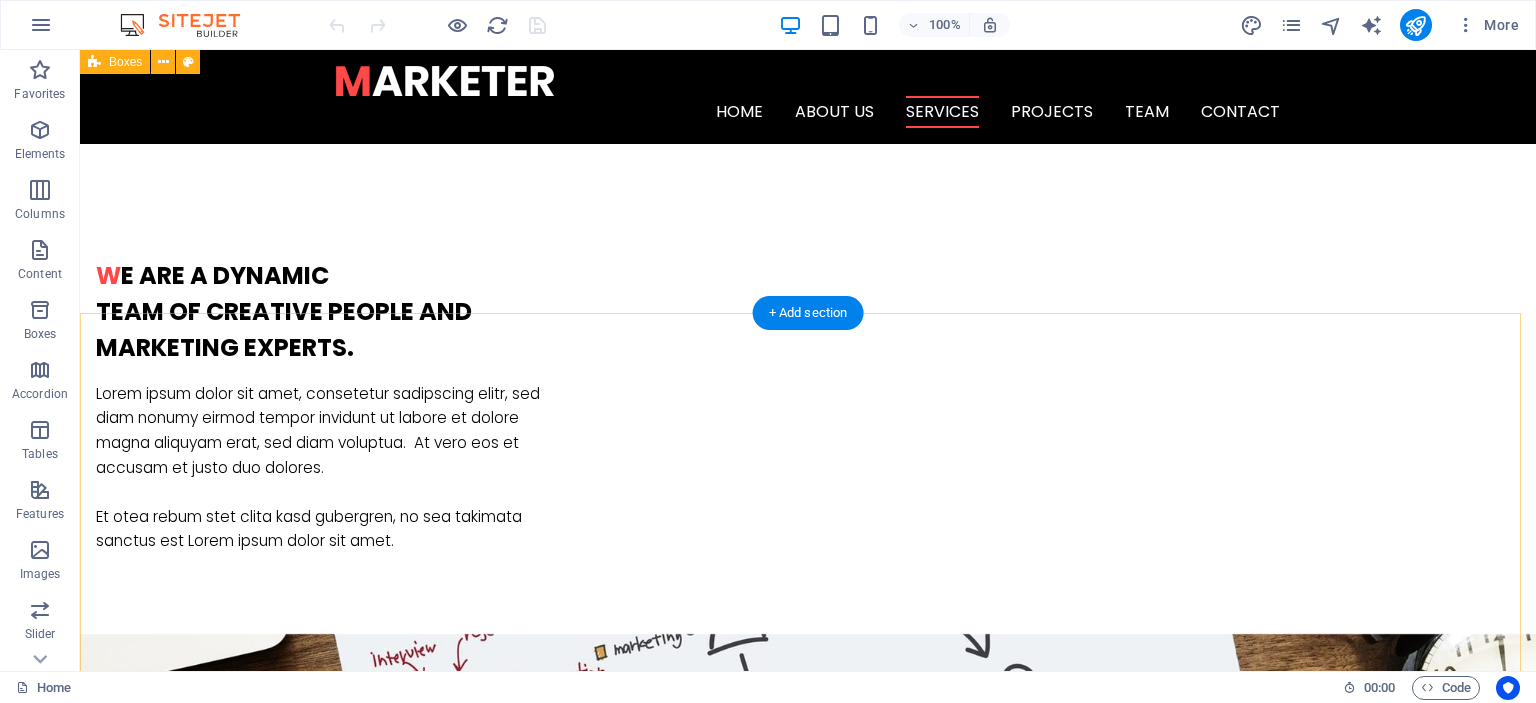 scroll, scrollTop: 0, scrollLeft: 0, axis: both 